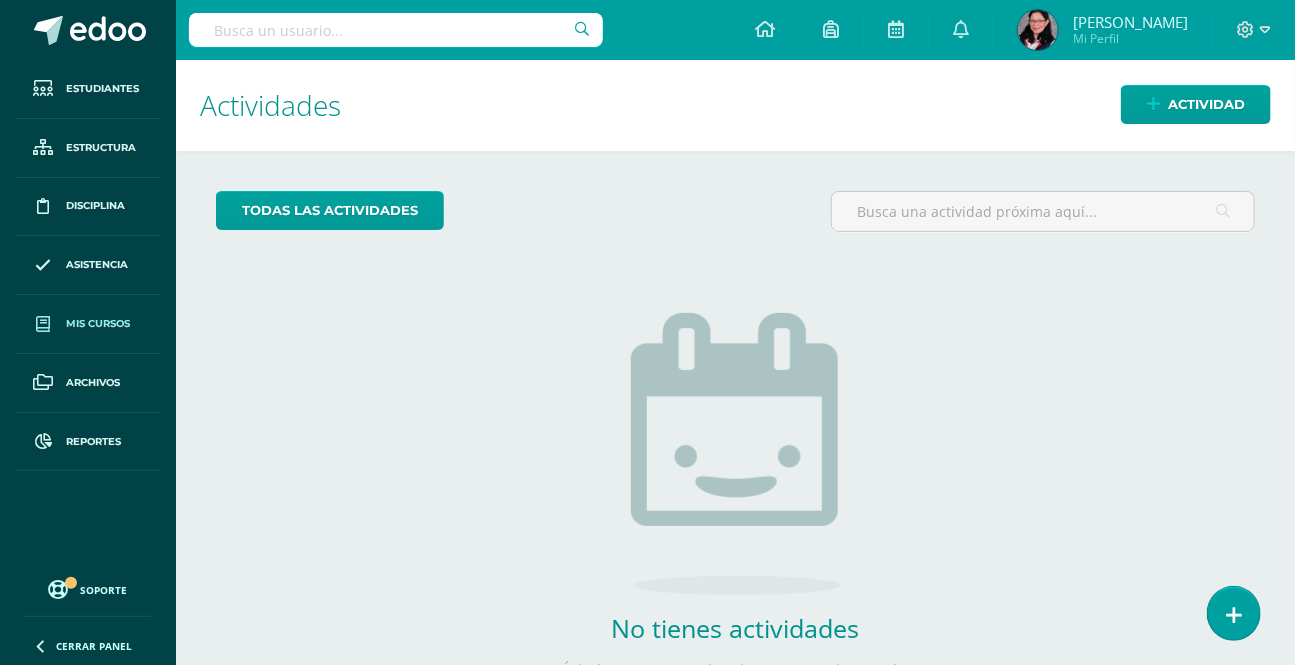 scroll, scrollTop: 0, scrollLeft: 0, axis: both 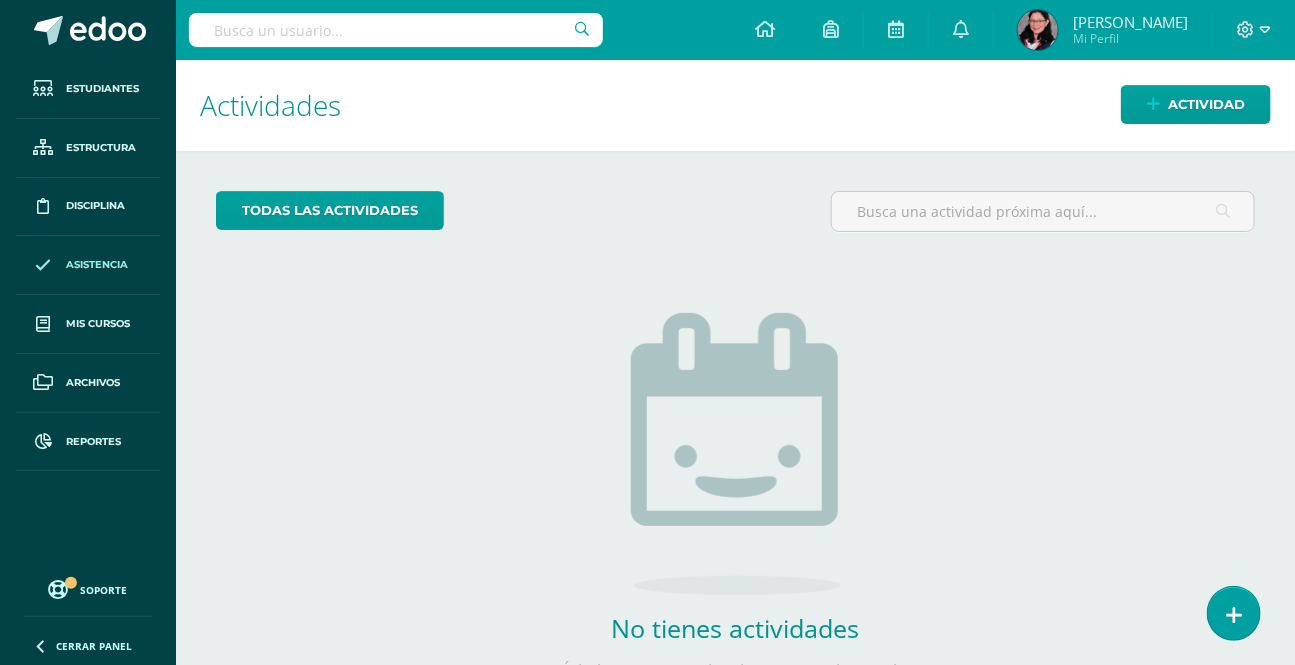click on "Asistencia" at bounding box center (97, 265) 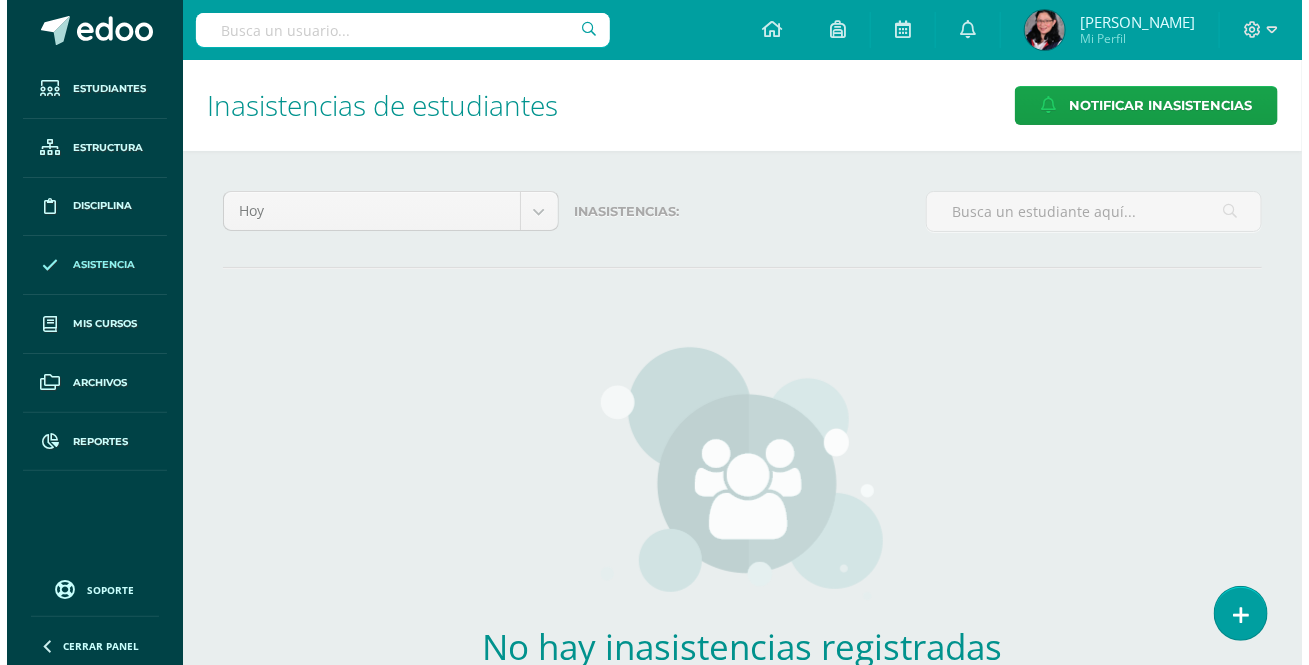 scroll, scrollTop: 0, scrollLeft: 0, axis: both 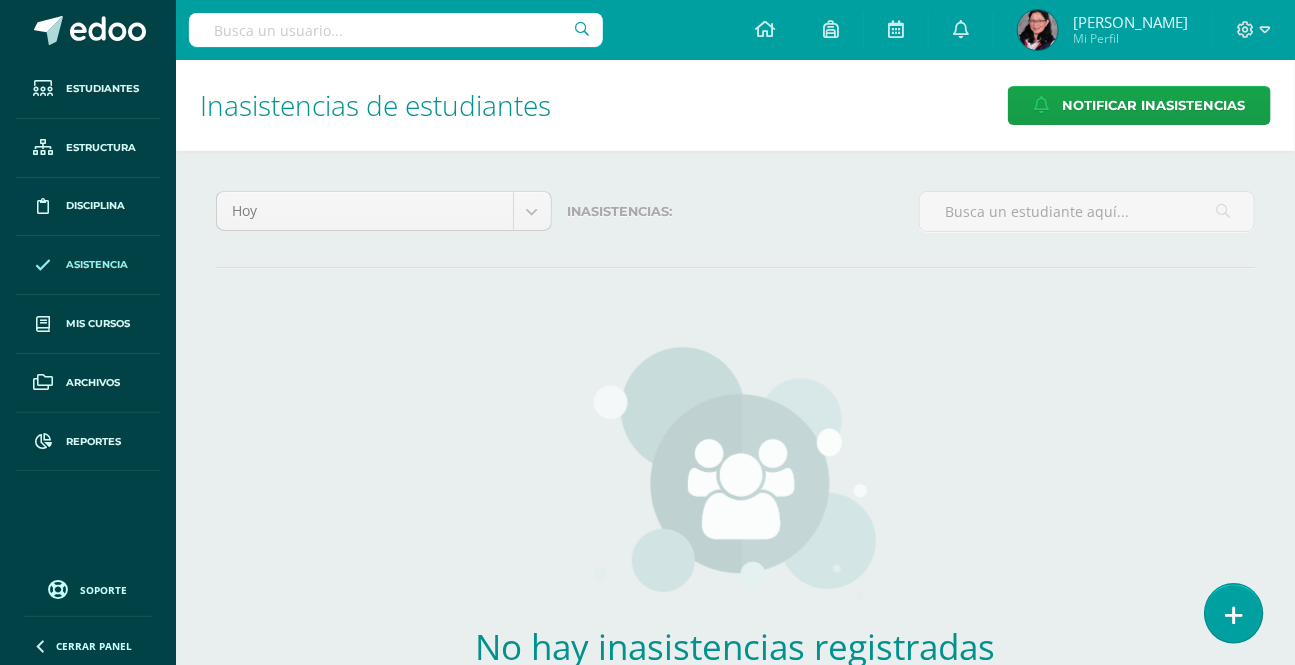 click at bounding box center [1233, 613] 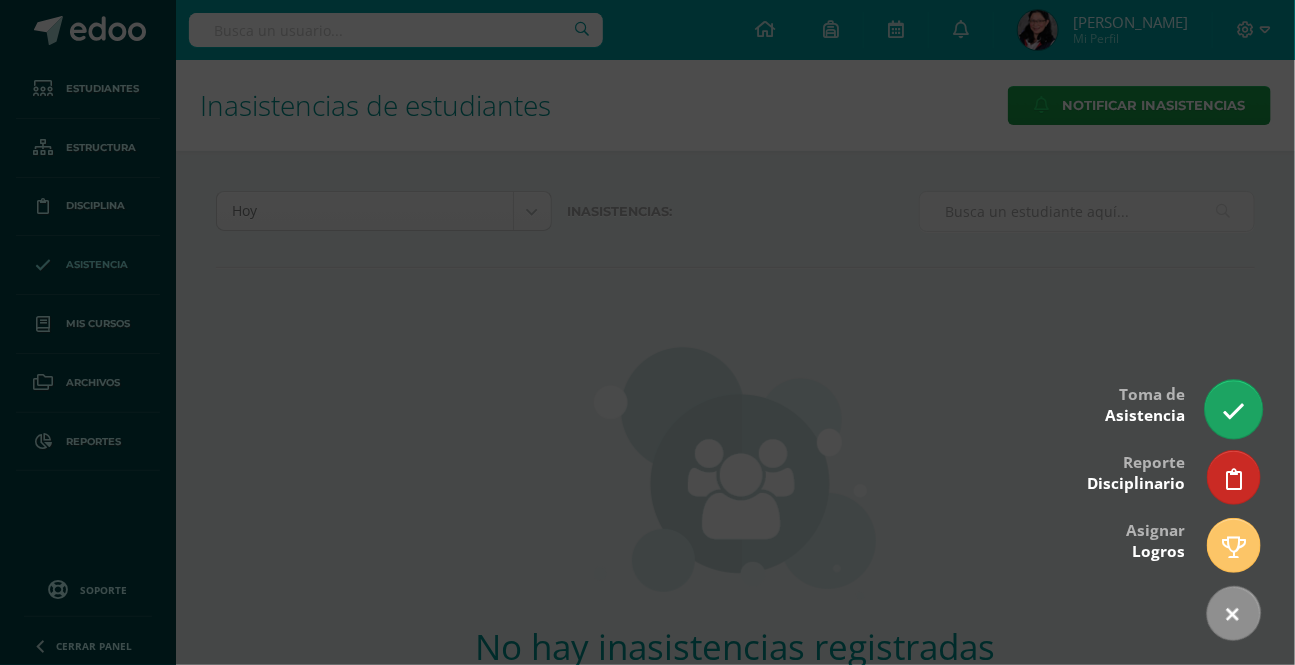 click at bounding box center [1233, 411] 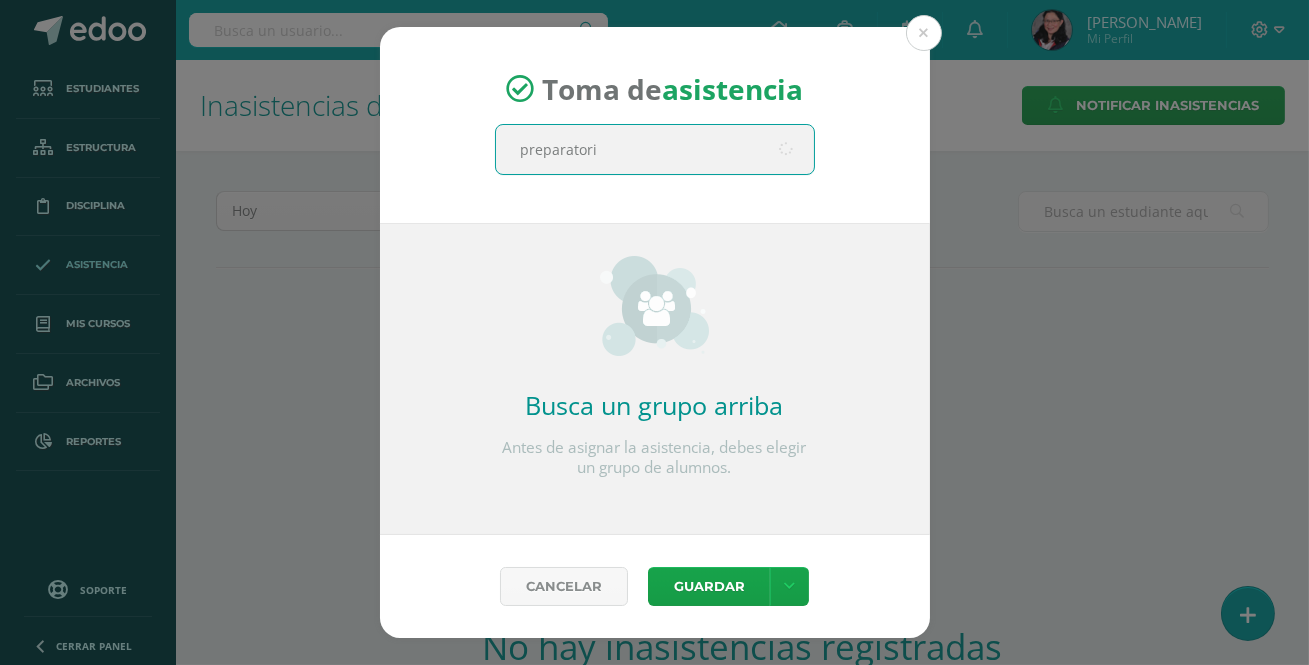 type on "preparatoria" 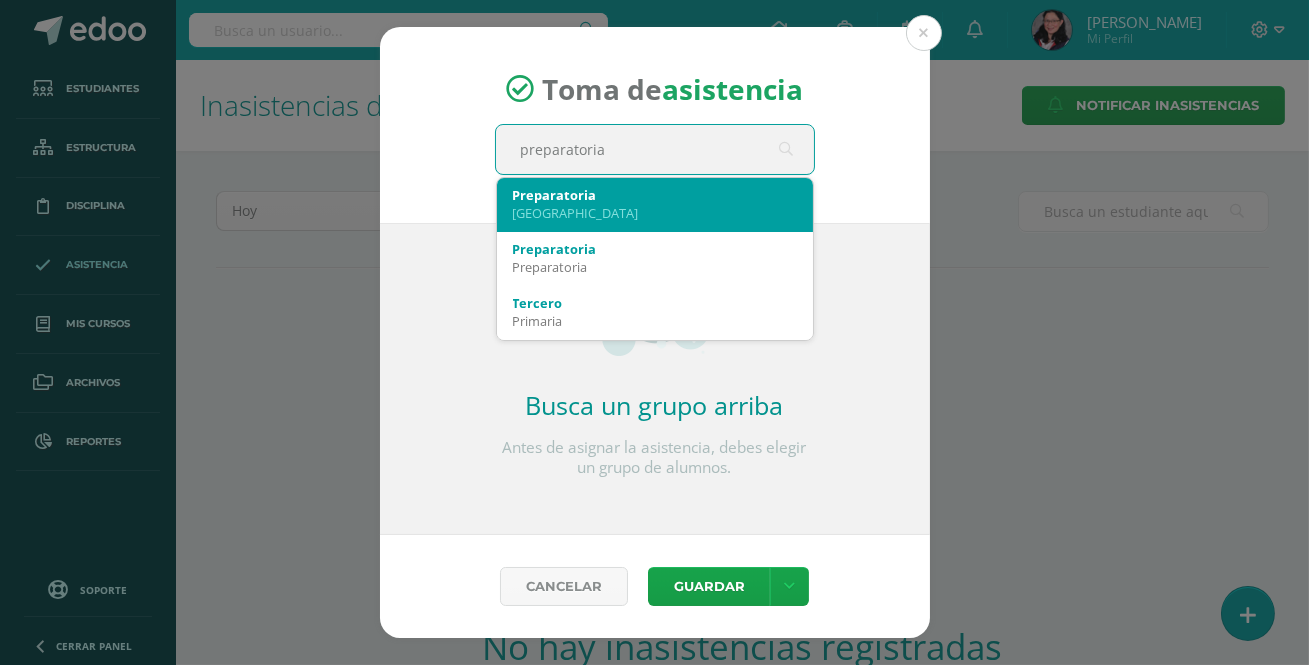 click on "Colegio Internacional de Guatemala" at bounding box center (655, 213) 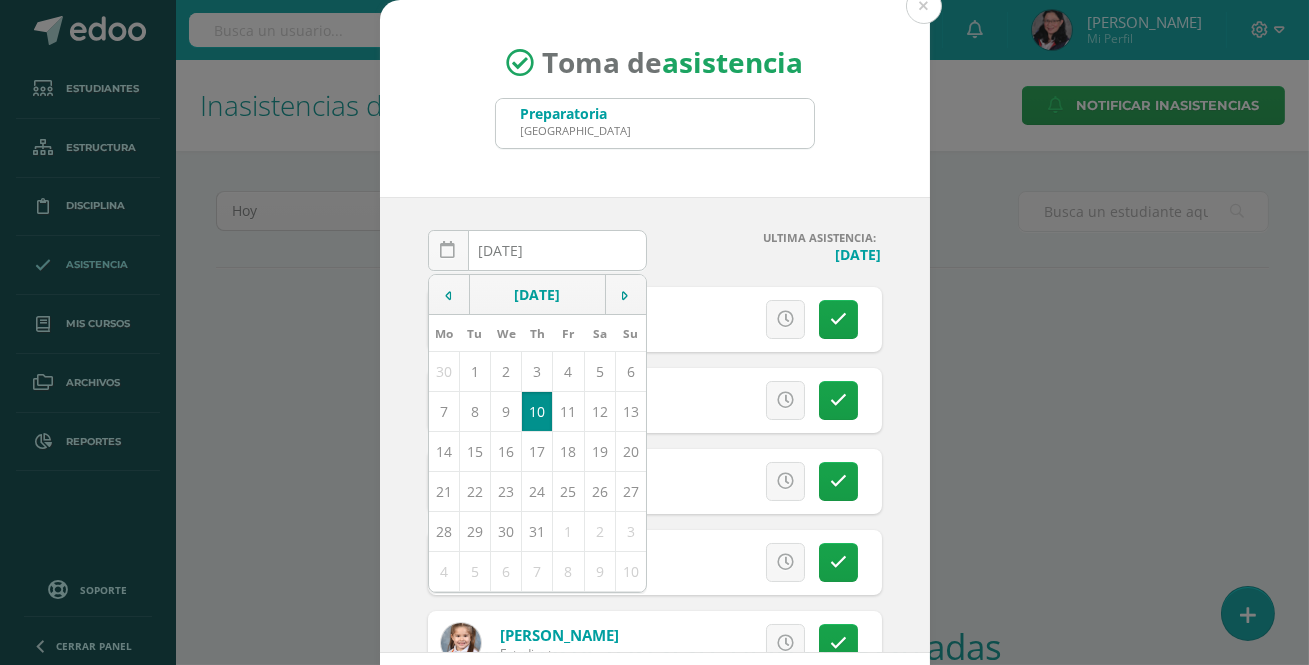 click on "2025-07-10
July, 2025 Mo Tu We Th Fr Sa Su 30 1 2 3 4 5 6 7 8 9 10 11 12 13 14 15 16 17 18 19 20 21 22 23 24 25 26 27 28 29 30 31 1 2 3 4 5 6 7 8 9 10 false Clear date
ULTIMA ASISTENCIA:
Martes, 8 de julio
Ya existe toma de asistencia registrada para el  Jueves, 10 de julio  para los estudiantes de  Preparatoria .
Aguirre, Gabriel
Estudiante
Excusa" at bounding box center (655, 425) 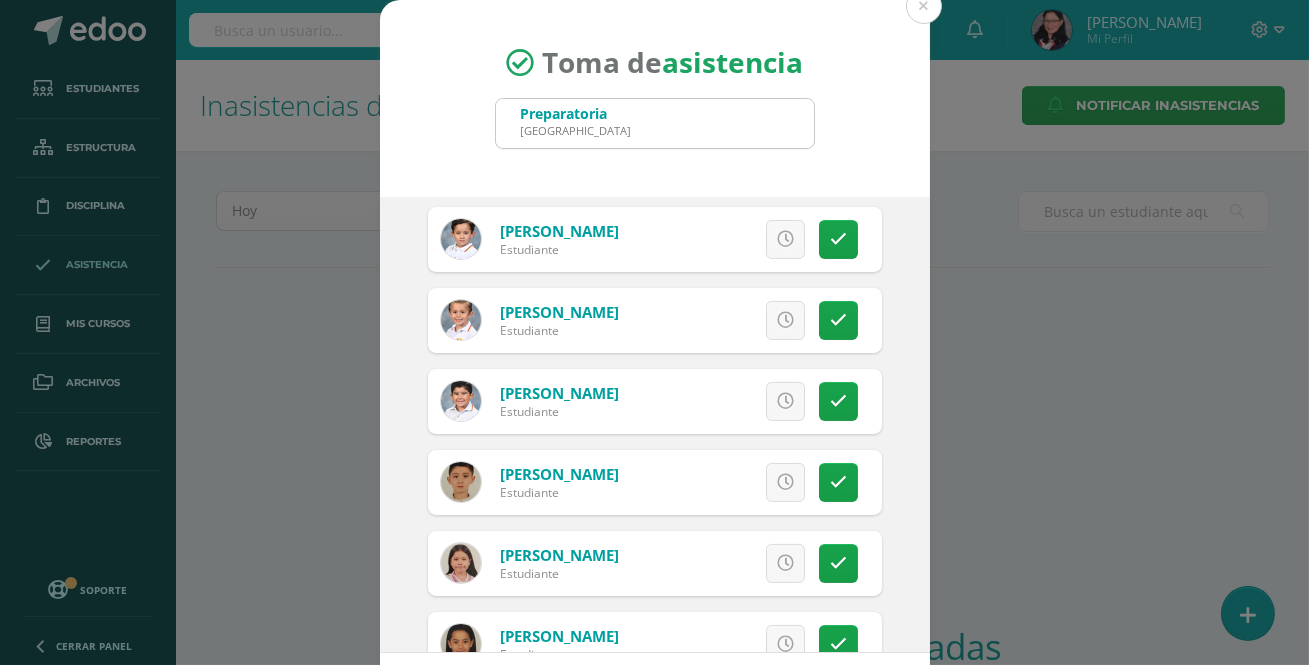 scroll, scrollTop: 1090, scrollLeft: 0, axis: vertical 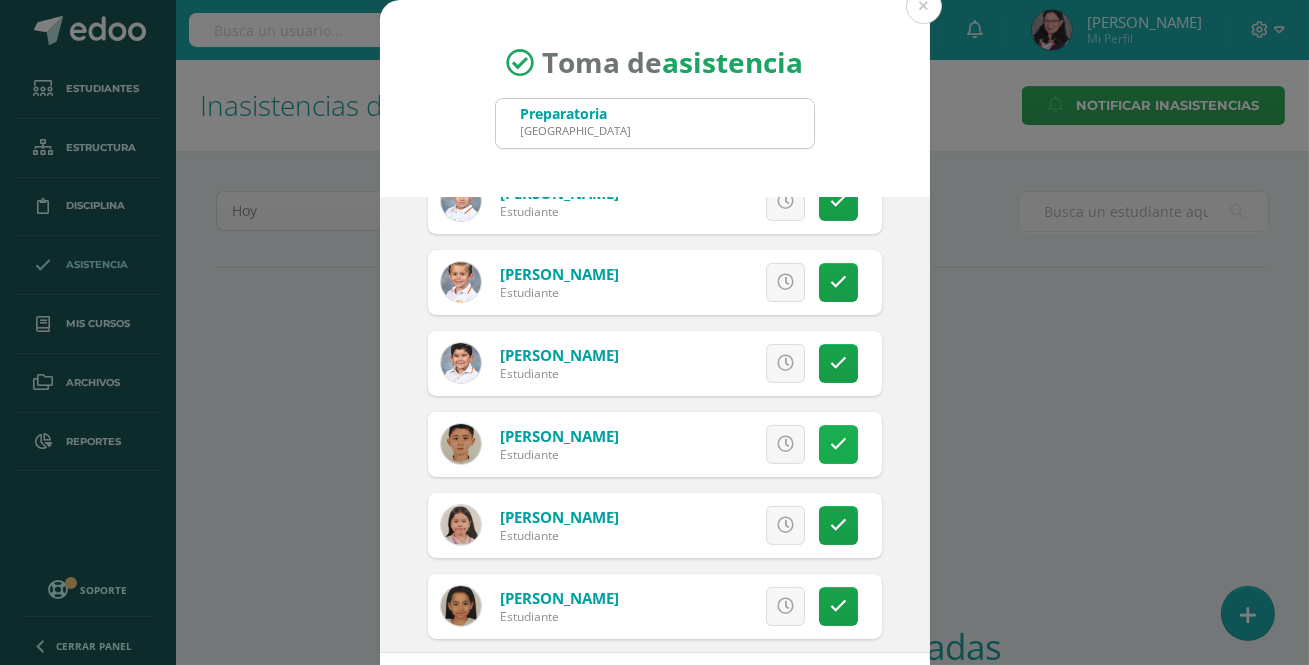 click at bounding box center (838, 444) 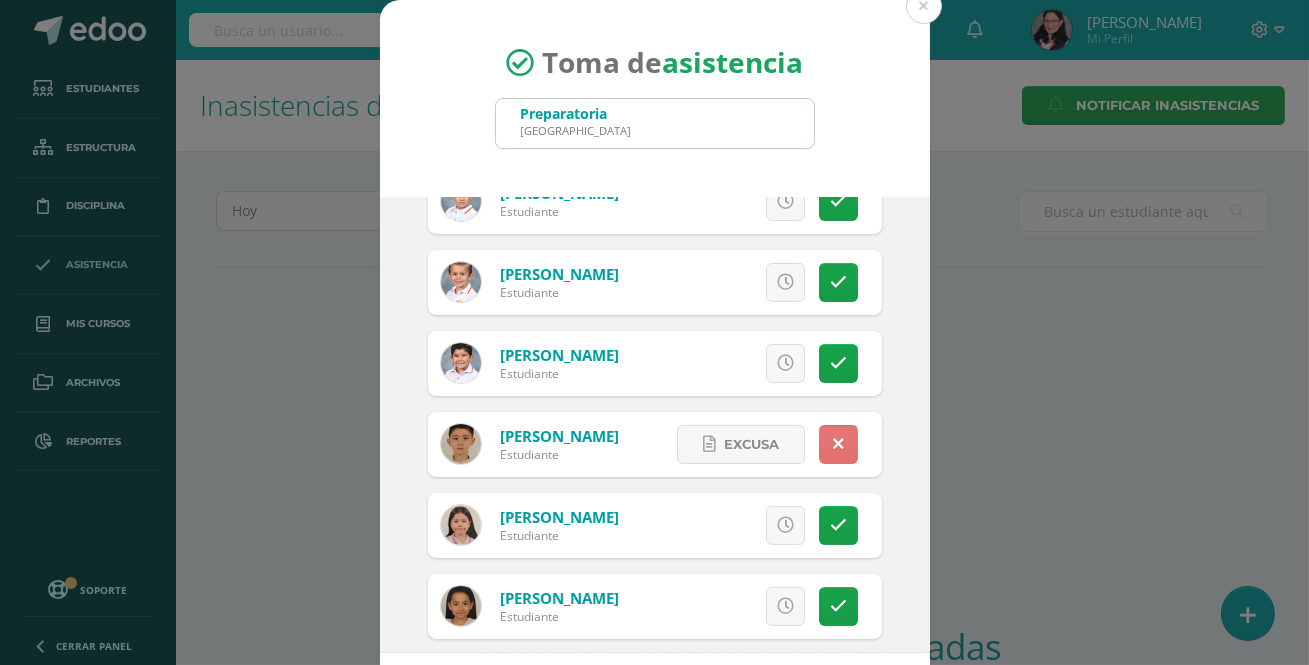 scroll, scrollTop: 1181, scrollLeft: 0, axis: vertical 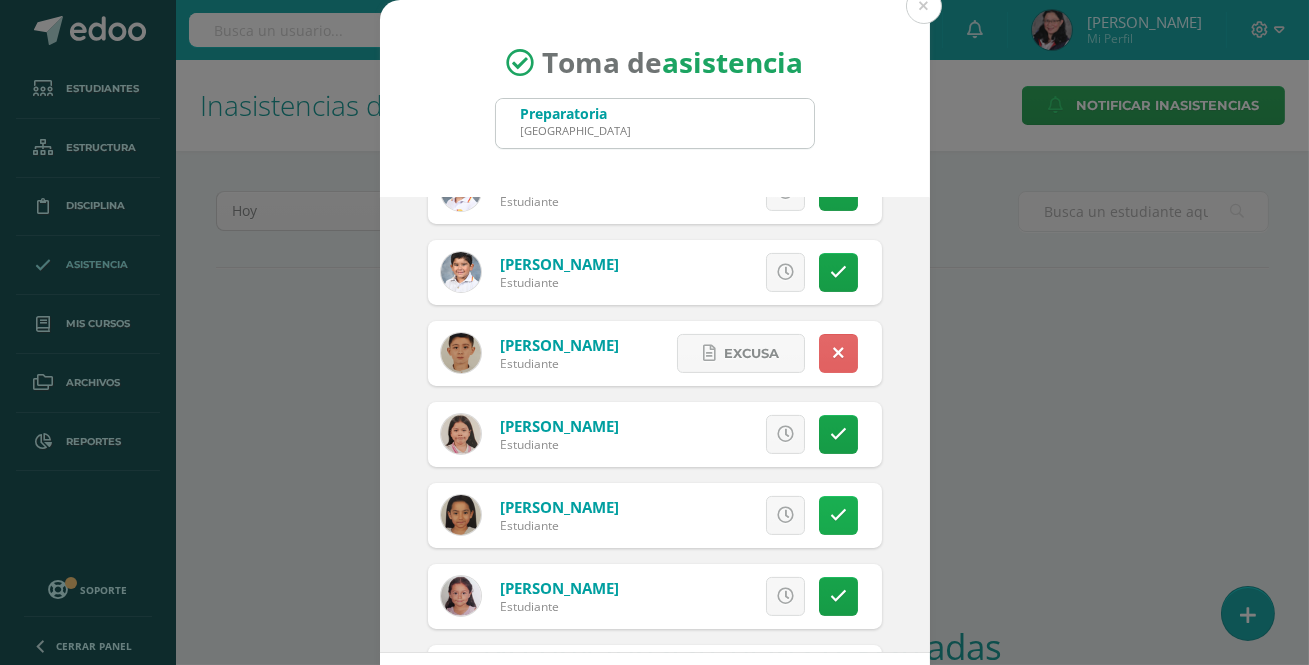 click at bounding box center [838, 515] 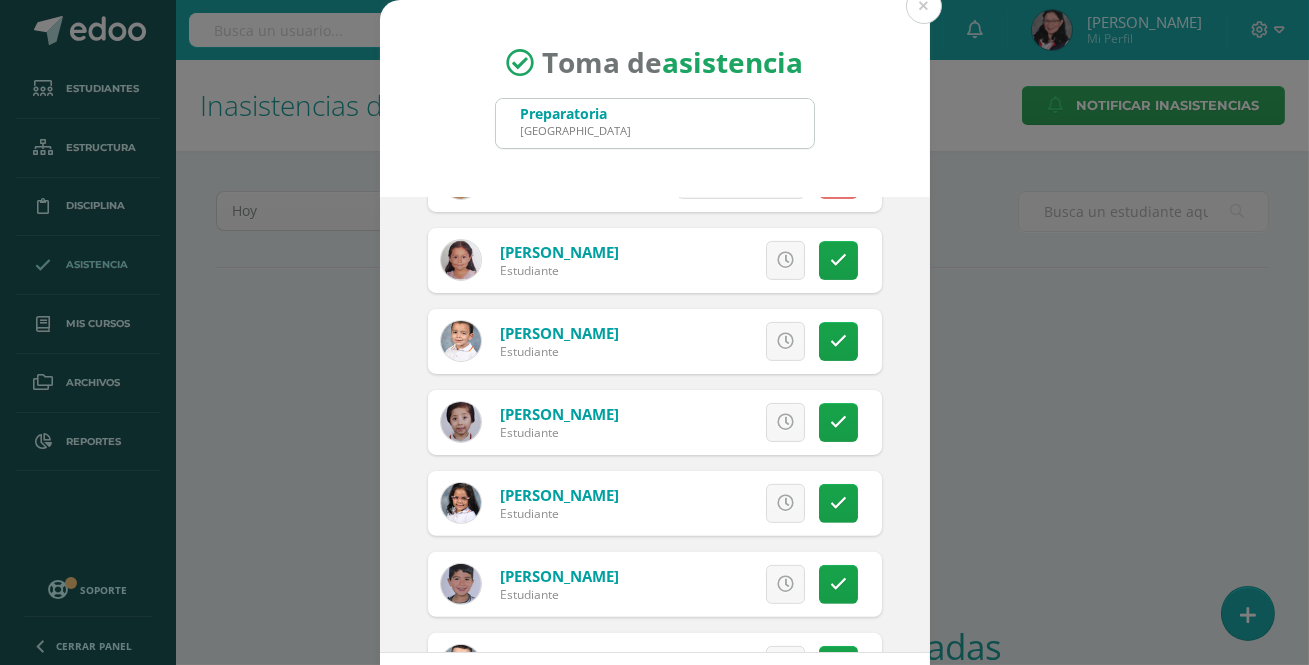 scroll, scrollTop: 1545, scrollLeft: 0, axis: vertical 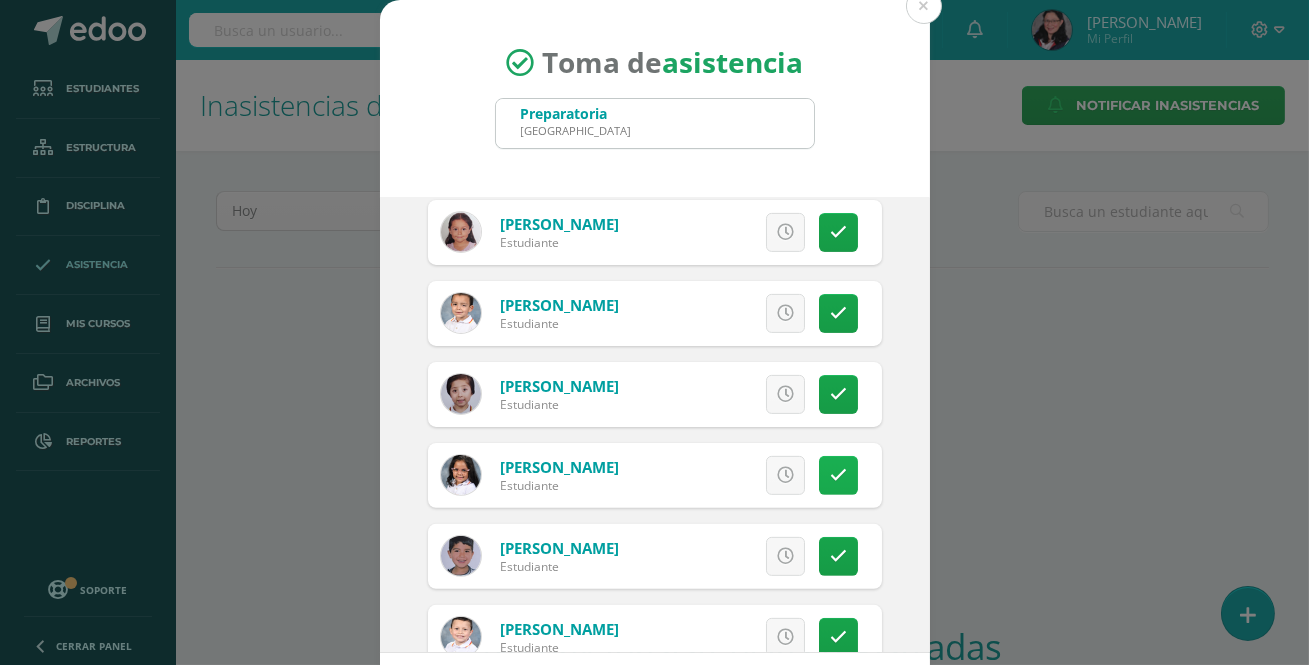 click at bounding box center (838, 475) 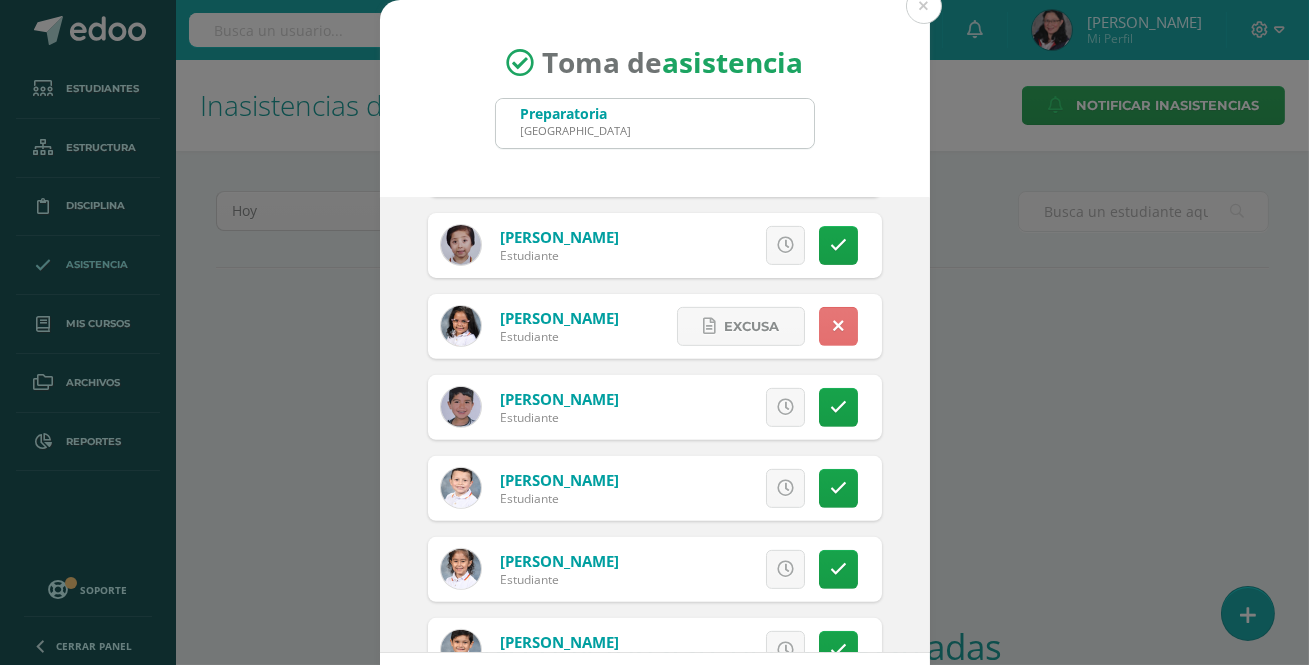 scroll, scrollTop: 1727, scrollLeft: 0, axis: vertical 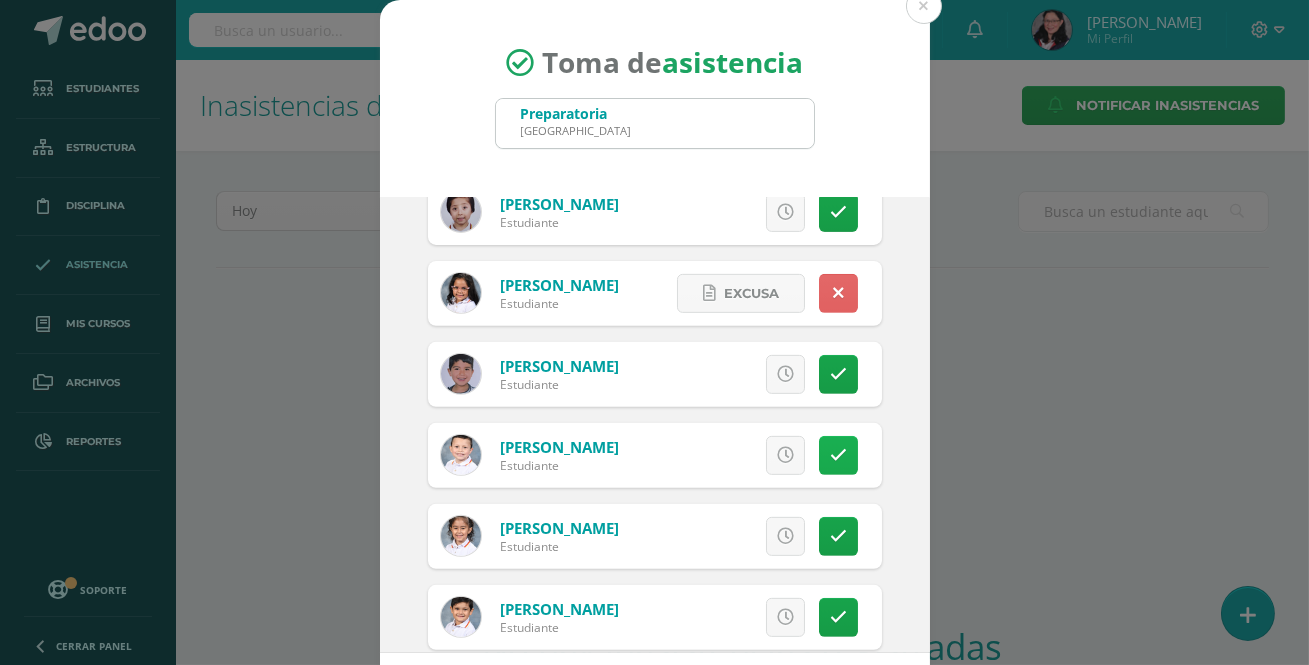click at bounding box center [838, 455] 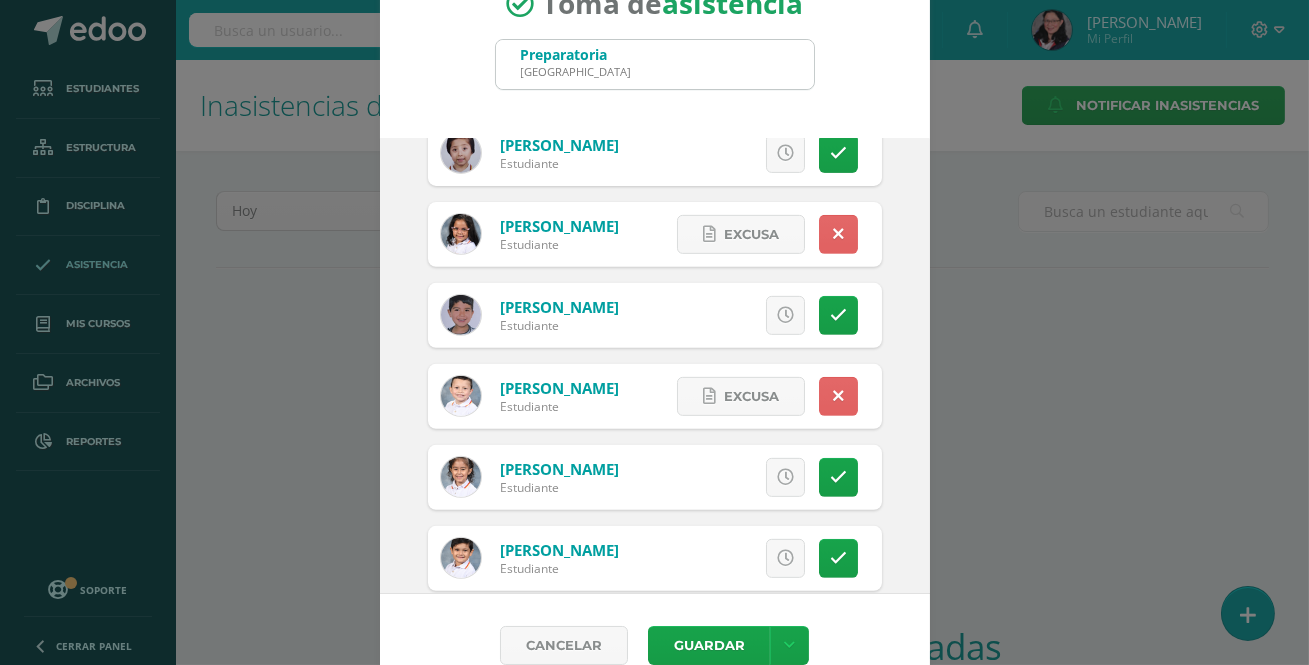 scroll, scrollTop: 90, scrollLeft: 0, axis: vertical 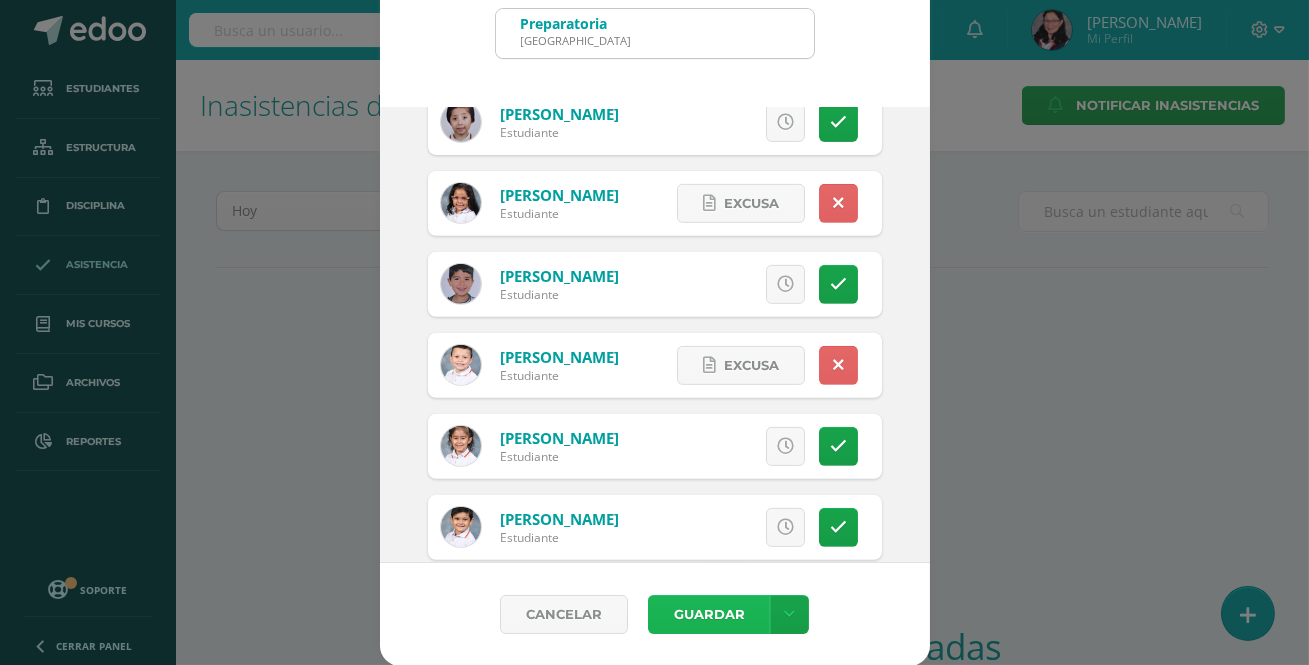 click on "Guardar" at bounding box center (709, 614) 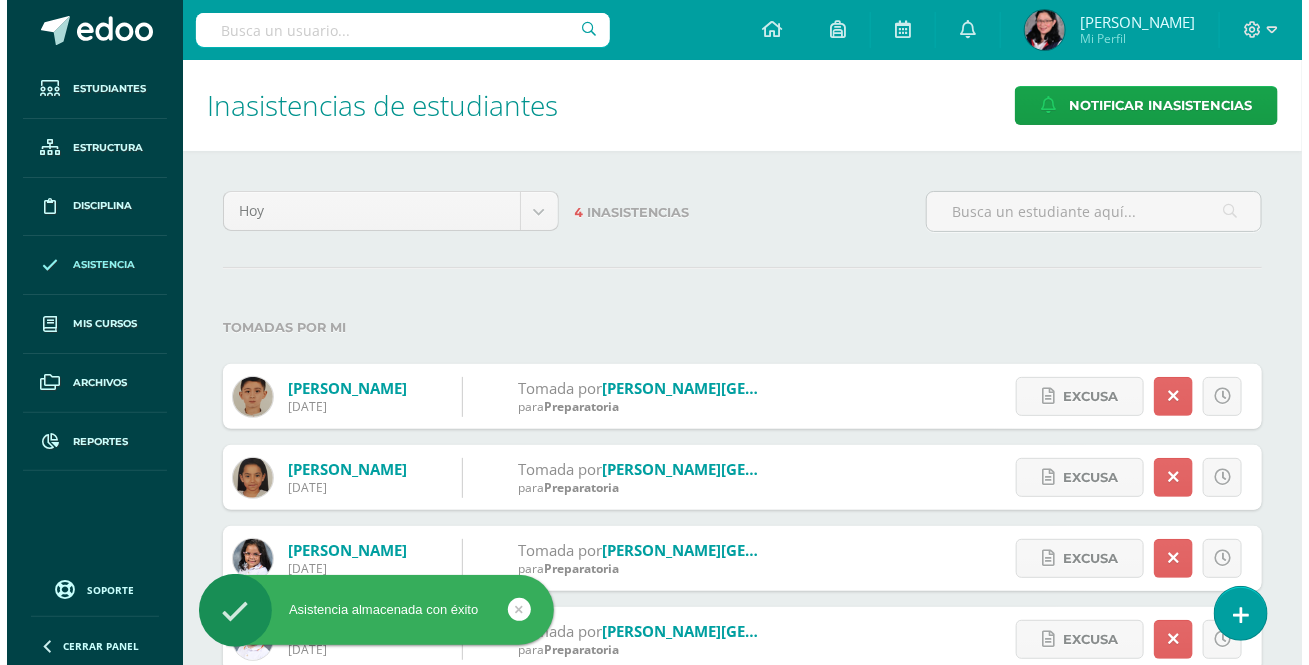 scroll, scrollTop: 0, scrollLeft: 0, axis: both 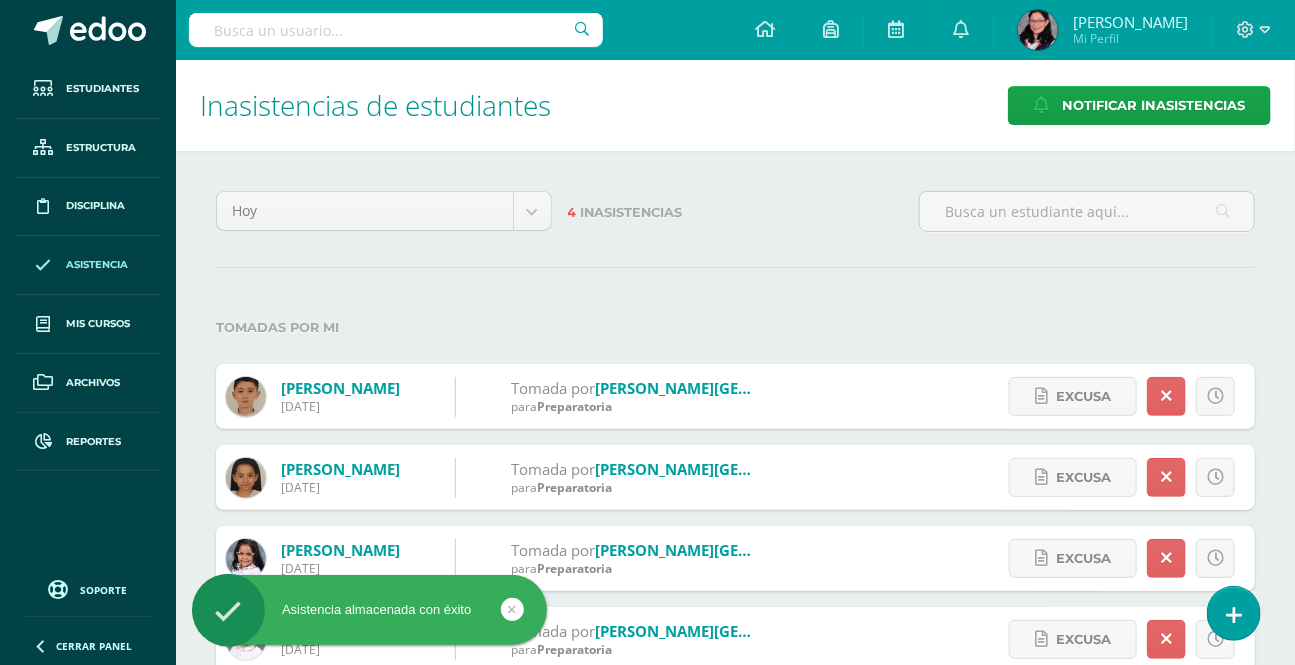 click on "Hoy                             Hoy Esta semana Este mes Este ciclo 4   Inasistencias Tomadas por mi
Lémus, Mateo
10/07/2025
Tomada por
Herrera, Lourdes
para
Preparatoria Excusa Detalles sobre excusa: Añadir excusa a todas las inasistencias del día Cancelar Agregar
Martínez, Catalina
10/07/2025
Tomada por
Herrera, Lourdes
para
Preparatoria Excusa Detalles sobre excusa: Añadir excusa a todas las inasistencias del día Cancelar Agregar
Murphy, Annika
10/07/2025
Tomada por
Herrera, Lourdes
para
Preparatoria Excusa Detalles sobre excusa: Añadir excusa a todas las inasistencias del día Cancelar Agregar
Palma, Viniccio
10/07/2025
Excusa" at bounding box center [735, 468] 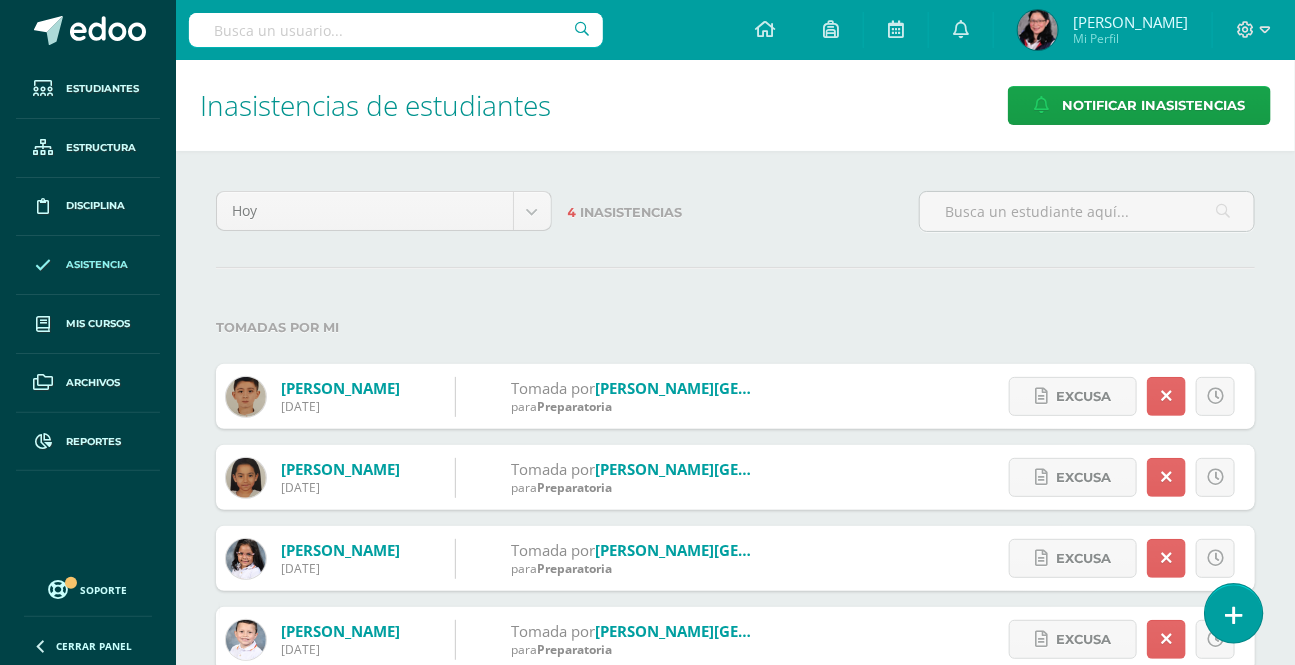 click at bounding box center (1234, 615) 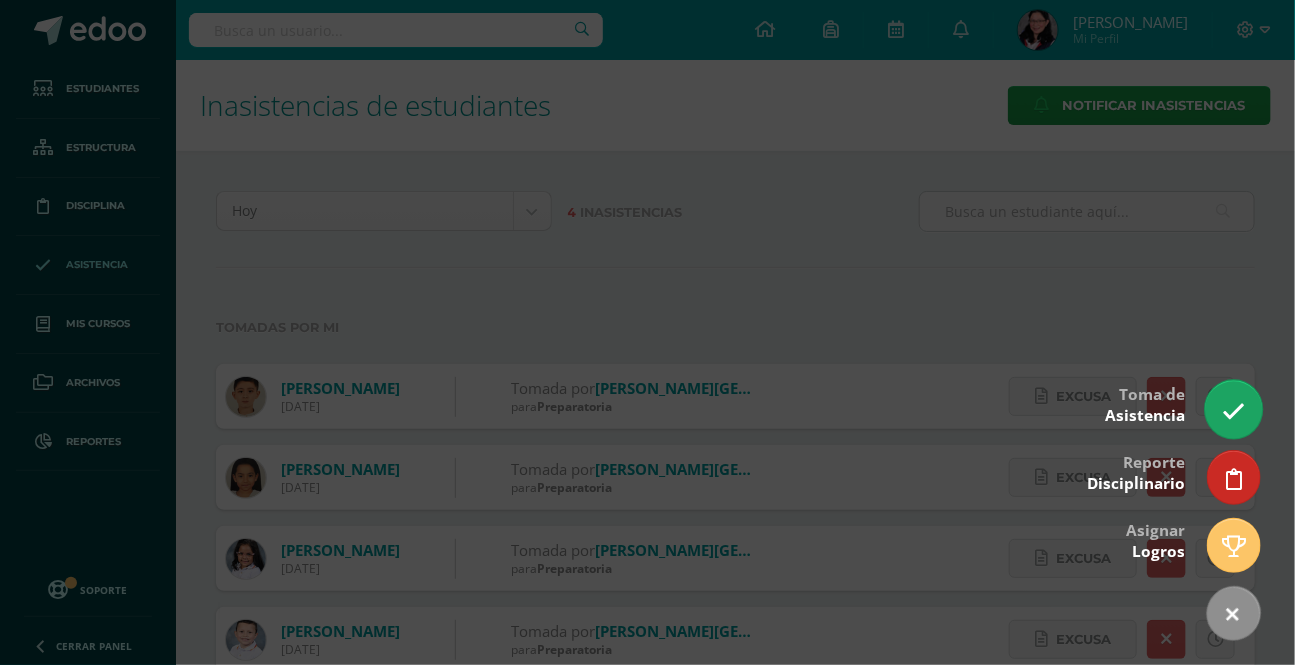 click at bounding box center (1233, 411) 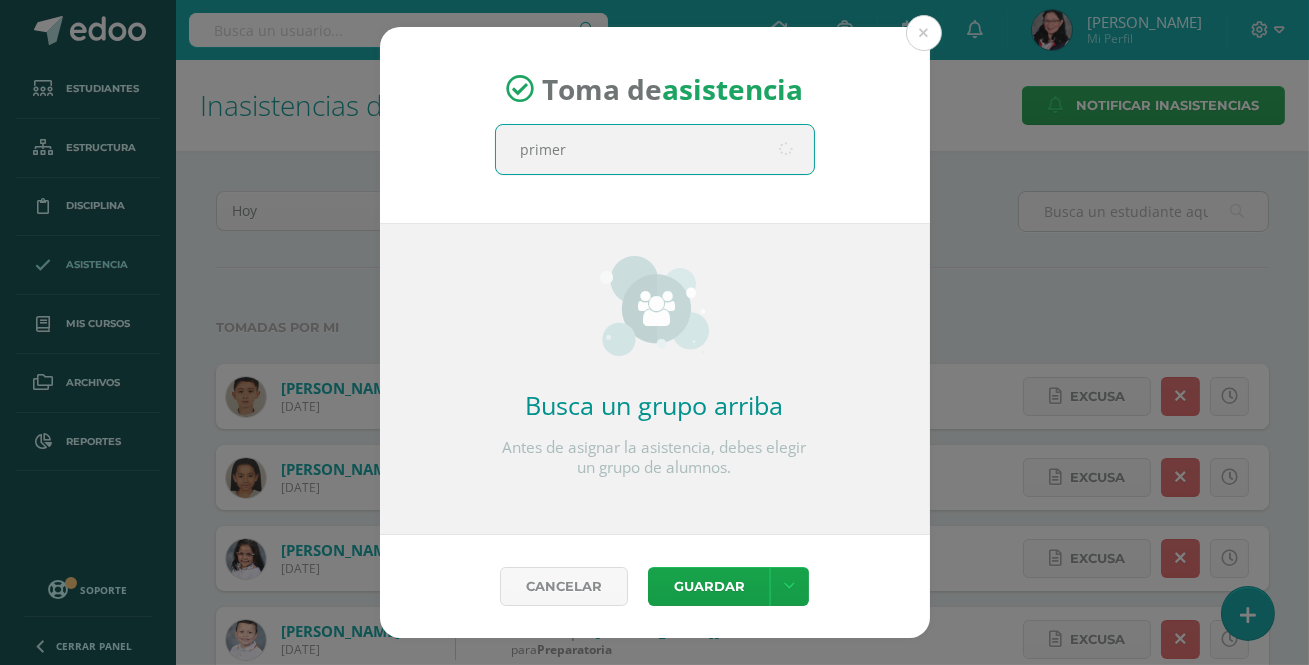 type on "primero" 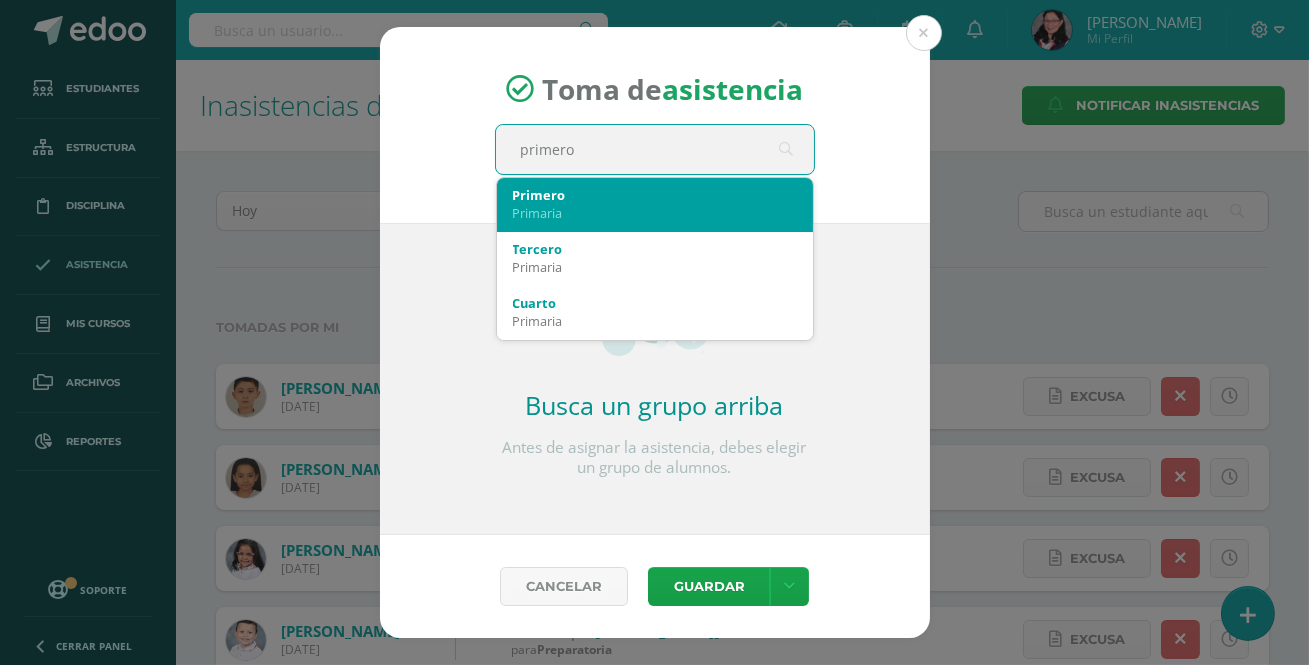 click on "Primero" at bounding box center (655, 195) 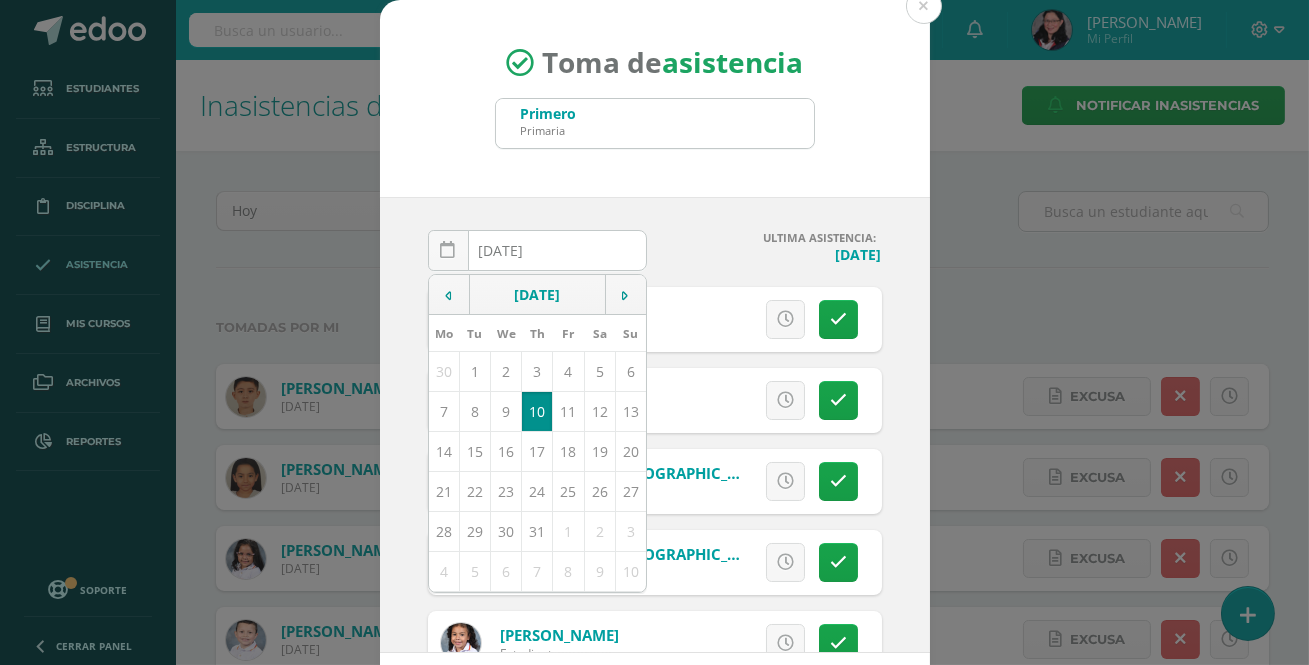 click on "ULTIMA ASISTENCIA:" at bounding box center (772, 237) 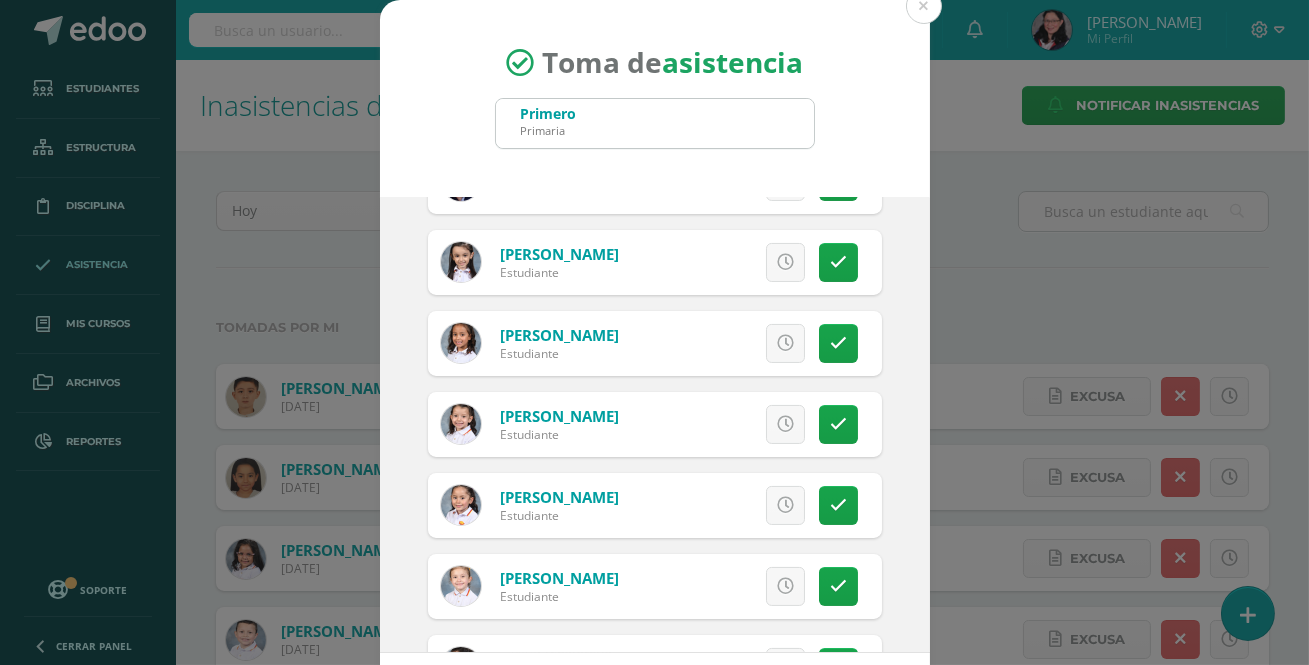 scroll, scrollTop: 818, scrollLeft: 0, axis: vertical 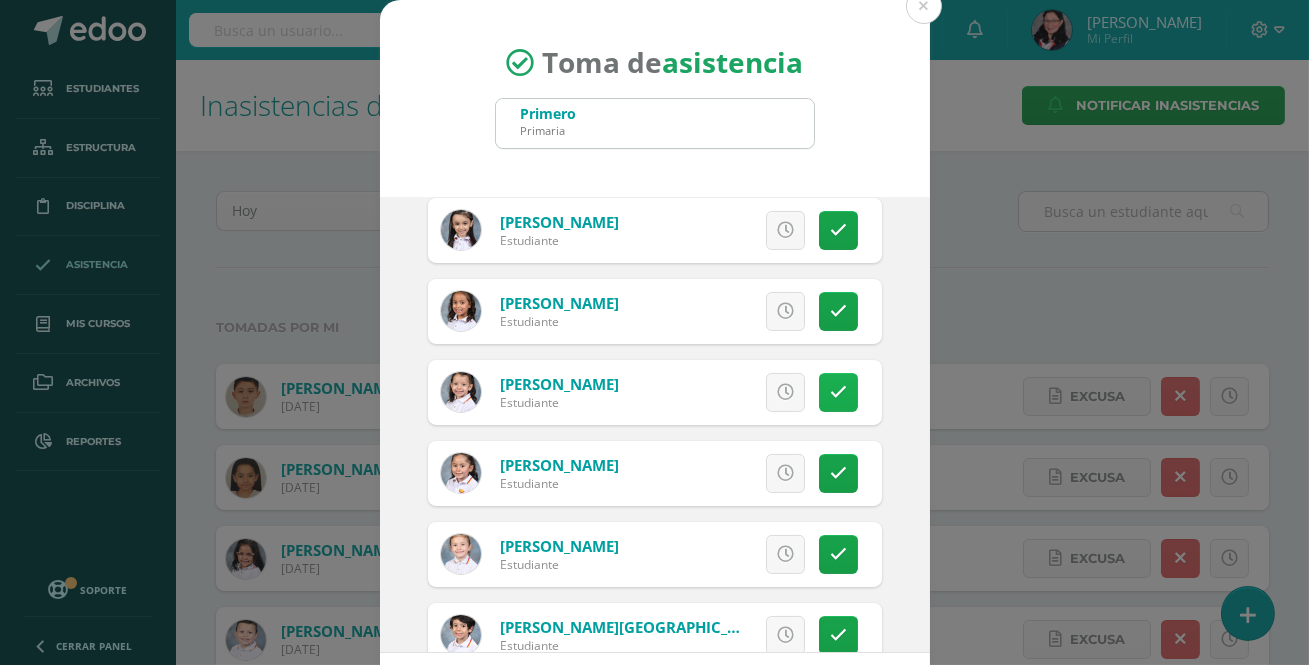 click at bounding box center [838, 392] 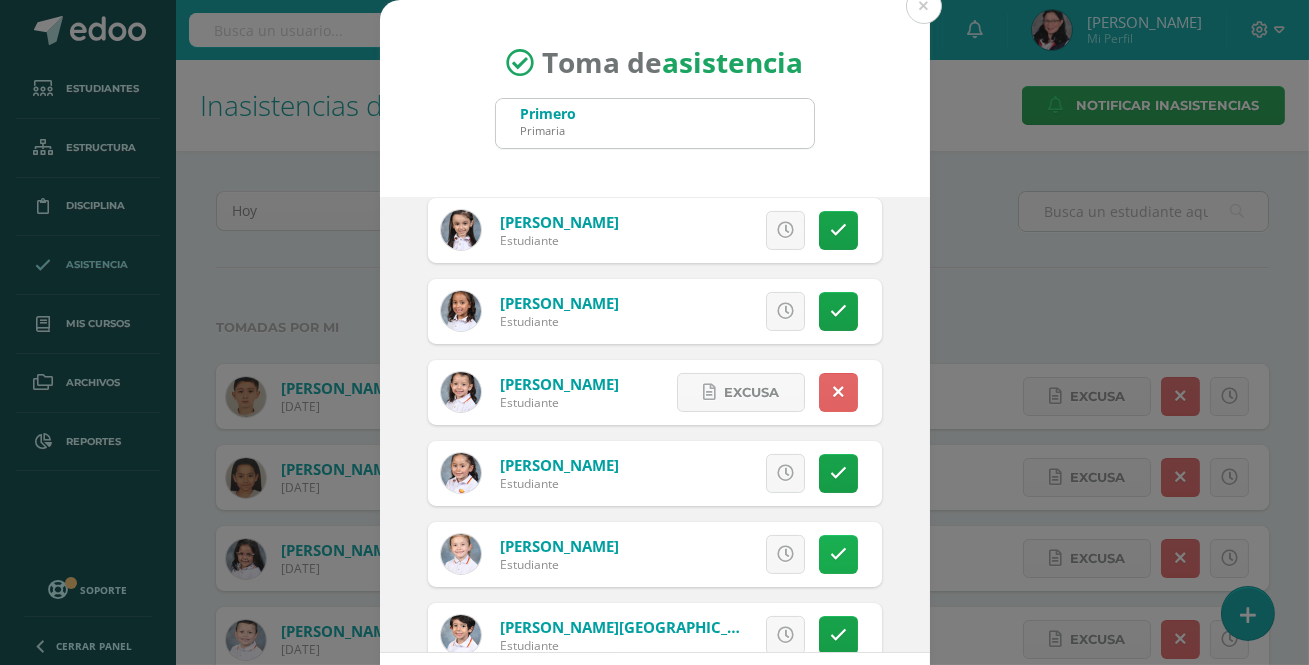 click at bounding box center [838, 554] 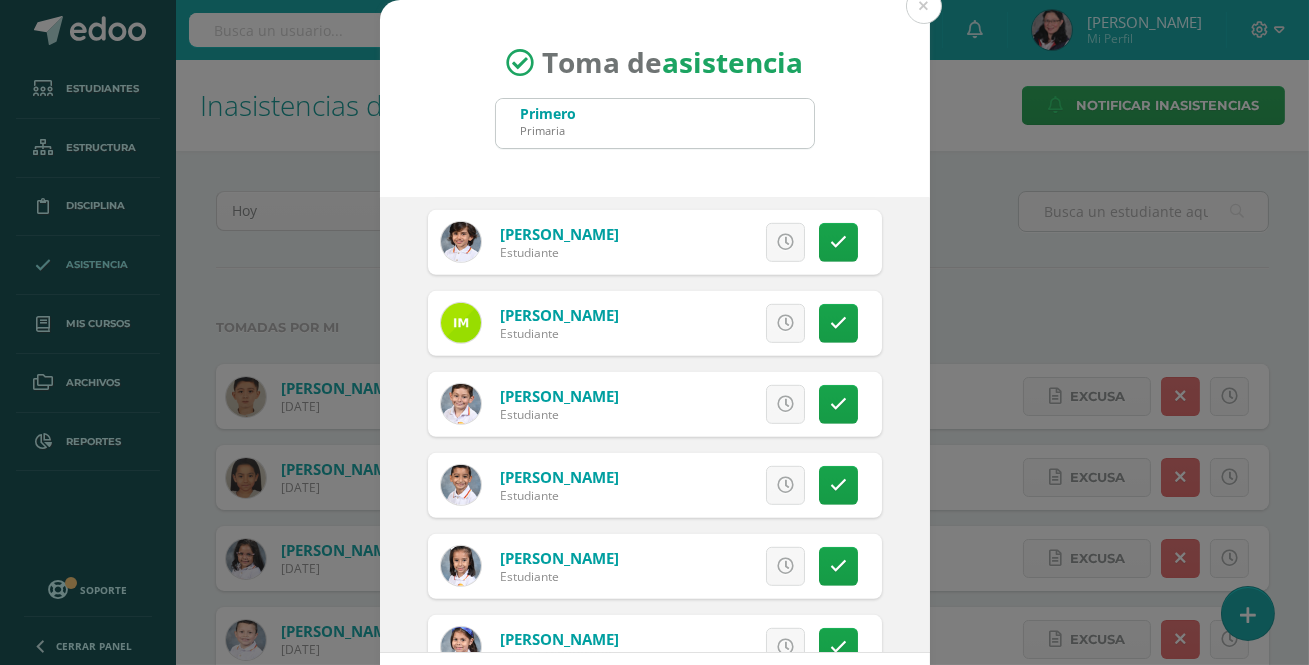 scroll, scrollTop: 2545, scrollLeft: 0, axis: vertical 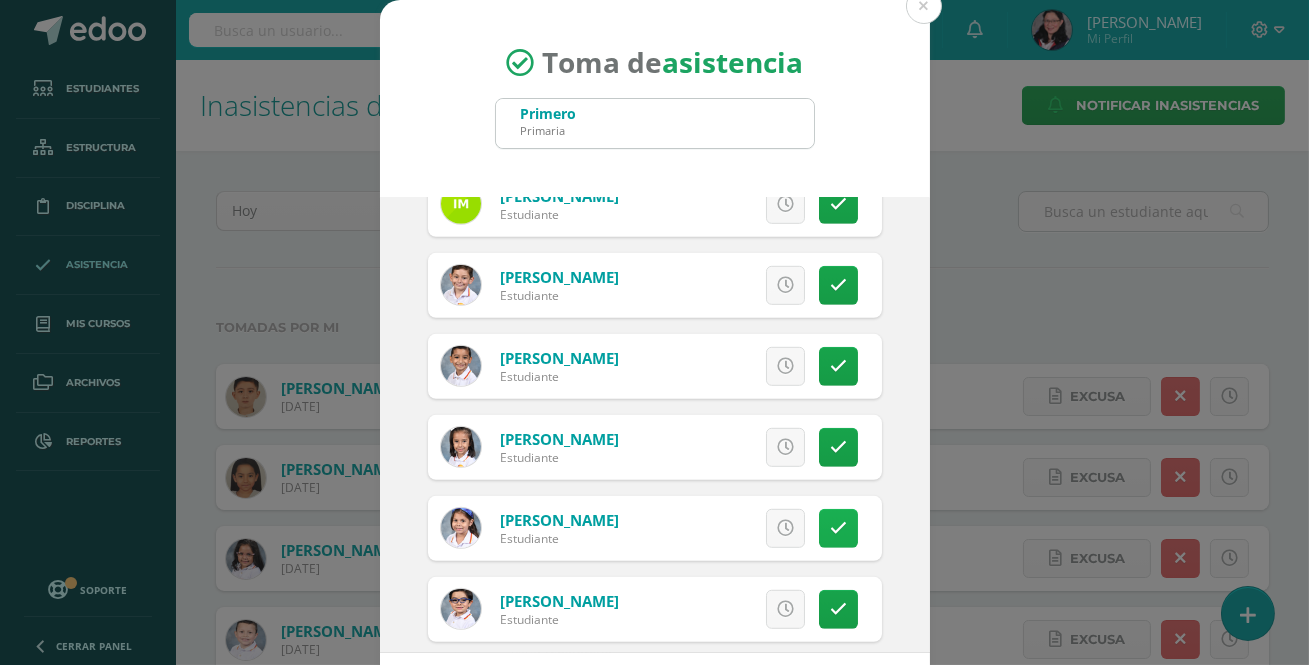 click at bounding box center [838, 528] 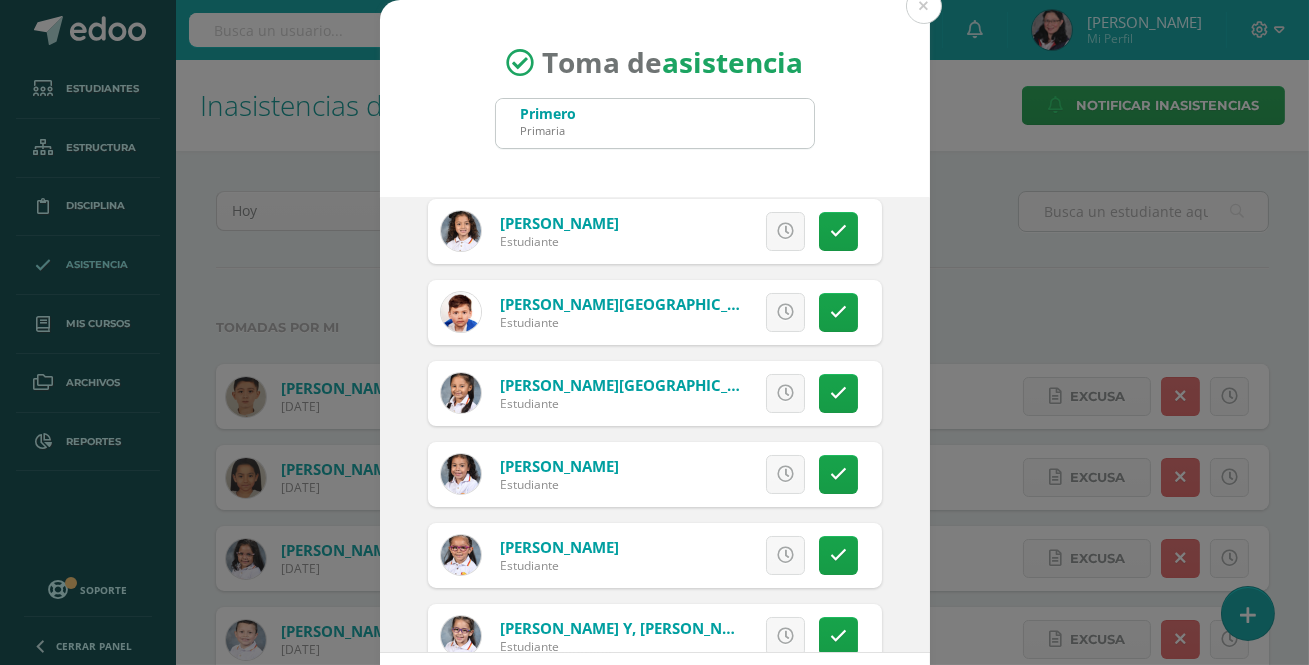 scroll, scrollTop: 181, scrollLeft: 0, axis: vertical 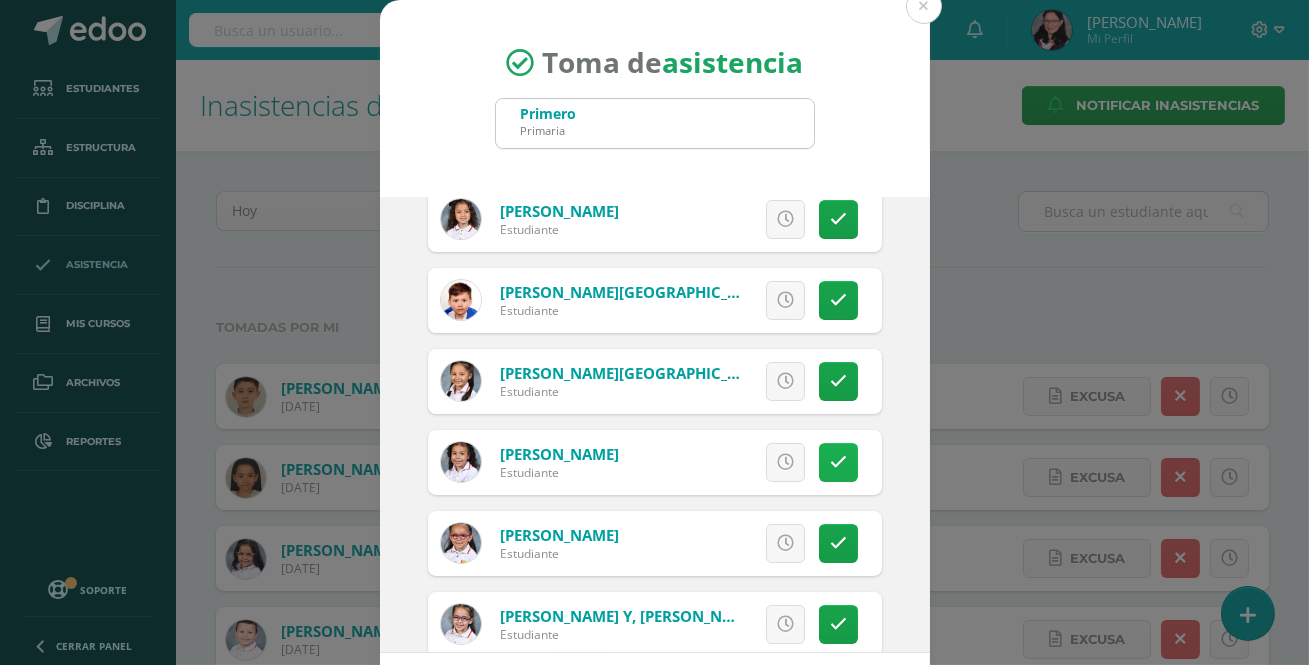 click at bounding box center (838, 462) 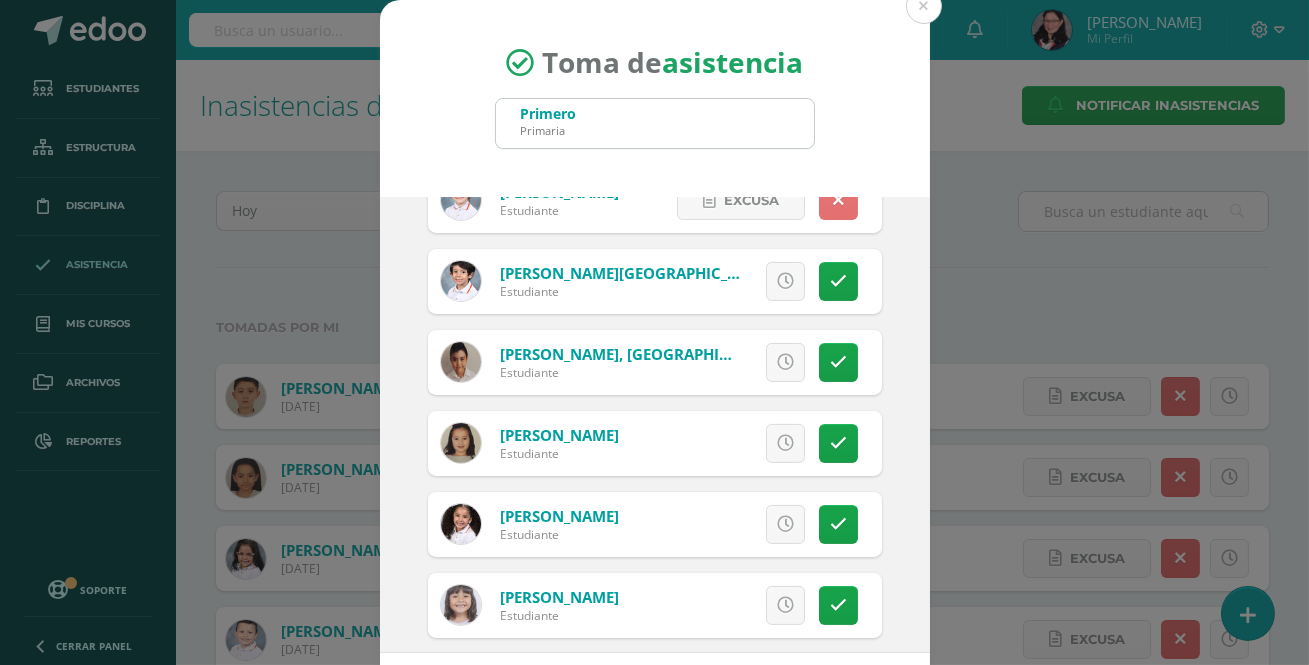 scroll, scrollTop: 1181, scrollLeft: 0, axis: vertical 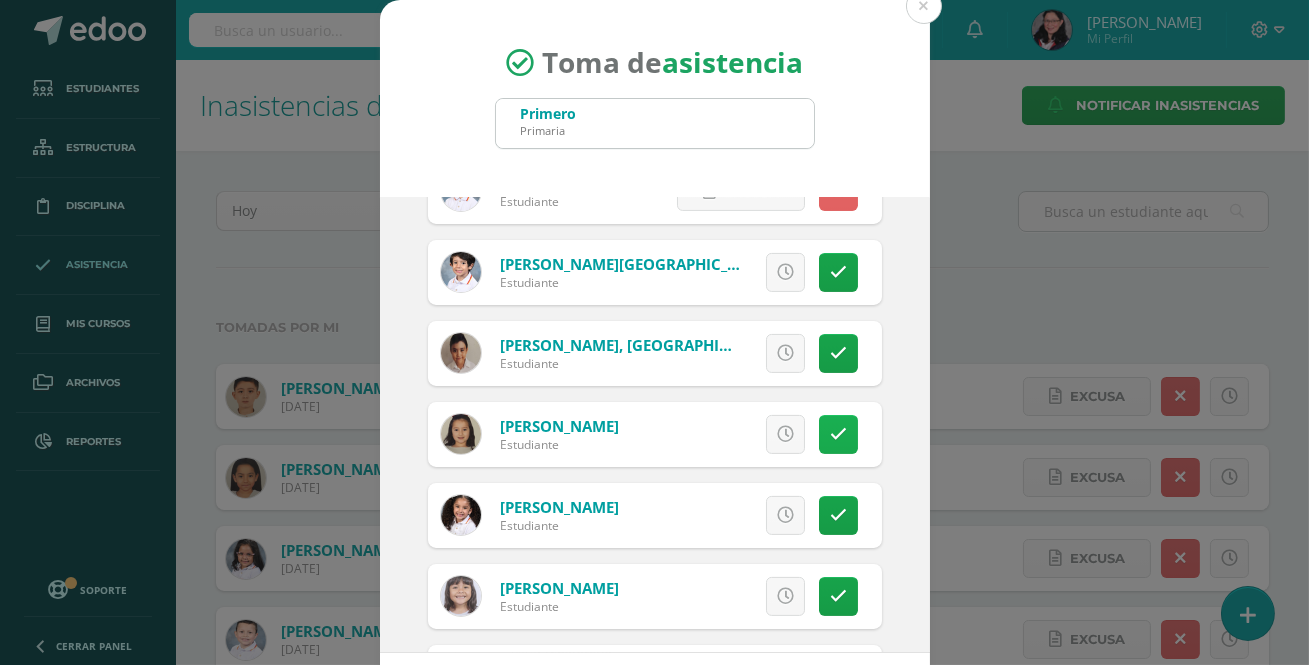 click at bounding box center [838, 434] 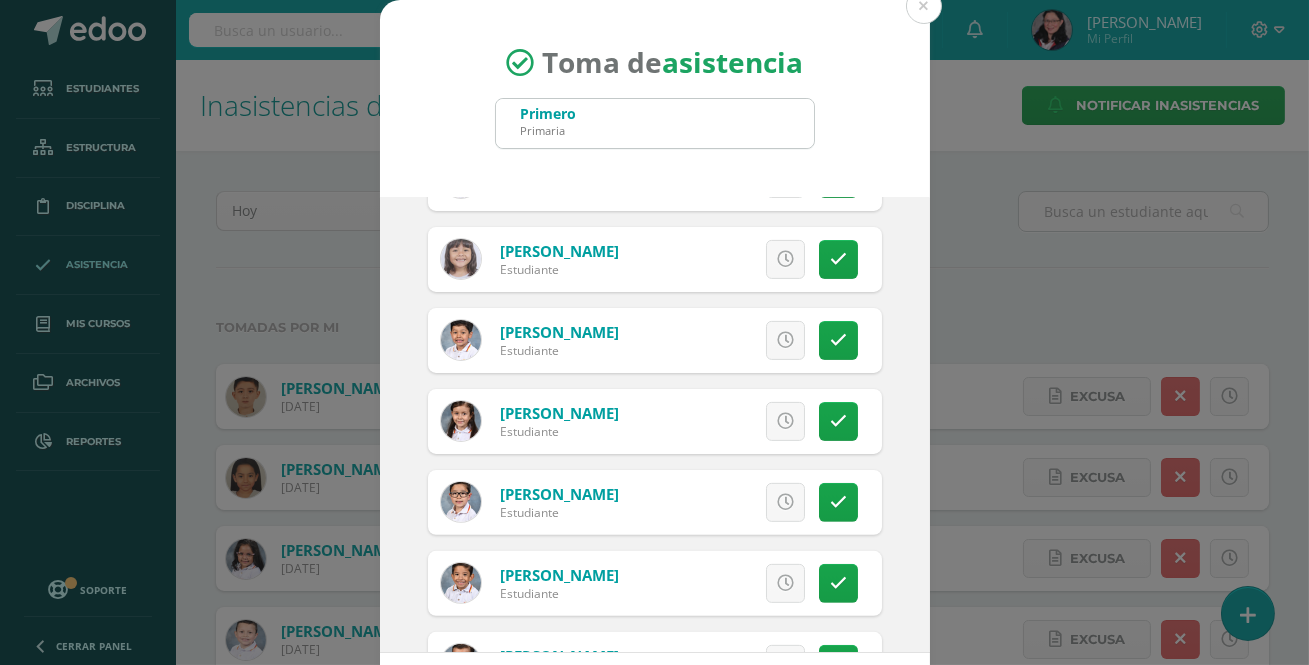 scroll, scrollTop: 1636, scrollLeft: 0, axis: vertical 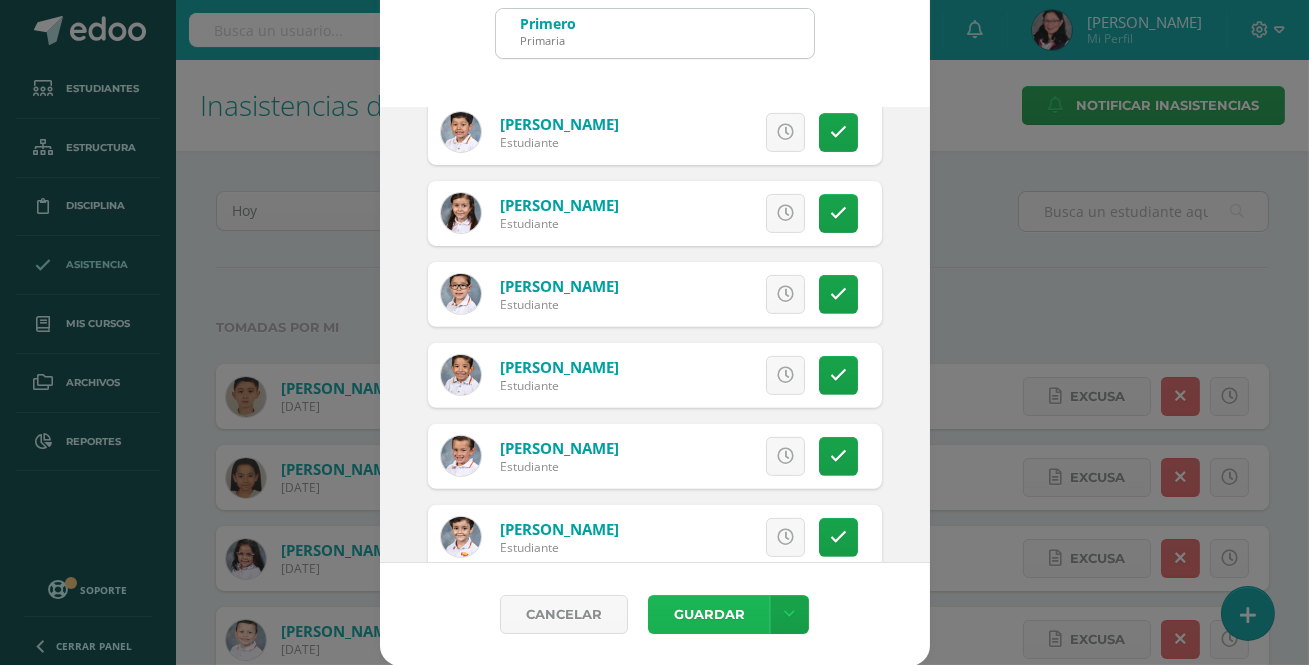 click on "Guardar" at bounding box center [709, 614] 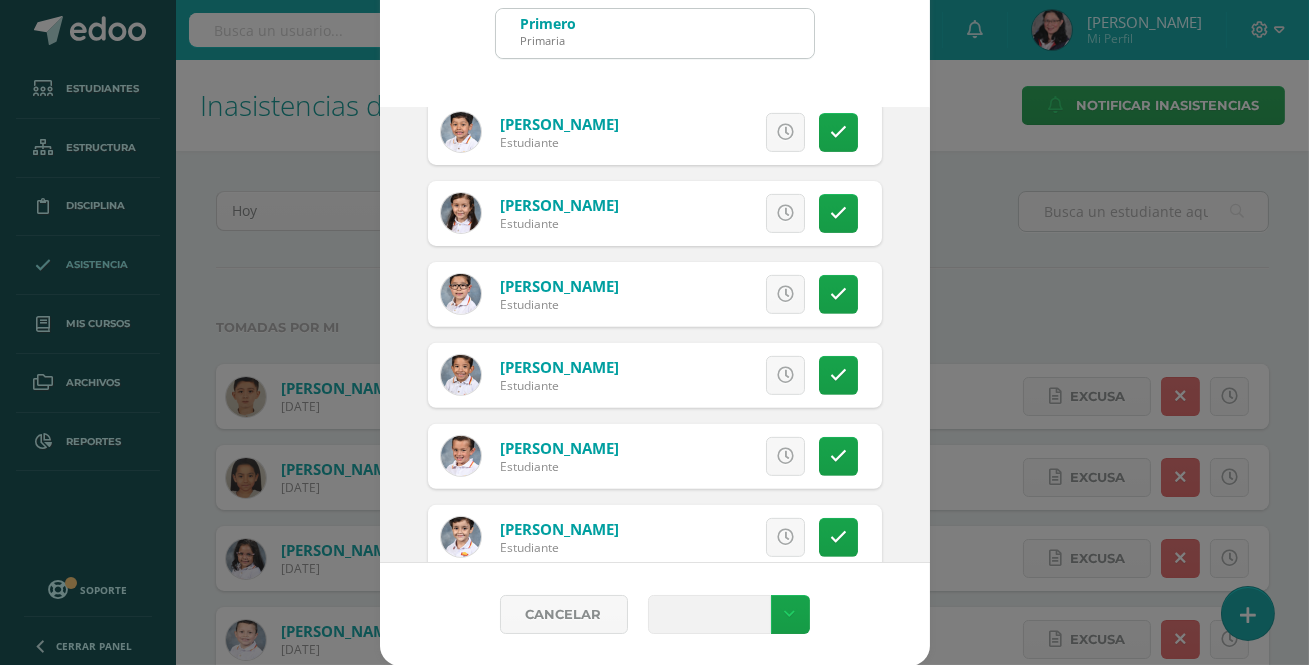 type 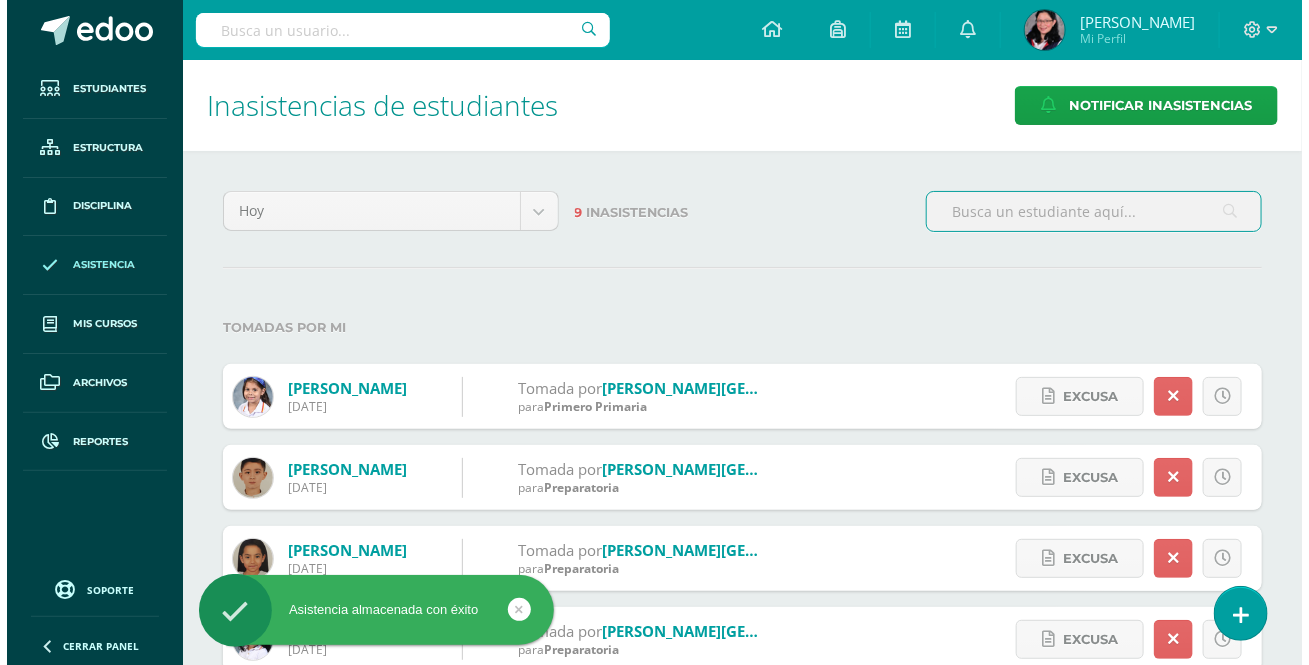 scroll, scrollTop: 0, scrollLeft: 0, axis: both 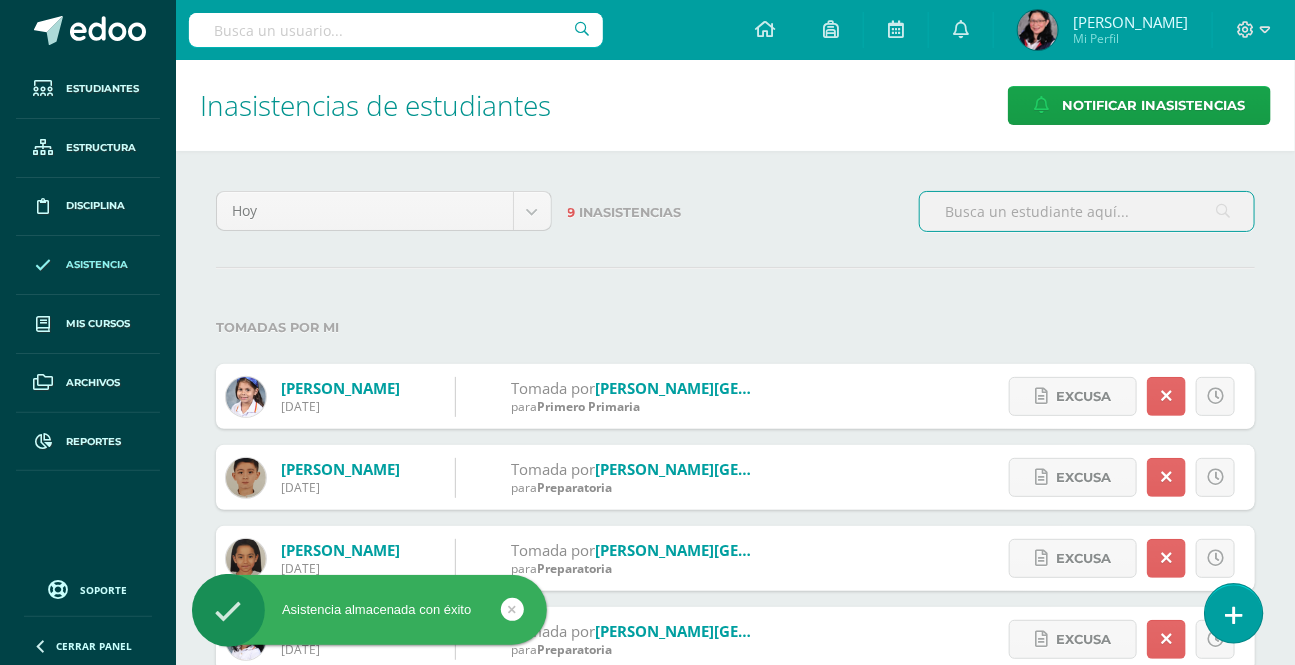 click at bounding box center [1234, 615] 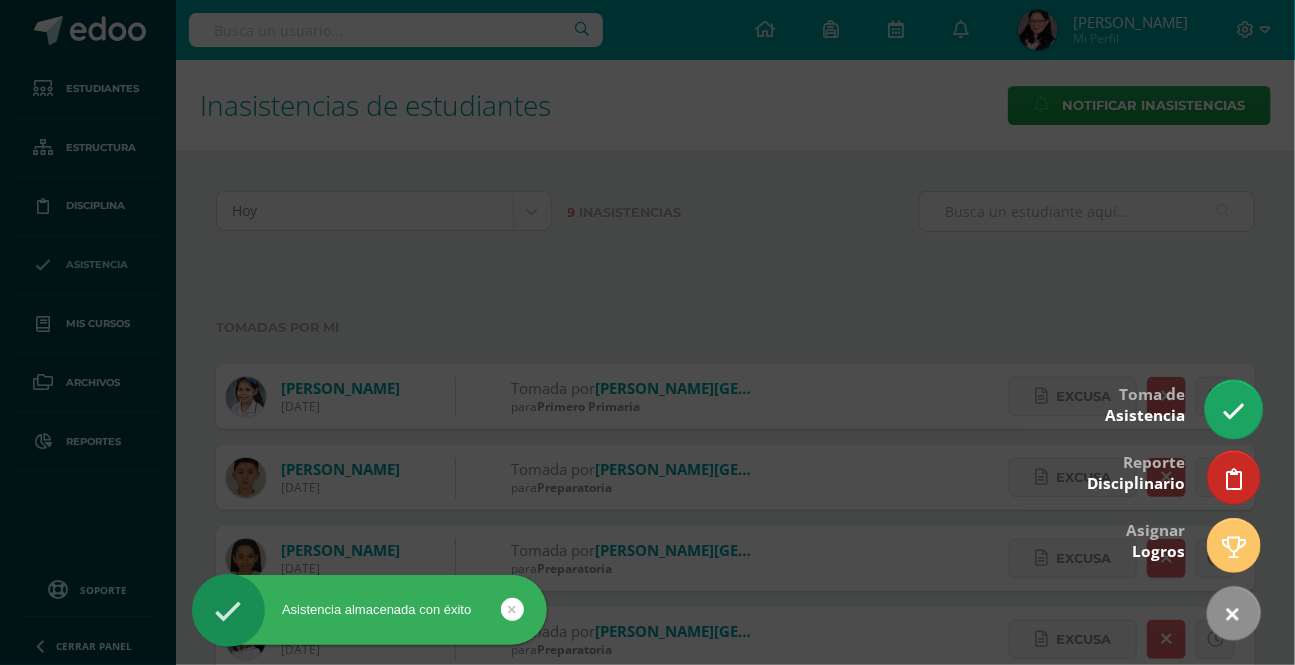 click at bounding box center [1233, 411] 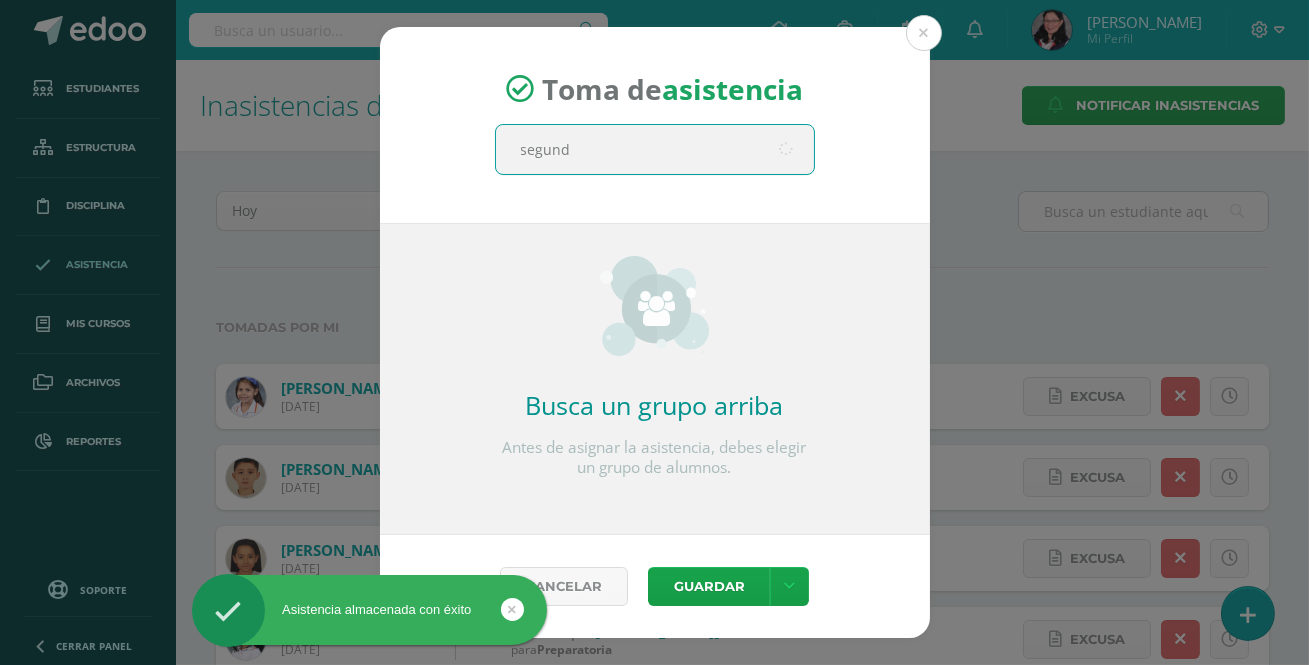 type on "segundo" 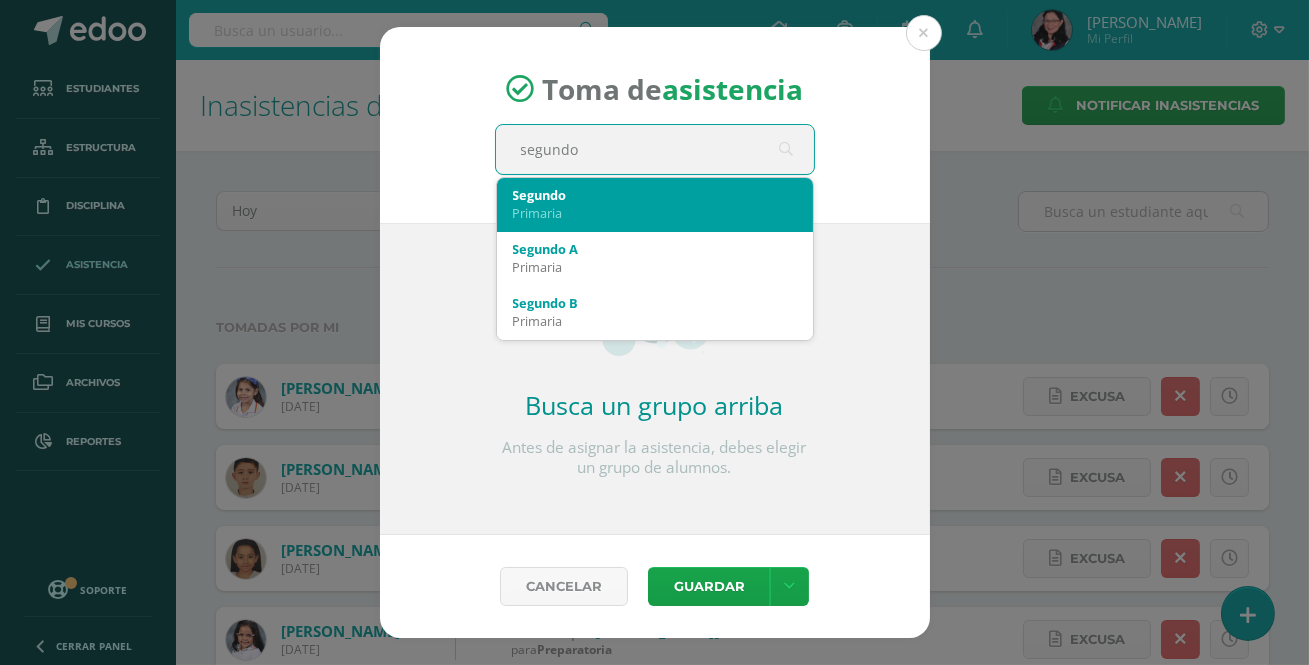 click on "Primaria" at bounding box center [655, 213] 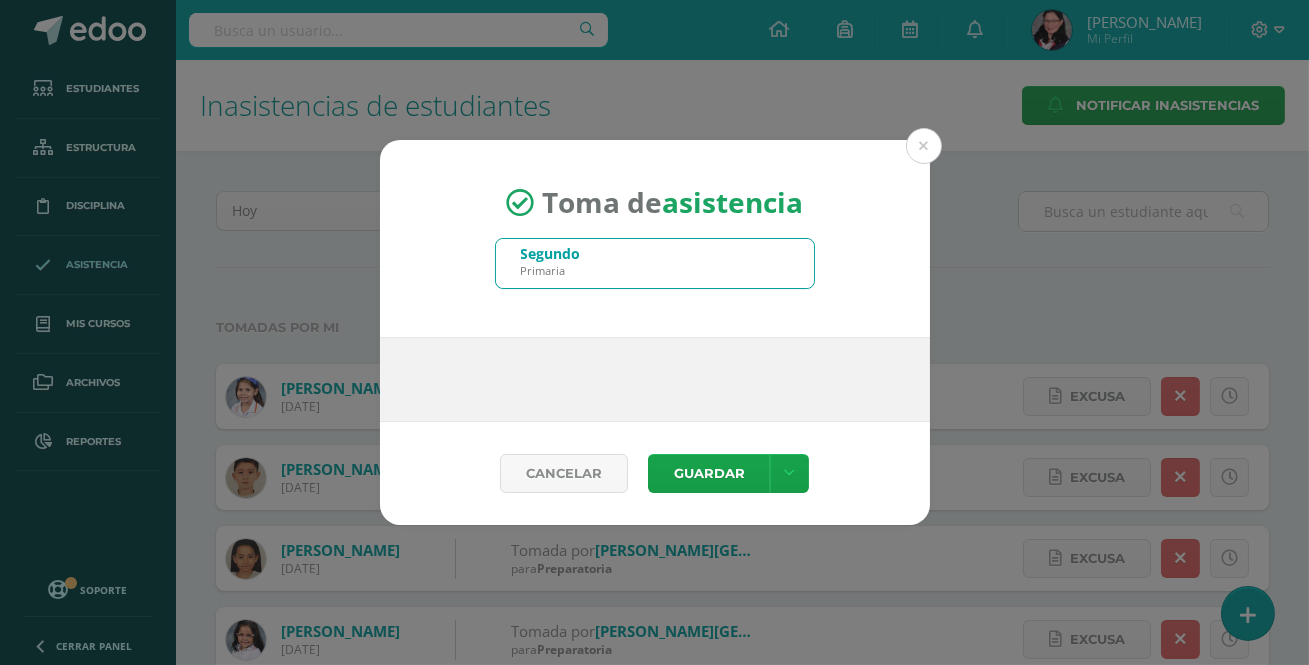 type 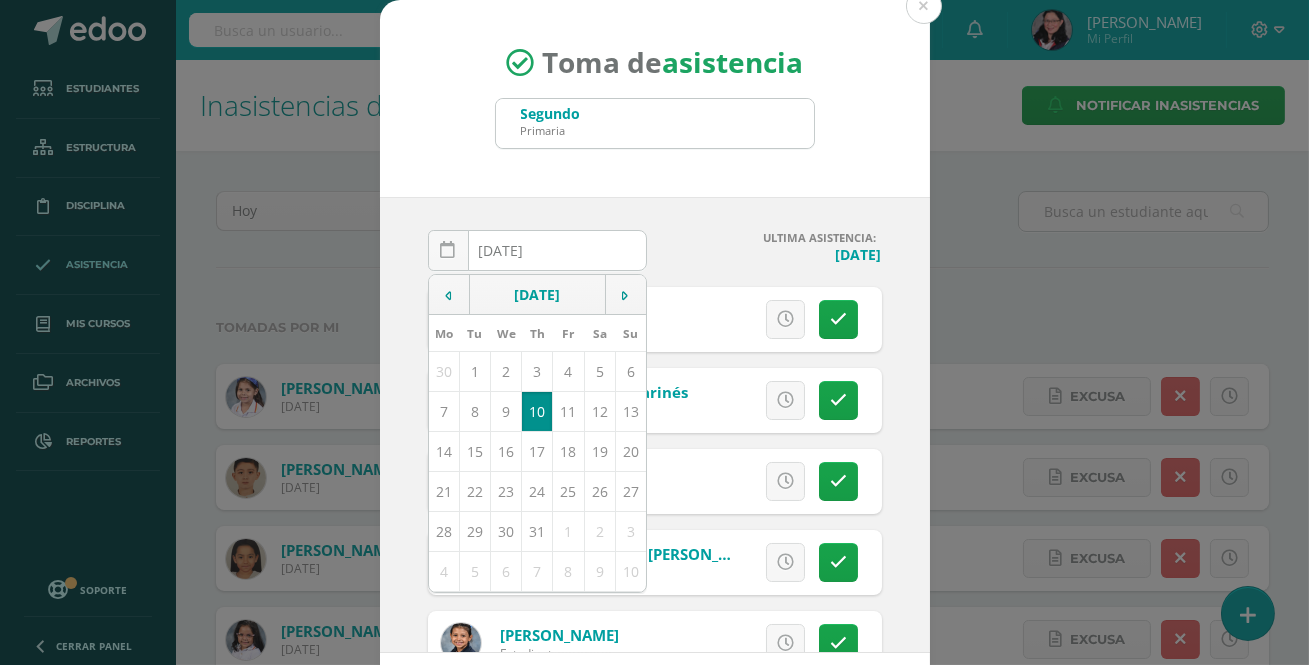 click on "2025-07-10
July, 2025 Mo Tu We Th Fr Sa Su 30 1 2 3 4 5 6 7 8 9 10 11 12 13 14 15 16 17 18 19 20 21 22 23 24 25 26 27 28 29 30 31 1 2 3 4 5 6 7 8 9 10 false Clear date
ULTIMA ASISTENCIA:
Martes, 8 de julio
Ya existe toma de asistencia registrada para el  Jueves, 10 de julio  para los estudiantes de  Segundo Primaria .
AGUILAR, CAMILO
Estudiante
Excusa" at bounding box center (655, 425) 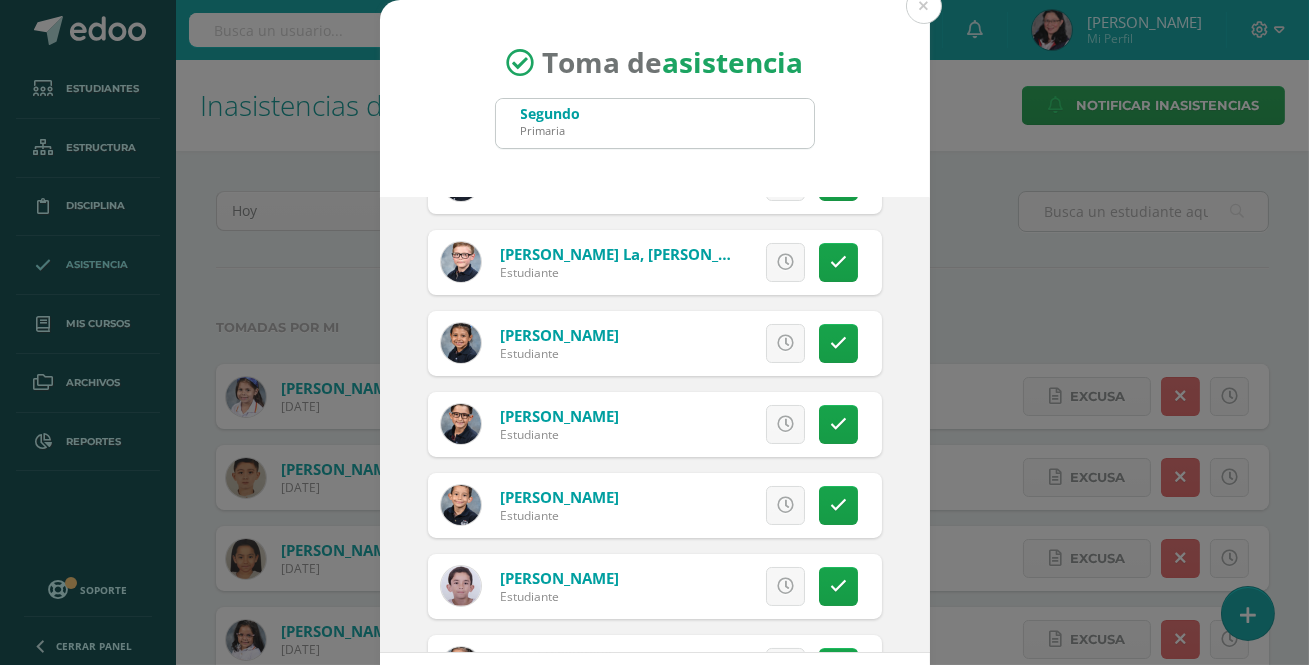 scroll, scrollTop: 363, scrollLeft: 0, axis: vertical 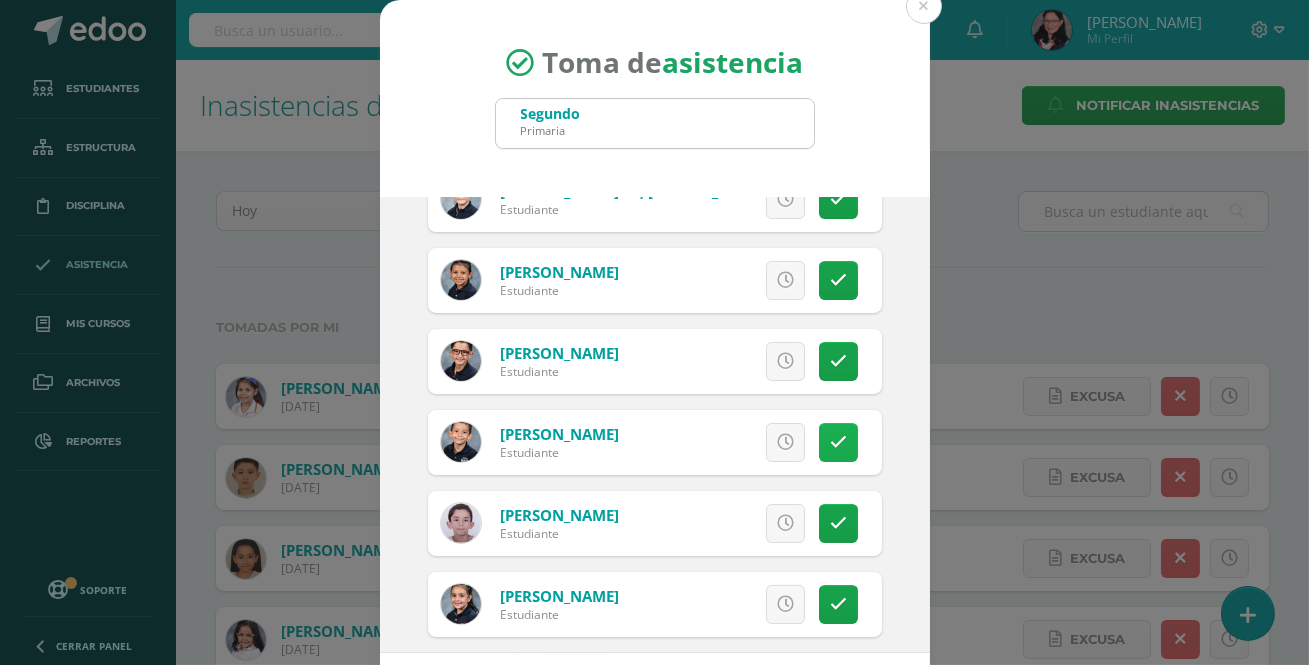 click at bounding box center (838, 442) 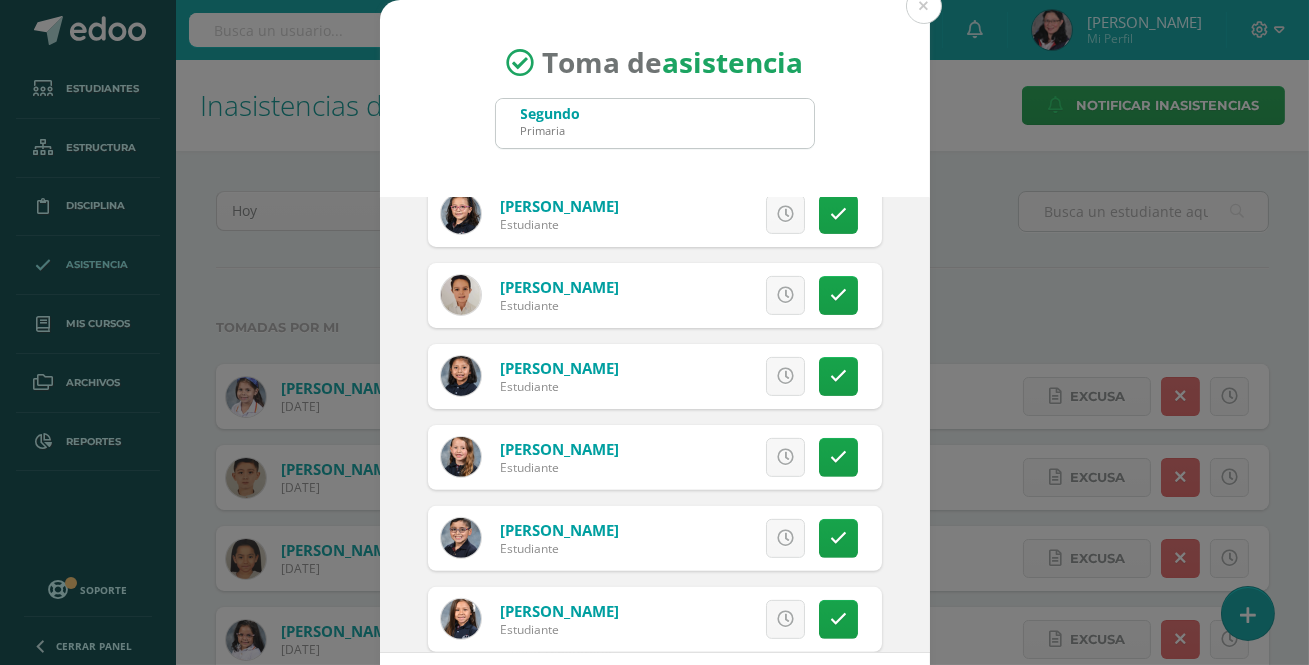 scroll, scrollTop: 1636, scrollLeft: 0, axis: vertical 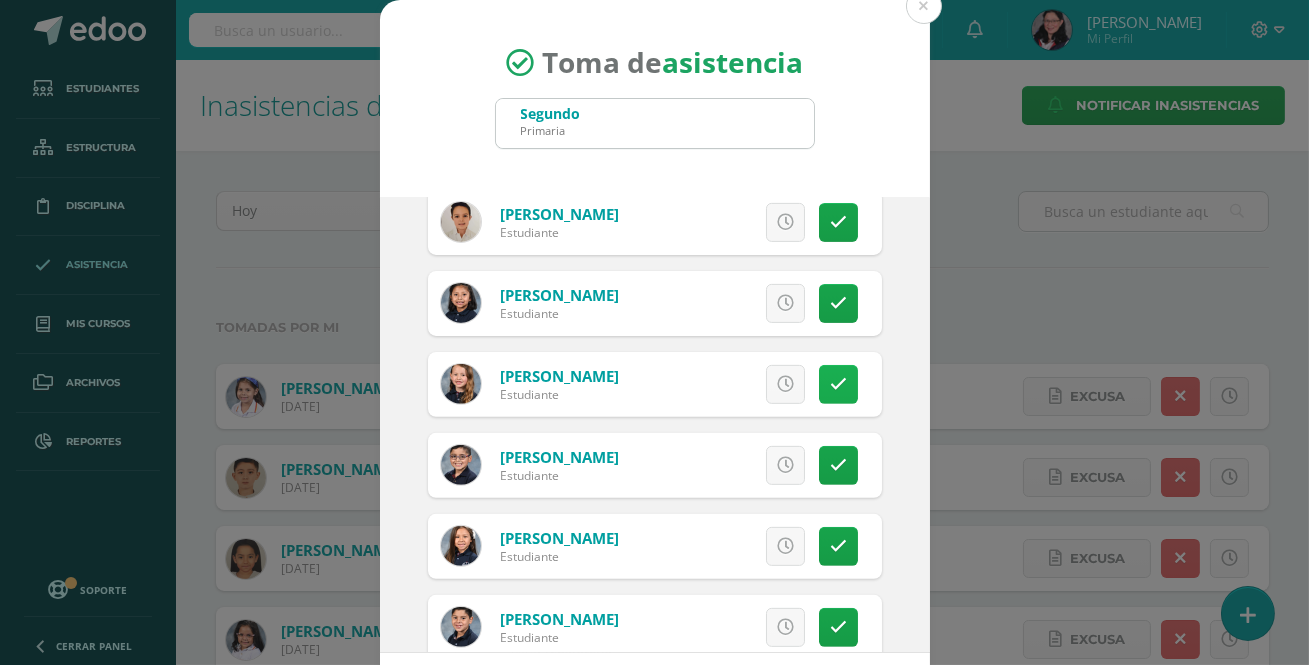 click at bounding box center (838, 384) 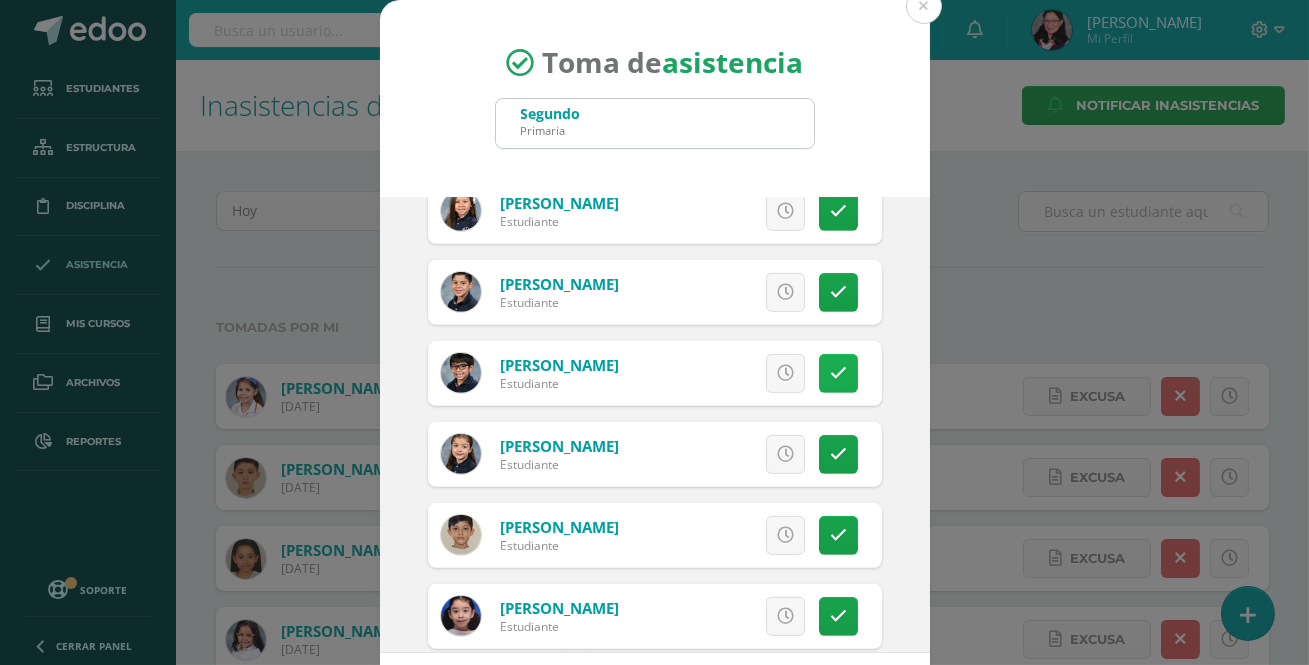 scroll, scrollTop: 2000, scrollLeft: 0, axis: vertical 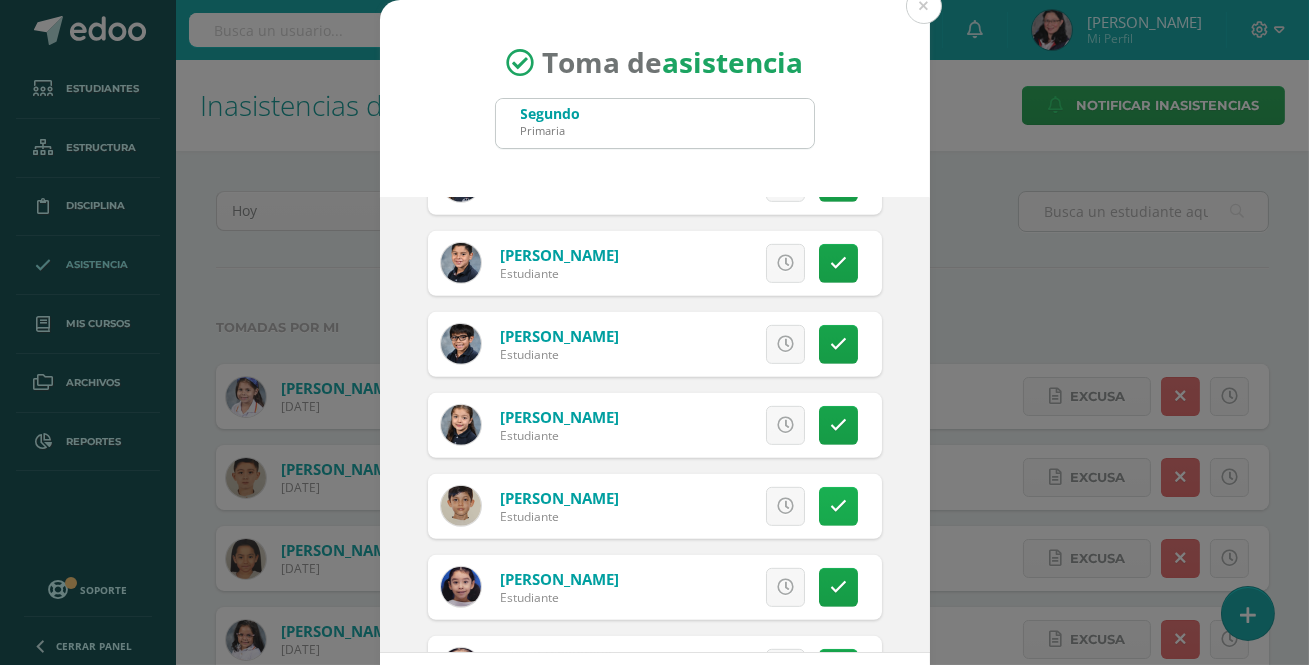 click at bounding box center [838, 506] 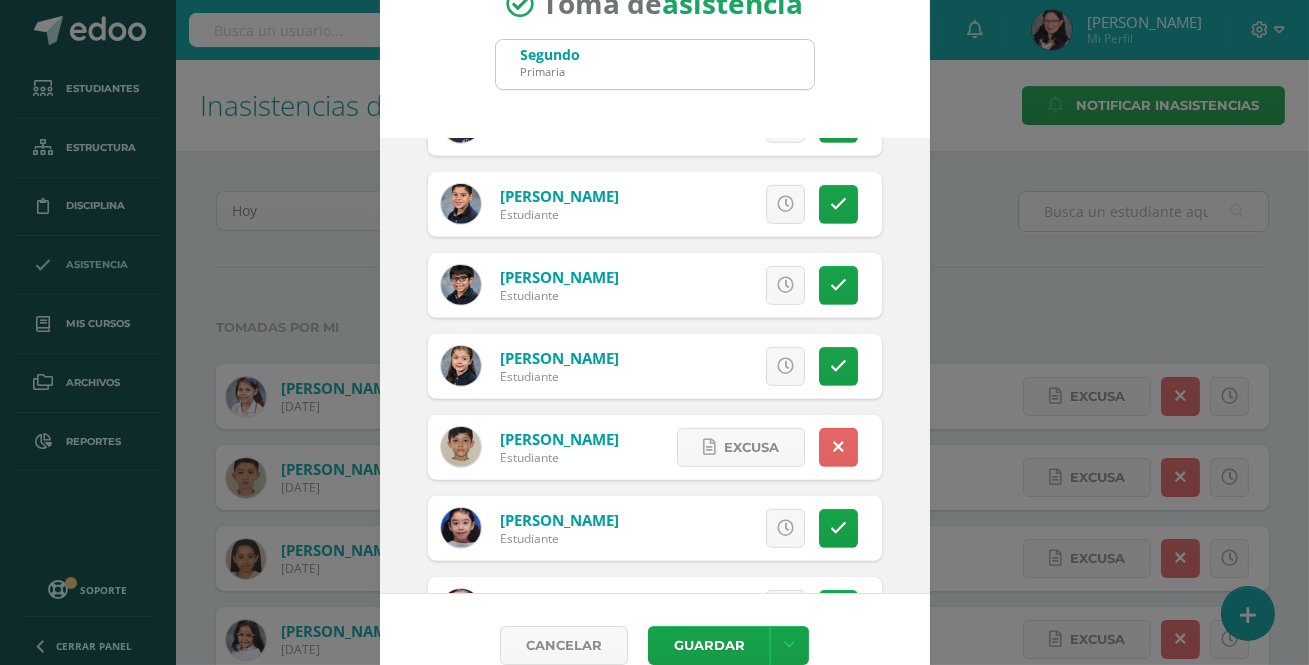 scroll, scrollTop: 90, scrollLeft: 0, axis: vertical 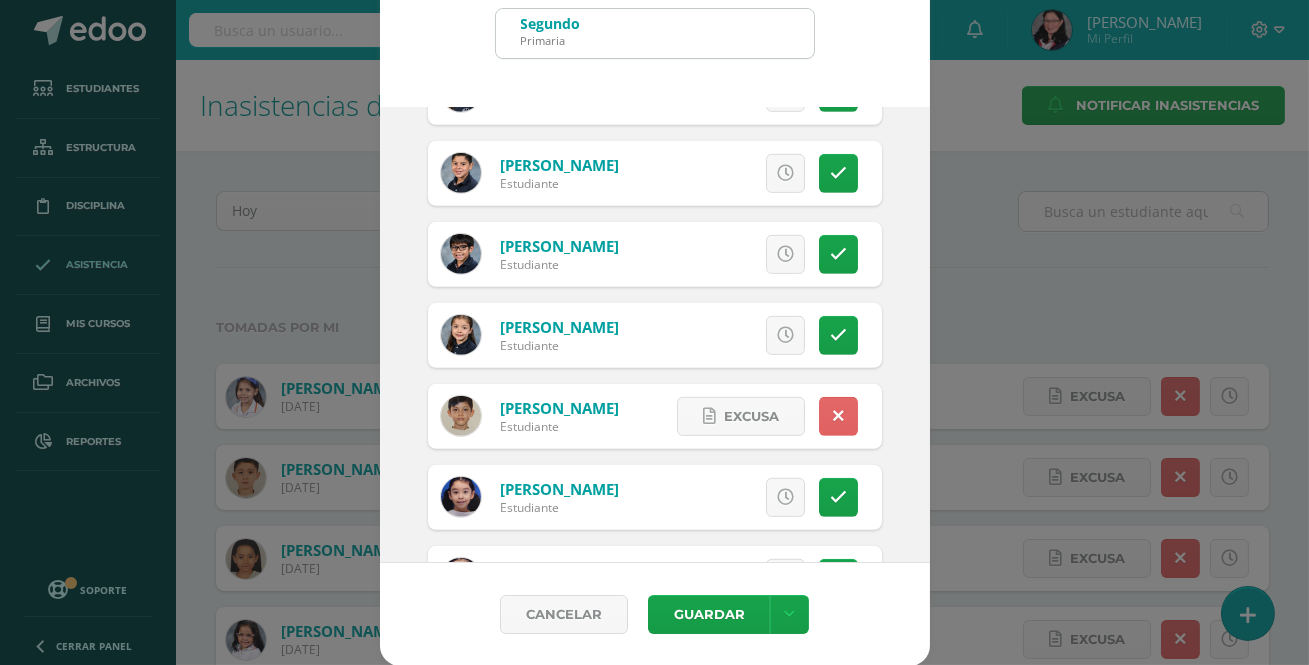 click on "Cancelar Guardar
Guardar sin notificar inasistencias" at bounding box center (655, 614) 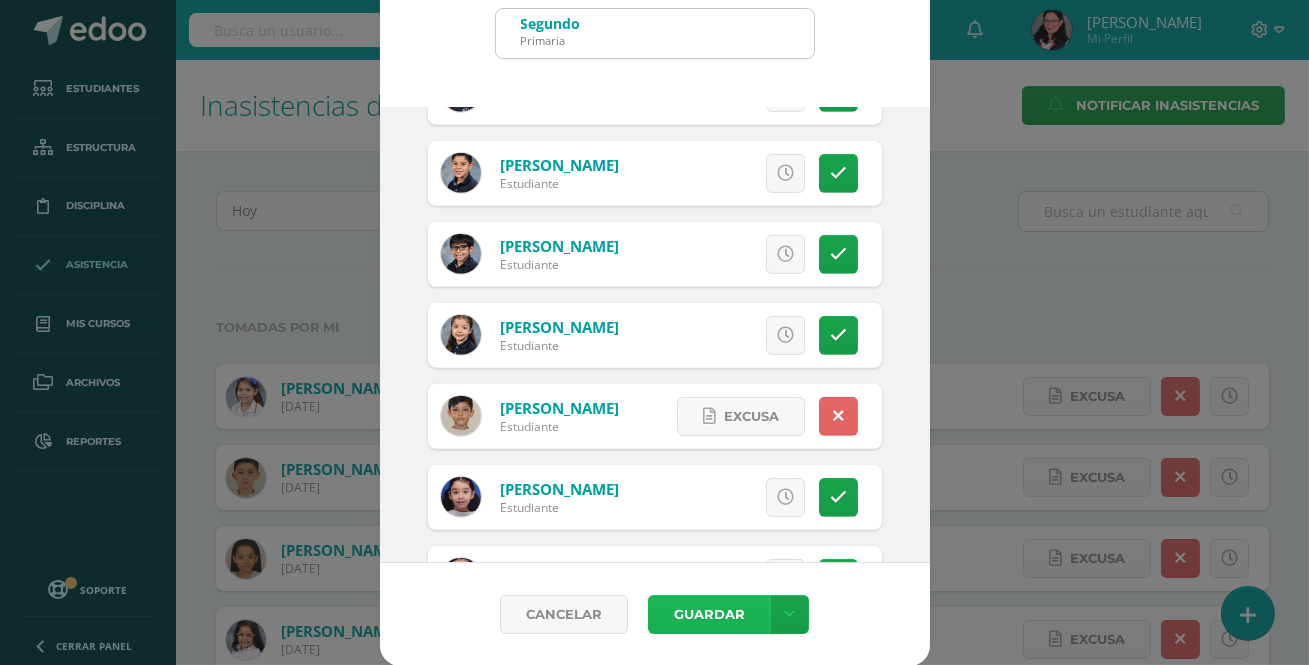click on "Guardar" at bounding box center [709, 614] 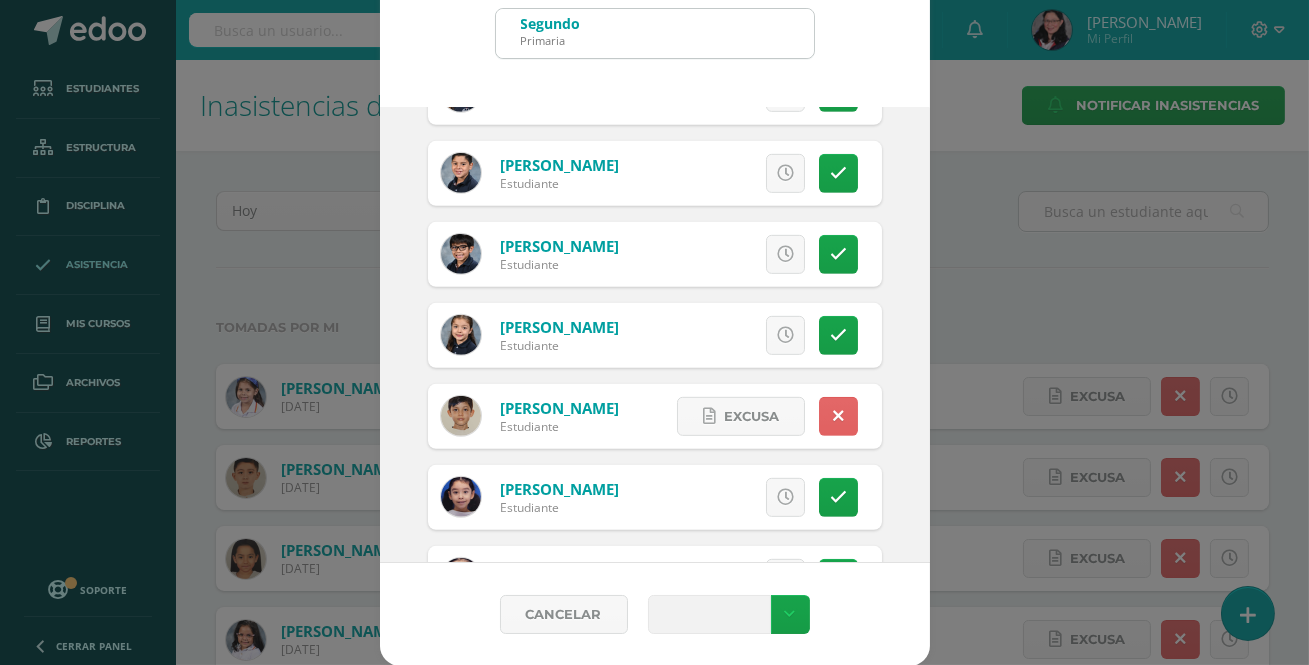 type 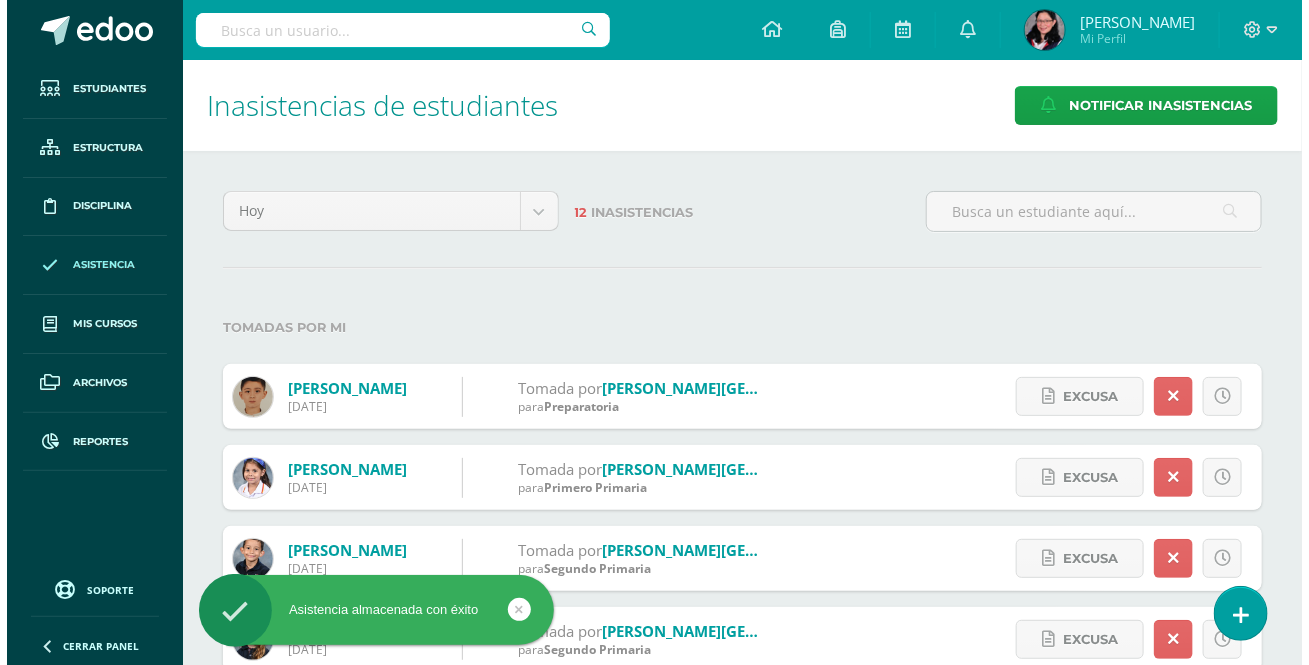scroll, scrollTop: 0, scrollLeft: 0, axis: both 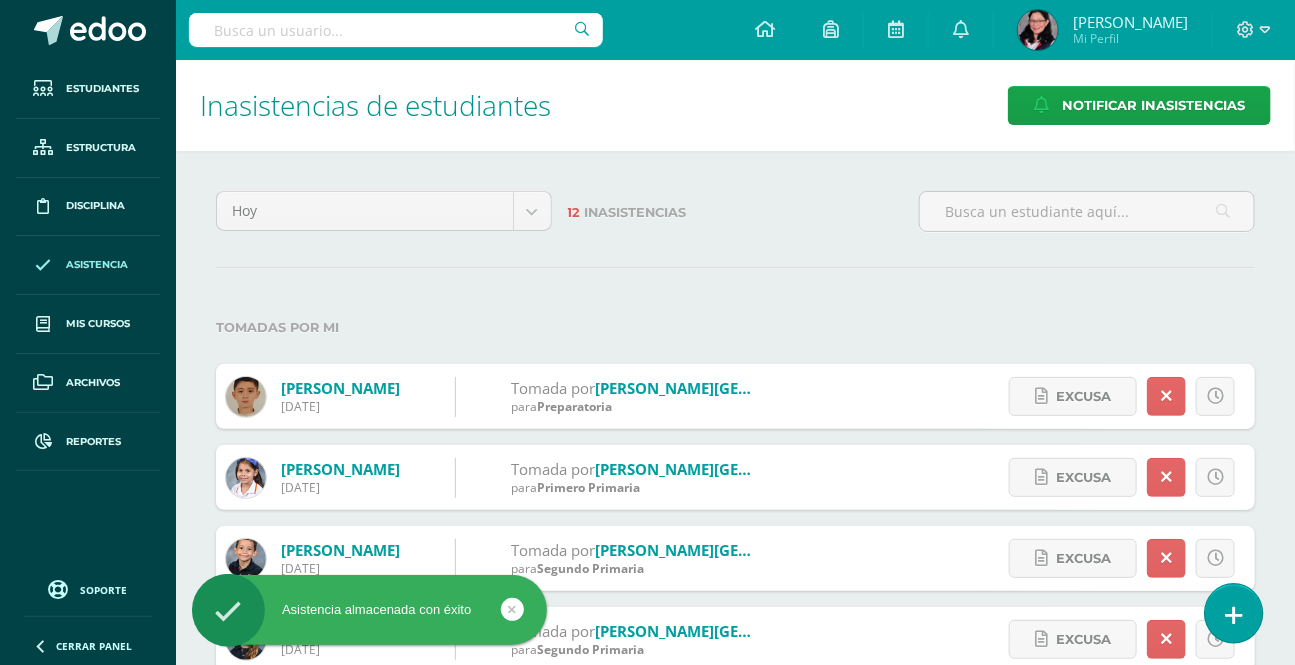 click at bounding box center [1234, 615] 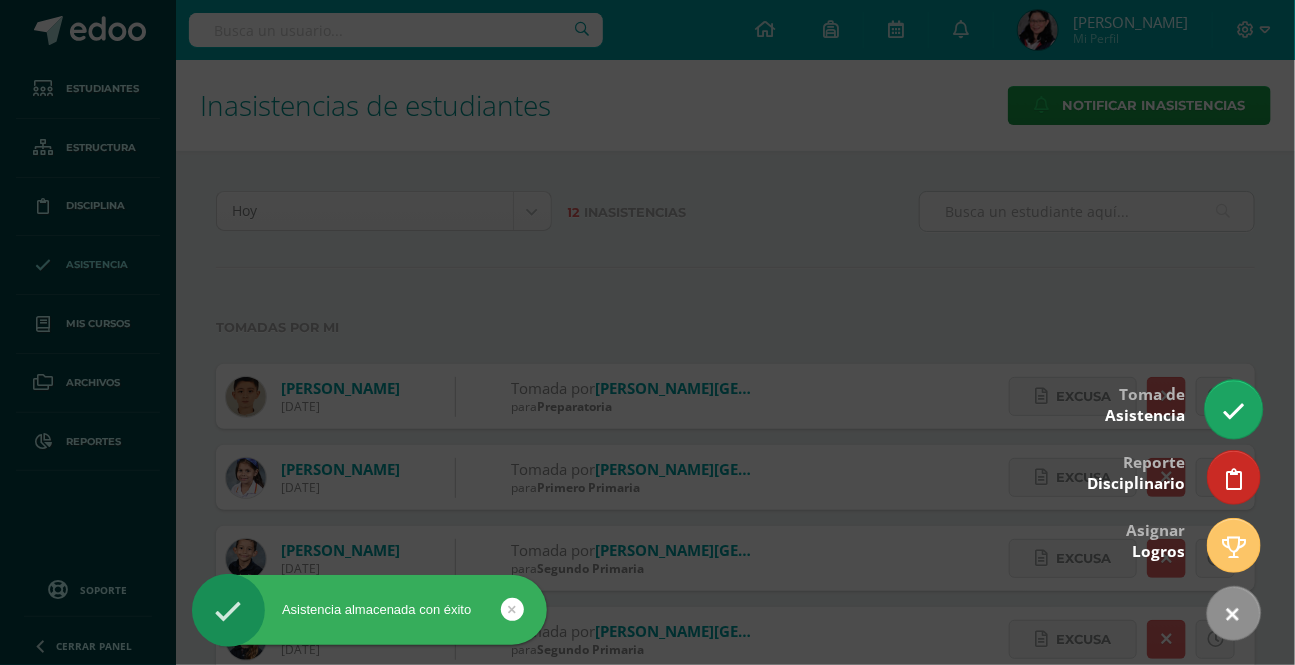 click at bounding box center [1233, 411] 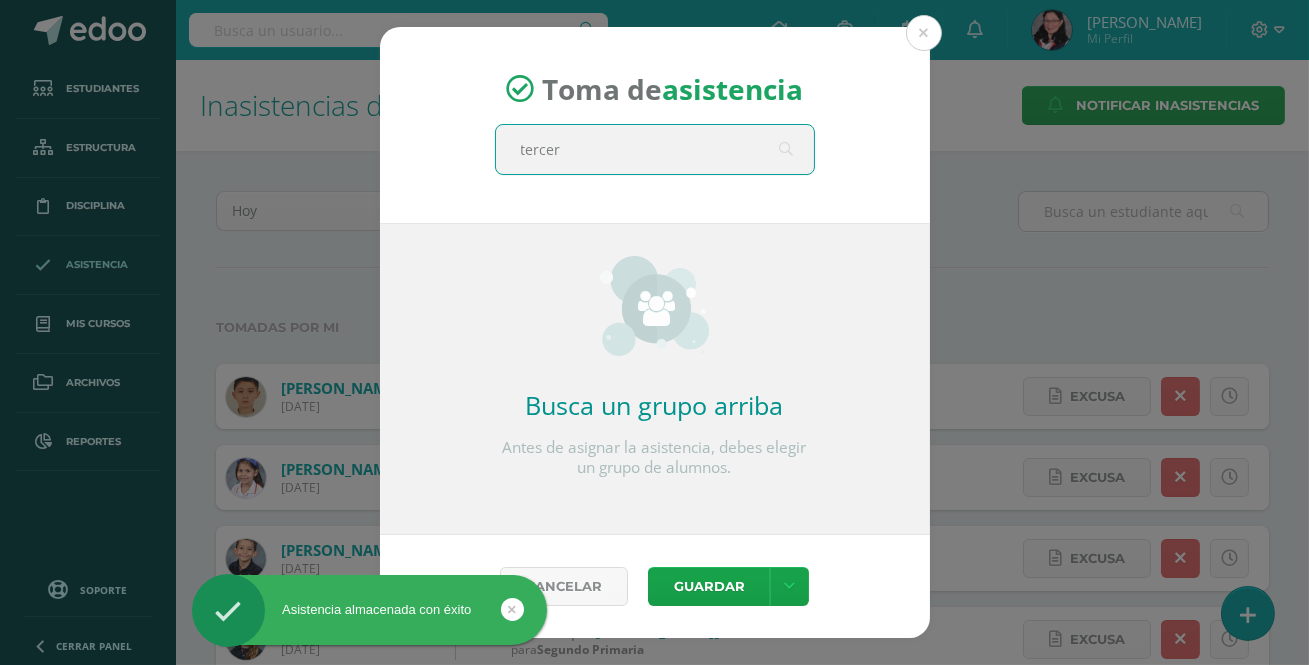 type on "tercero" 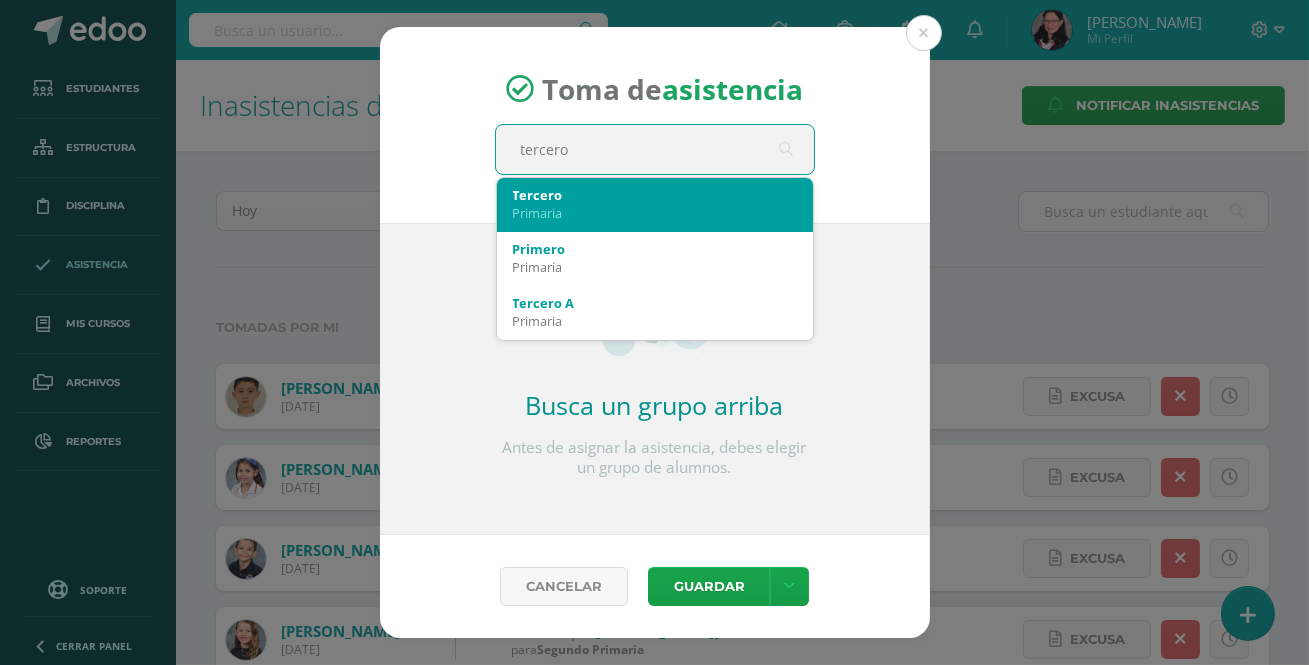 click on "Tercero" at bounding box center (655, 195) 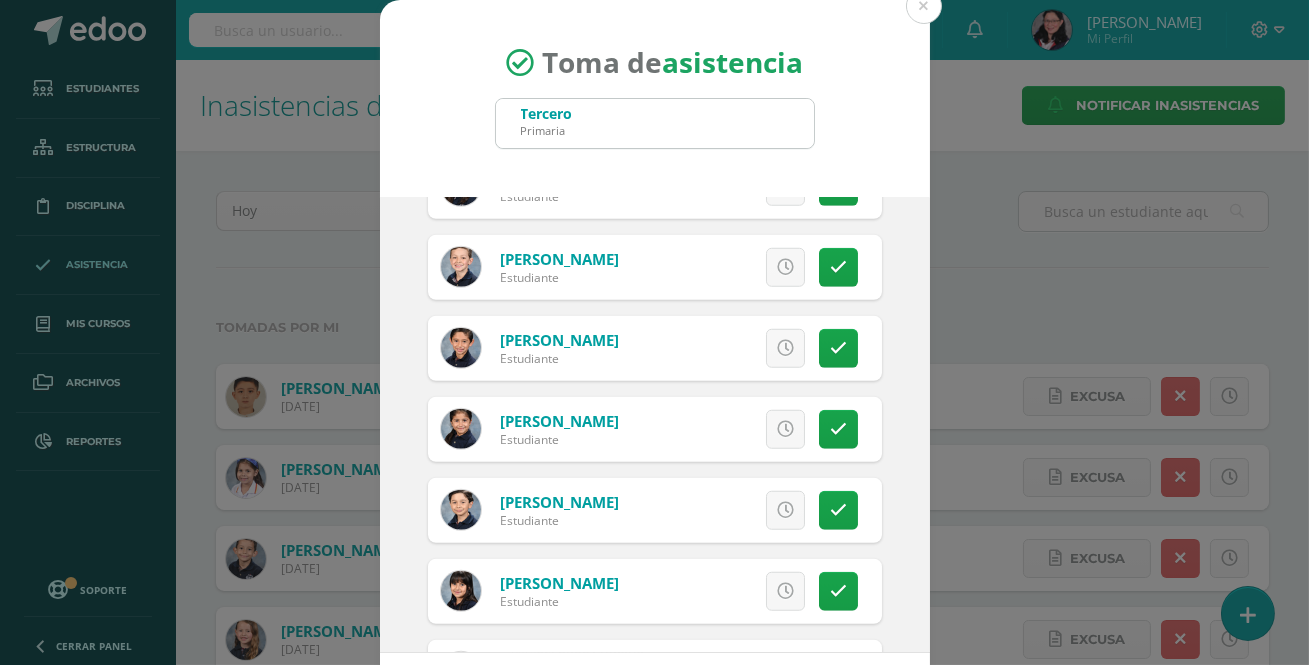 scroll, scrollTop: 3182, scrollLeft: 0, axis: vertical 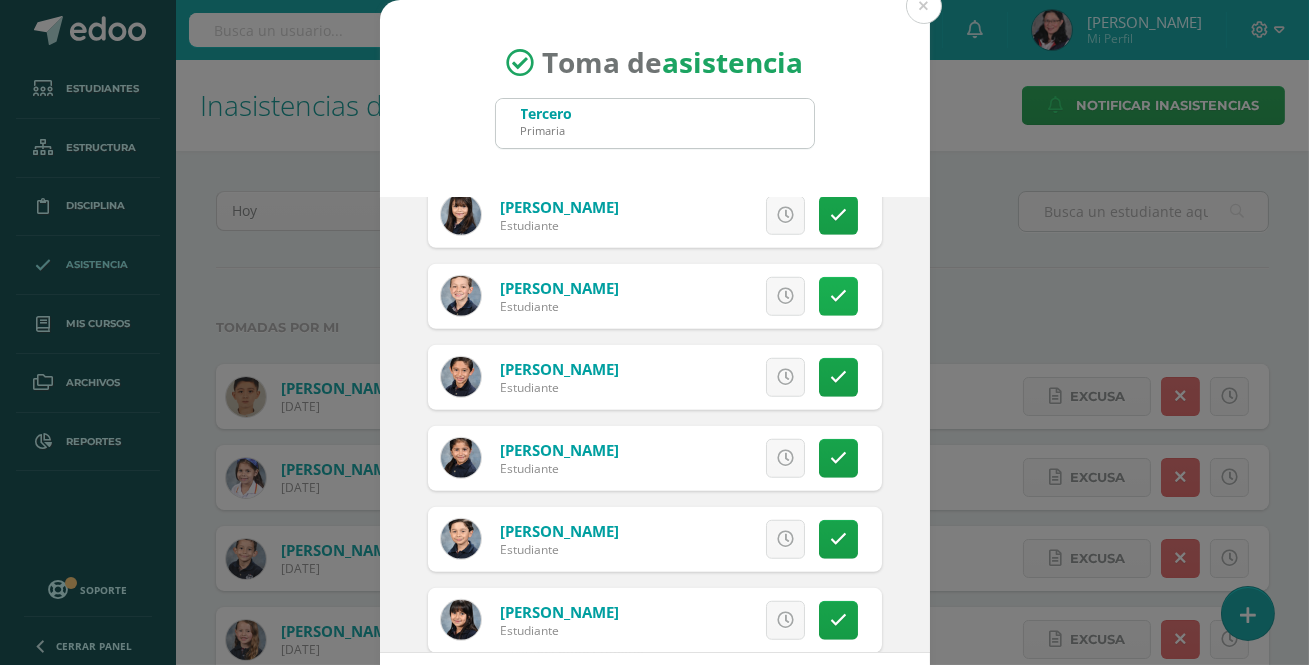 click at bounding box center (838, 296) 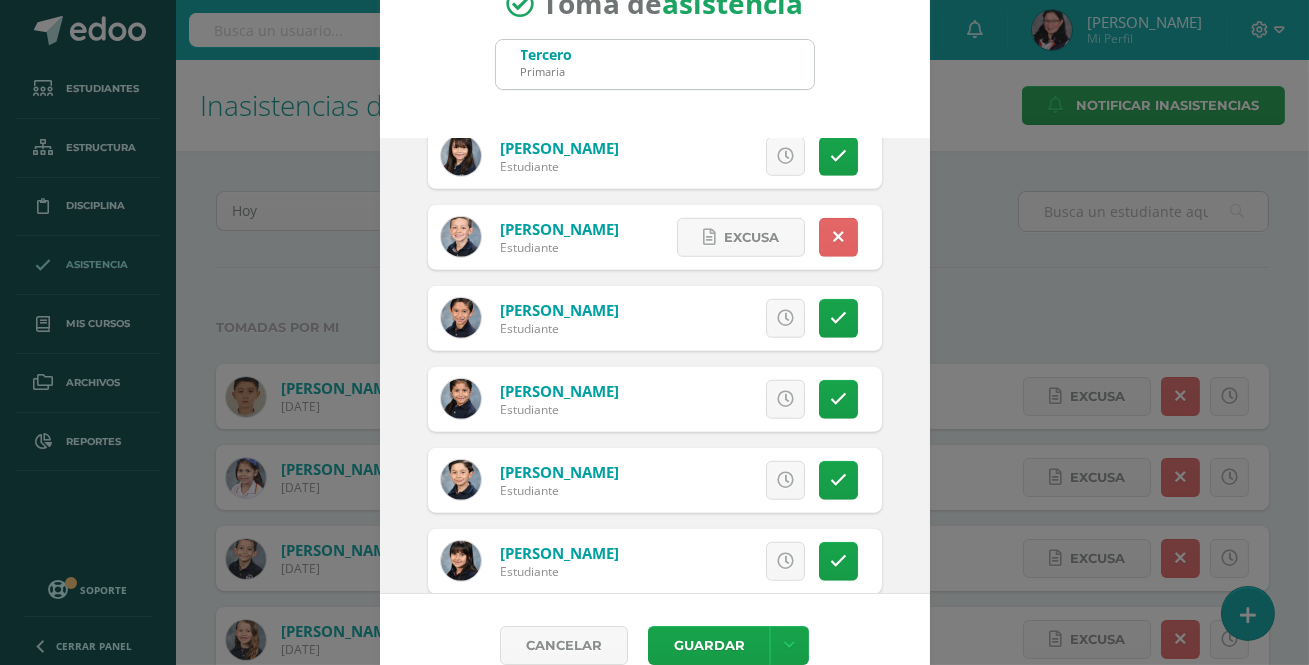 scroll, scrollTop: 90, scrollLeft: 0, axis: vertical 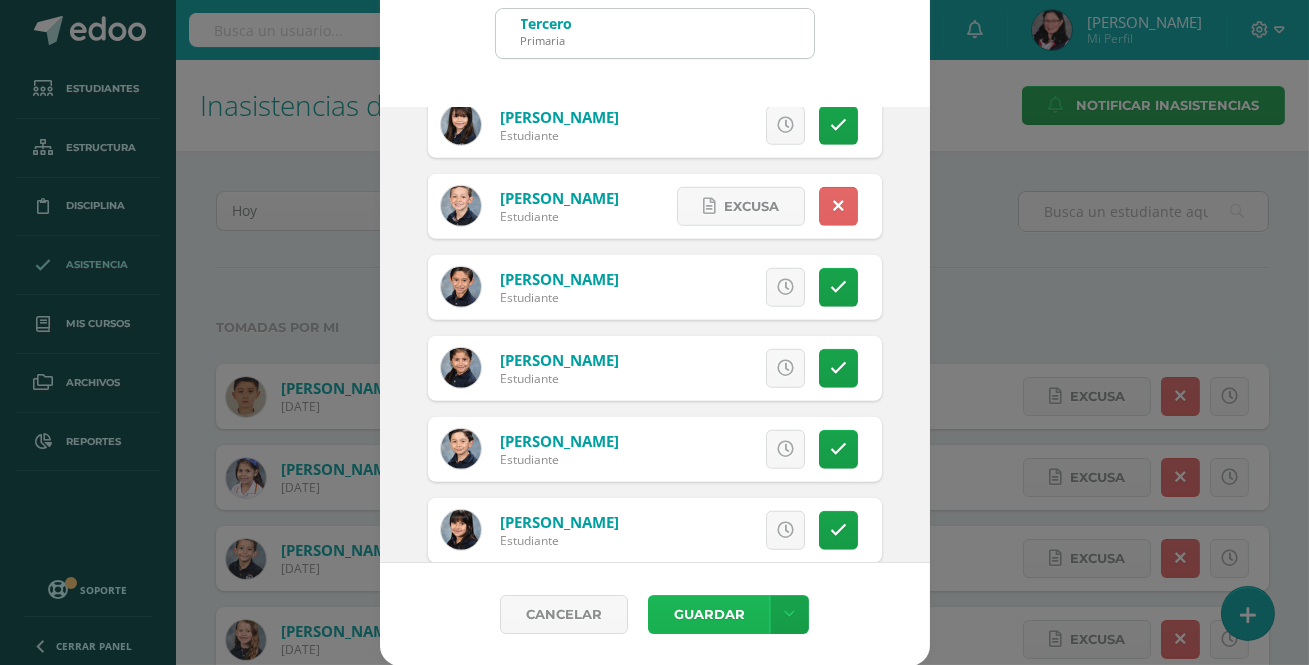 click on "Guardar" at bounding box center [709, 614] 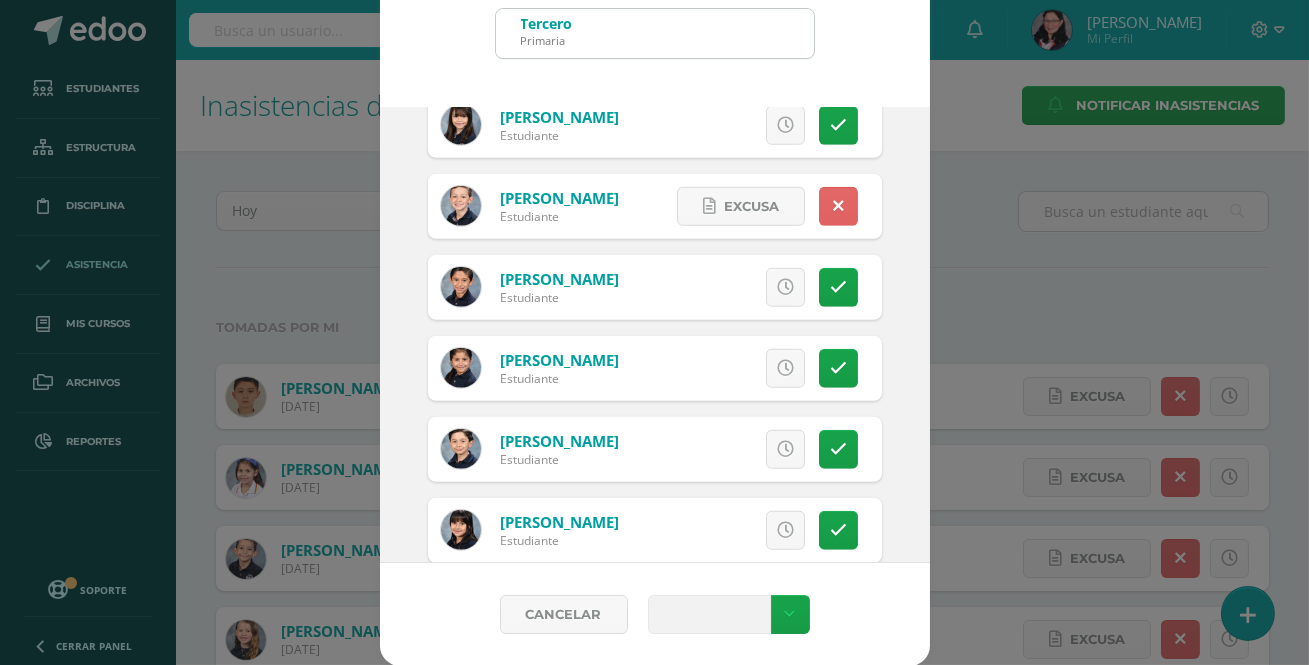 type 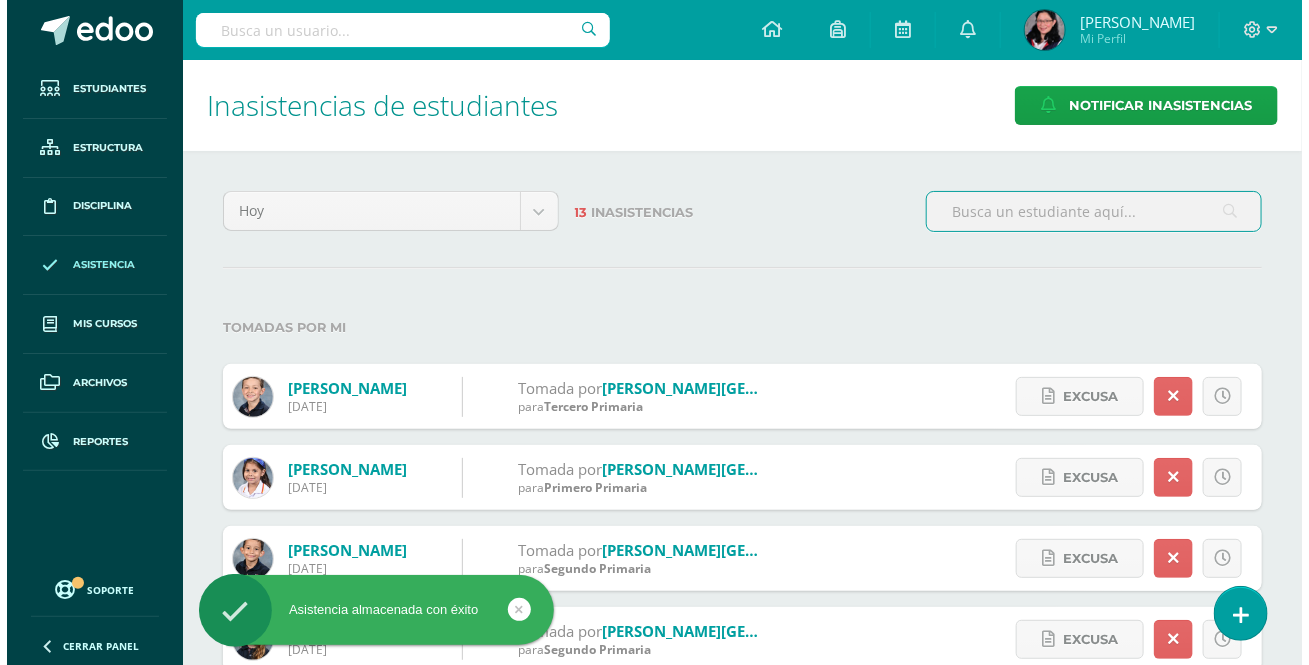 scroll, scrollTop: 0, scrollLeft: 0, axis: both 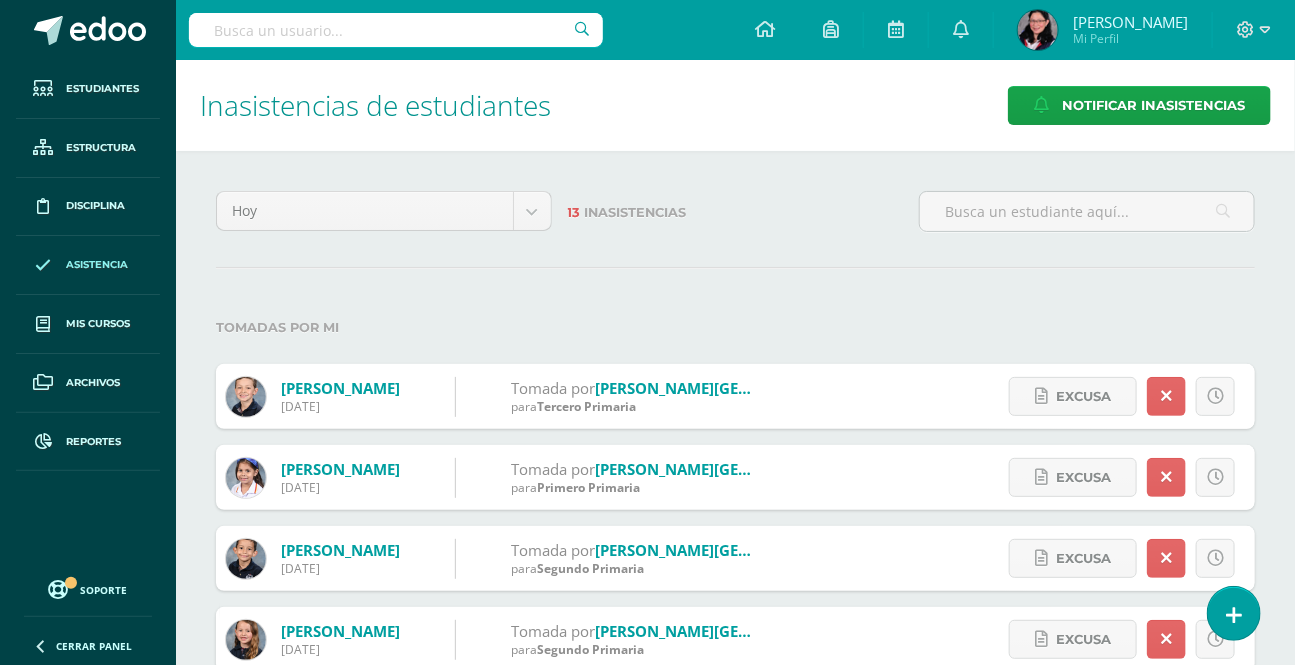 click on "[DATE]                             [DATE] Esta semana Este mes Este ciclo 13   Inasistencias Tomadas por mi
[PERSON_NAME]
[DATE]
Tomada por
[PERSON_NAME][GEOGRAPHIC_DATA]
para
Tercero Primaria Excusa Detalles sobre excusa: Añadir excusa a todas las inasistencias del día Cancelar [PERSON_NAME]
[DATE]
Tomada por
[PERSON_NAME][GEOGRAPHIC_DATA]
para
Primero Primaria Excusa Detalles sobre excusa: Añadir excusa a todas las inasistencias del día Cancelar Agregar
[PERSON_NAME]
[DATE]
Tomada por
[PERSON_NAME][GEOGRAPHIC_DATA]
para
Segundo Primaria Excusa Detalles sobre excusa: Añadir excusa a todas las inasistencias del día Cancelar Agregar
[PERSON_NAME]
[DATE]" at bounding box center (735, 832) 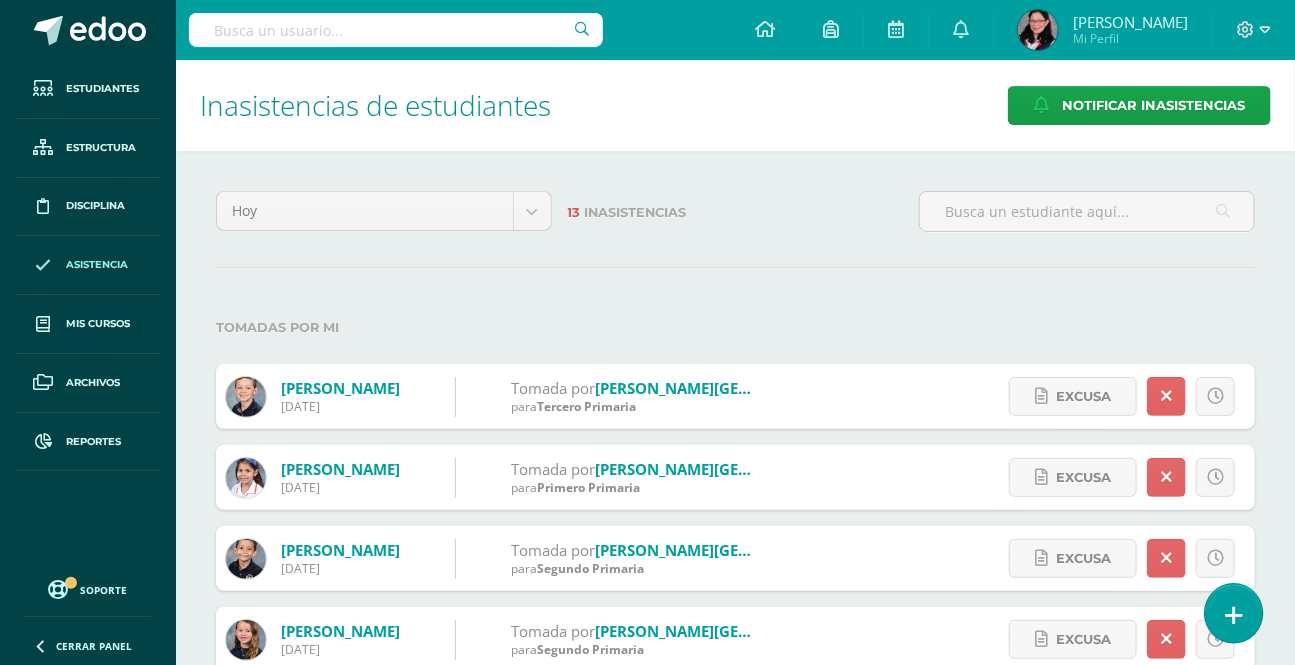 click at bounding box center [1234, 615] 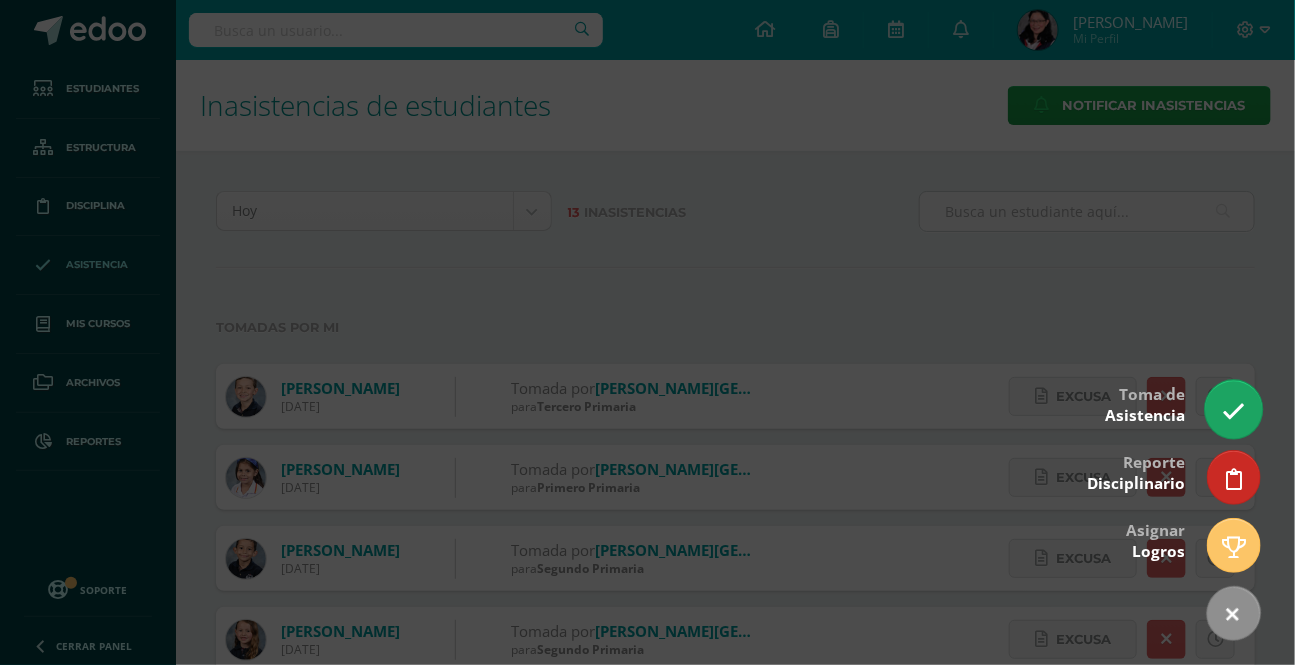 click at bounding box center [1233, 411] 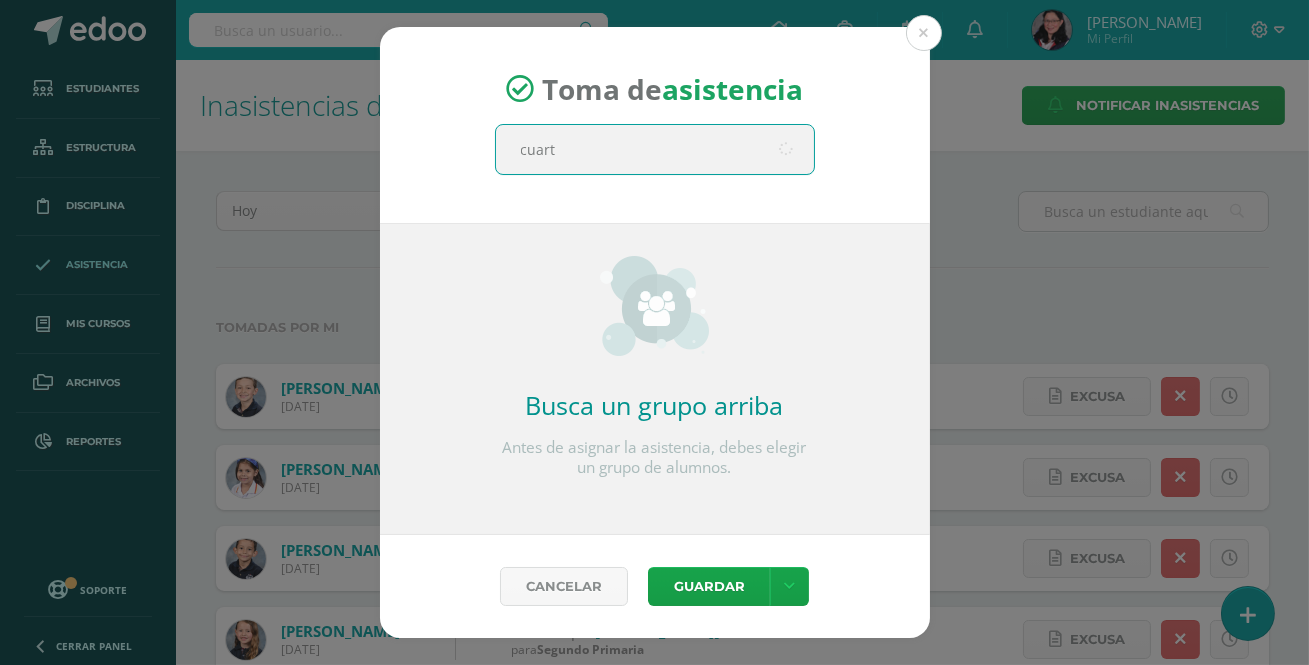 type on "cuarto" 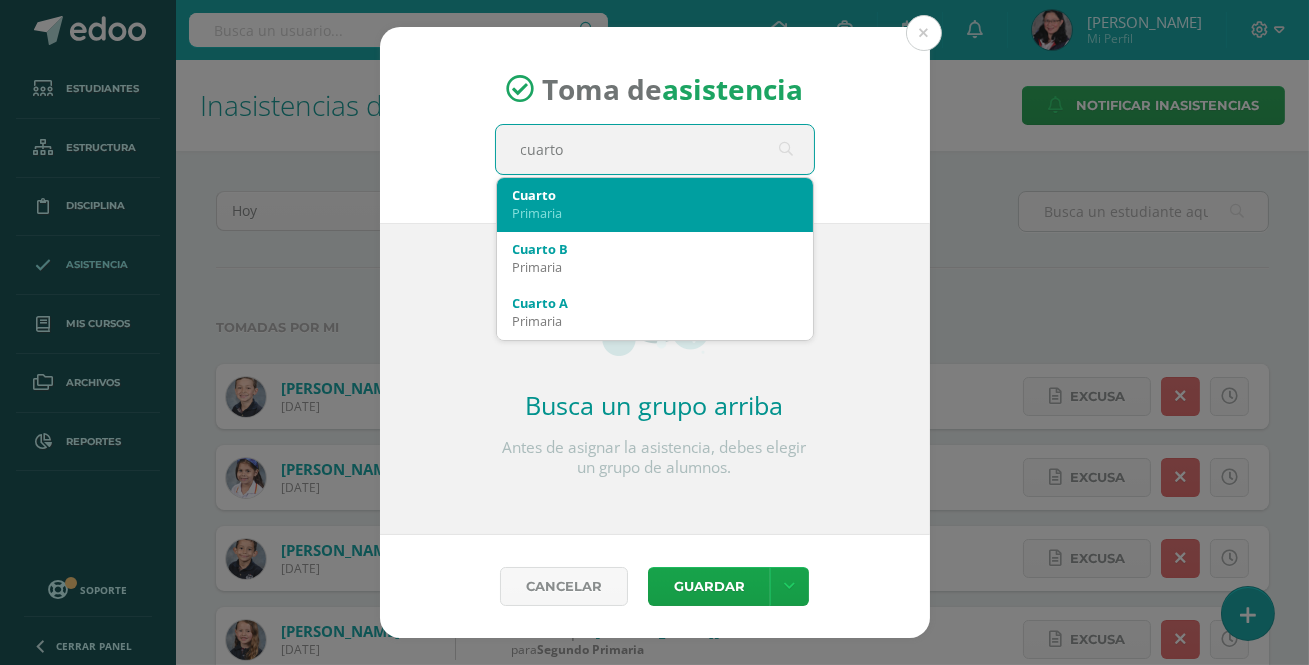 click on "Primaria" at bounding box center [655, 213] 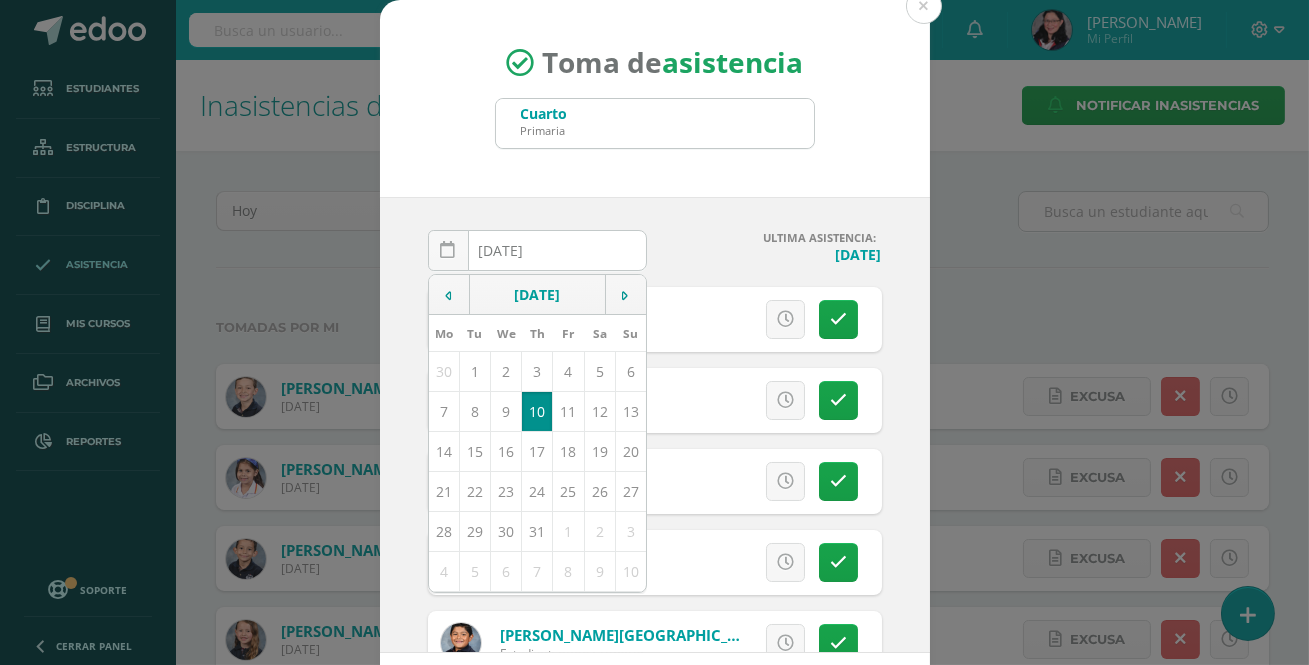 click on "2025-07-10
July, 2025 Mo Tu We Th Fr Sa Su 30 1 2 3 4 5 6 7 8 9 10 11 12 13 14 15 16 17 18 19 20 21 22 23 24 25 26 27 28 29 30 31 1 2 3 4 5 6 7 8 9 10 false Clear date
ULTIMA ASISTENCIA:
Martes, 8 de julio
Ya existe toma de asistencia registrada para el  Jueves, 10 de julio  para los estudiantes de  Cuarto Primaria .
Acevedo, Hellen
Estudiante
Excusa" at bounding box center (655, 425) 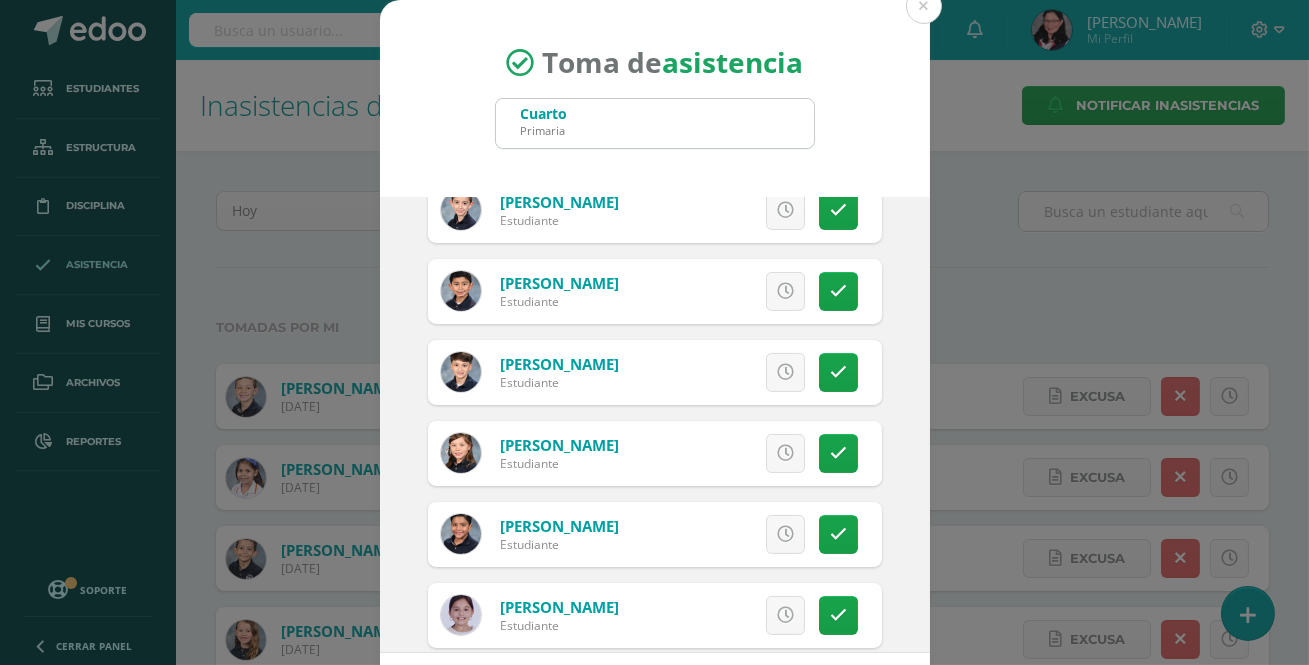 scroll, scrollTop: 1090, scrollLeft: 0, axis: vertical 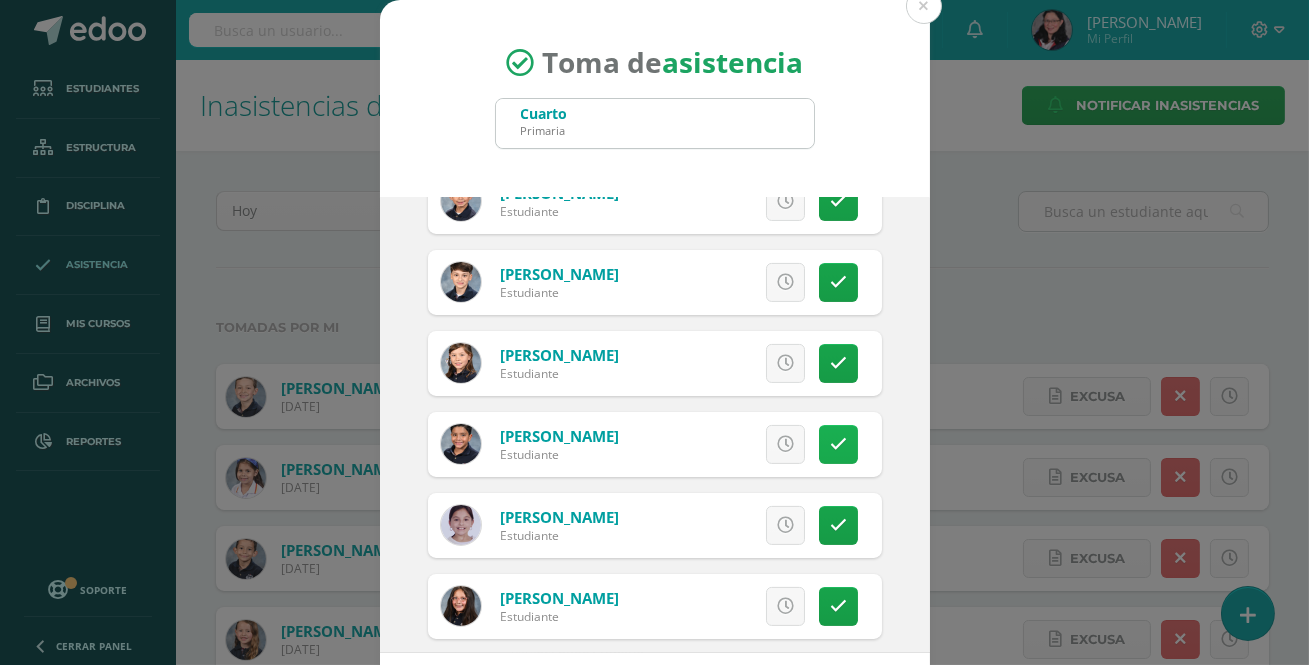 click at bounding box center (838, 444) 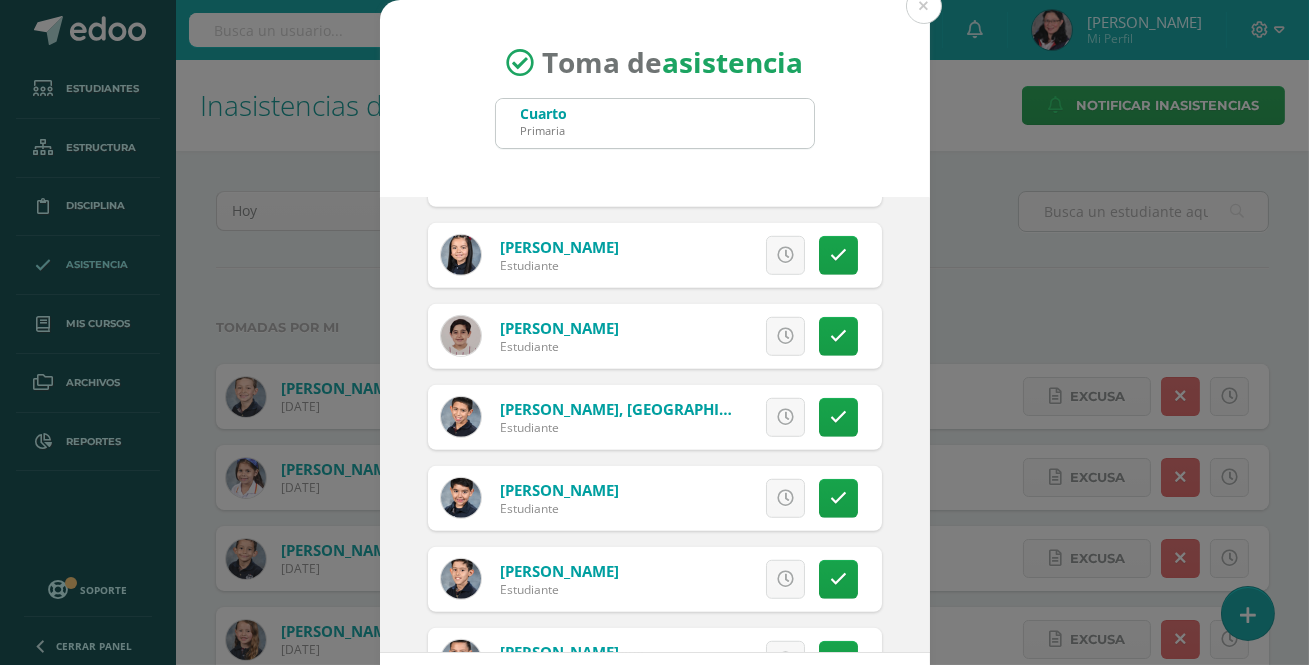 scroll, scrollTop: 2909, scrollLeft: 0, axis: vertical 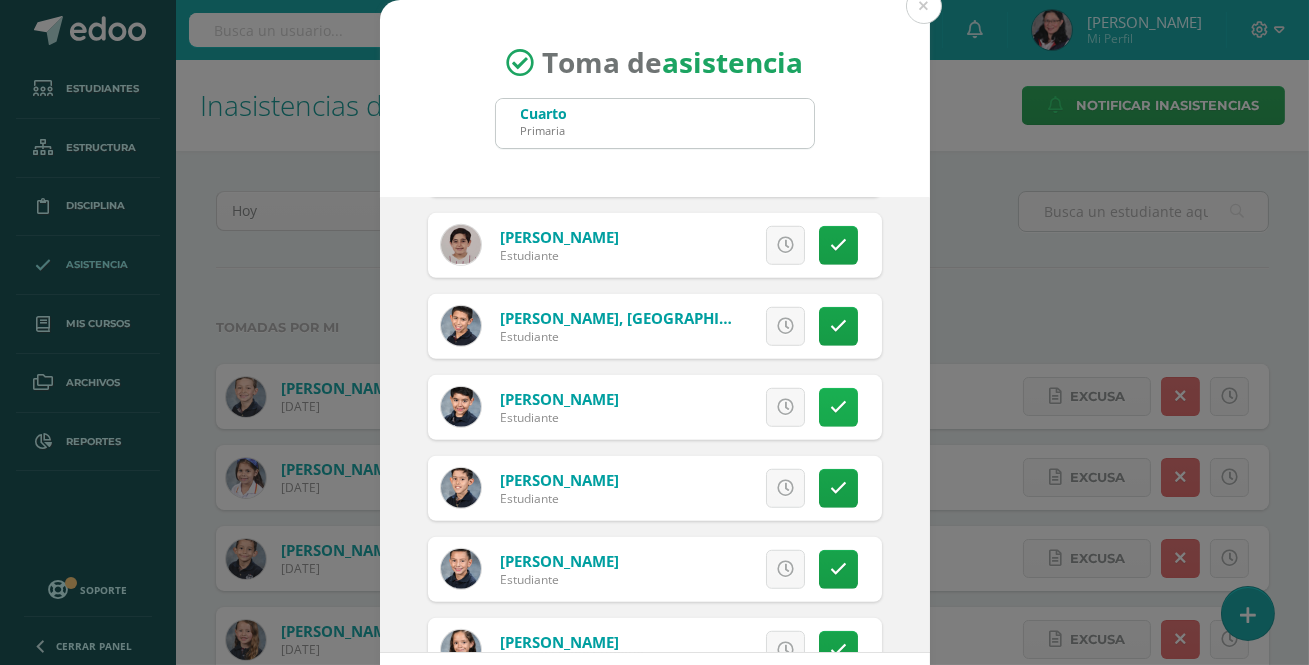 click at bounding box center [838, 407] 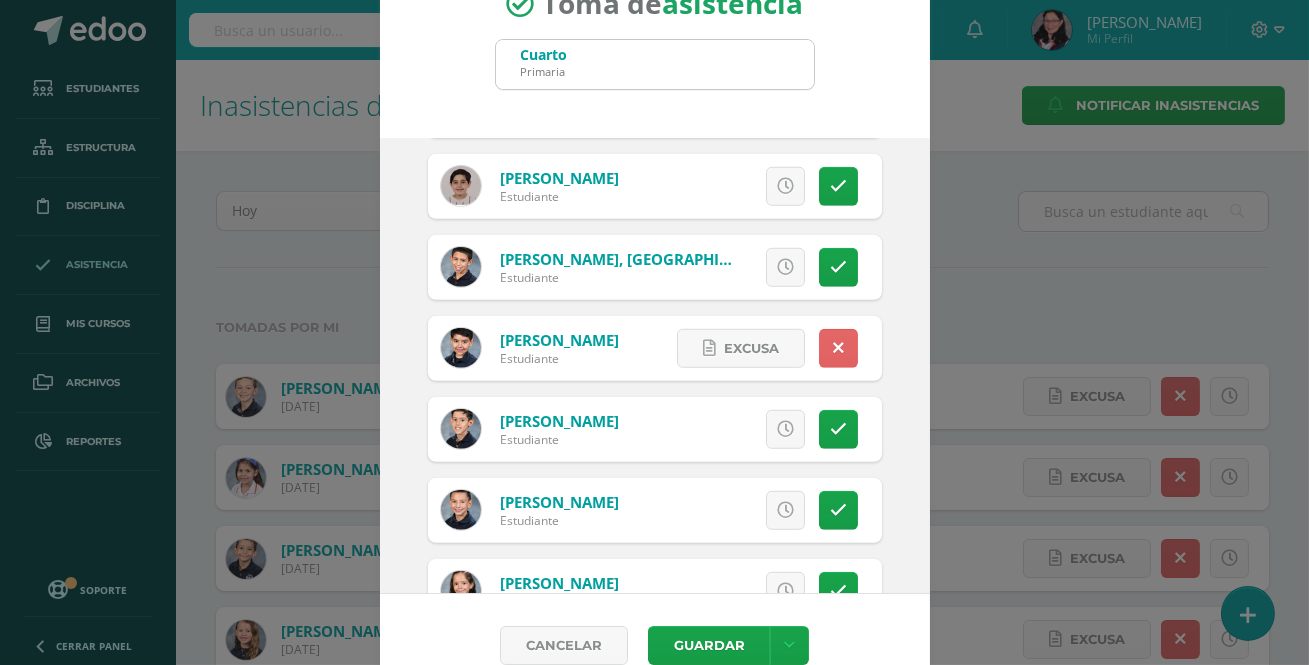 scroll, scrollTop: 90, scrollLeft: 0, axis: vertical 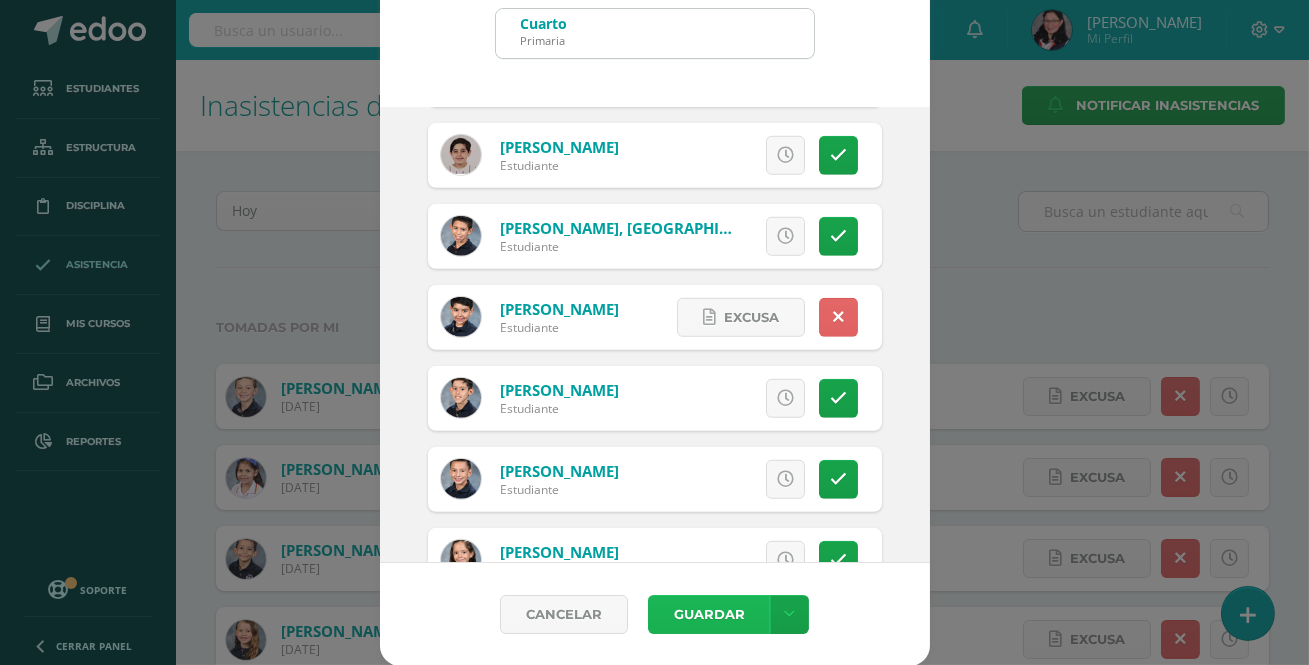 click on "Guardar" at bounding box center (709, 614) 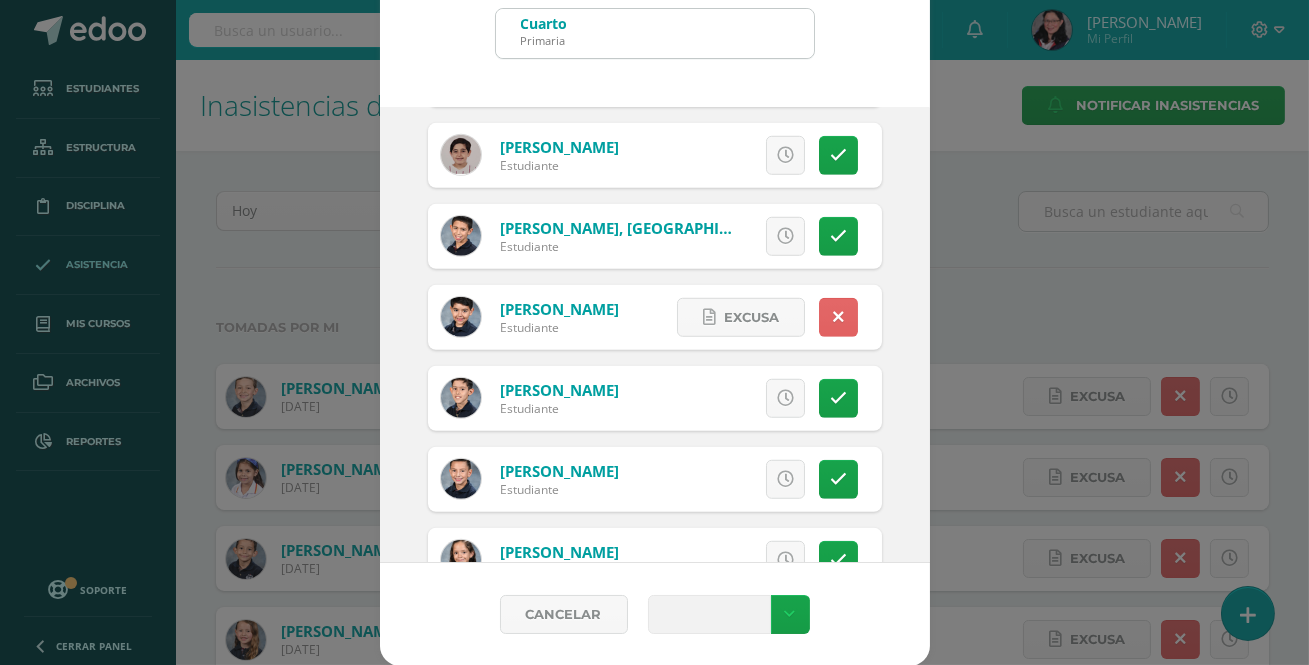 type 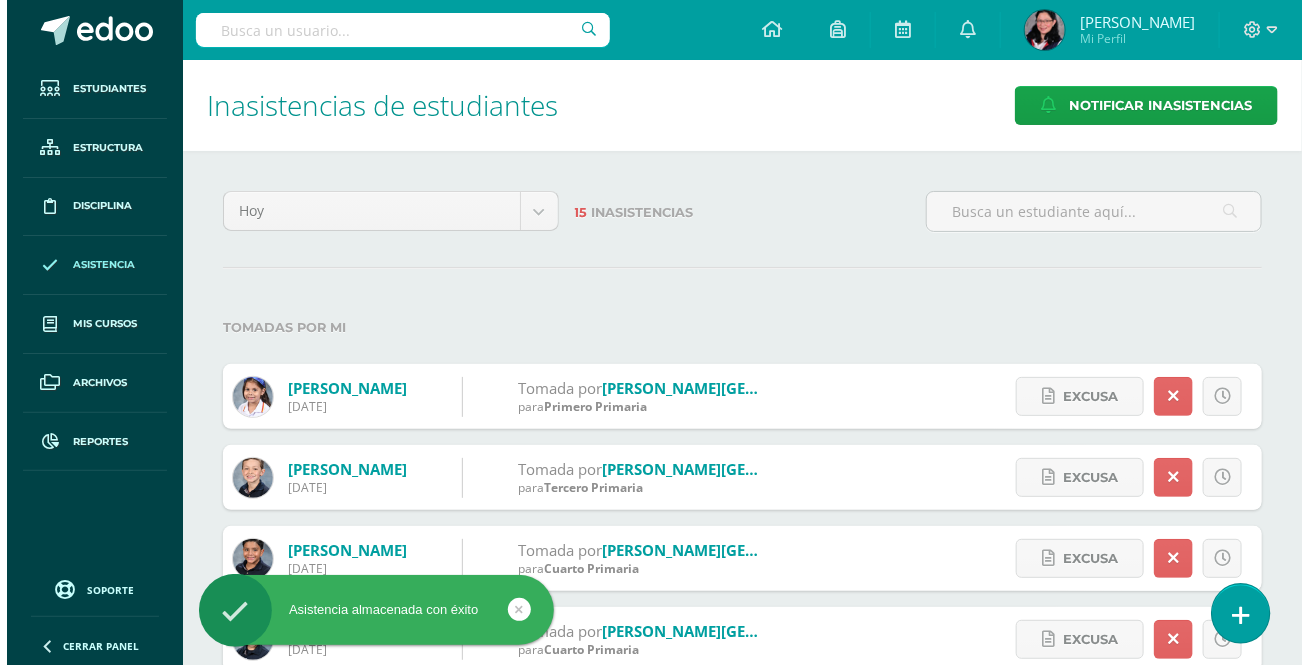 scroll, scrollTop: 0, scrollLeft: 0, axis: both 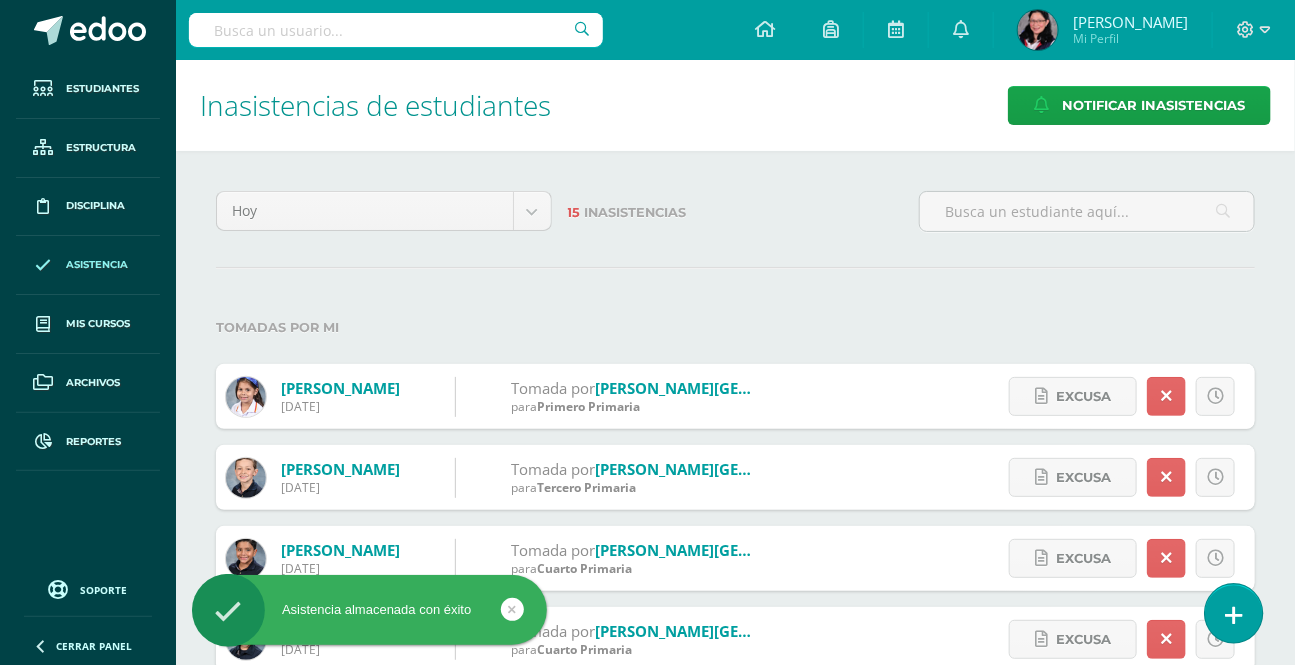 click at bounding box center [1233, 613] 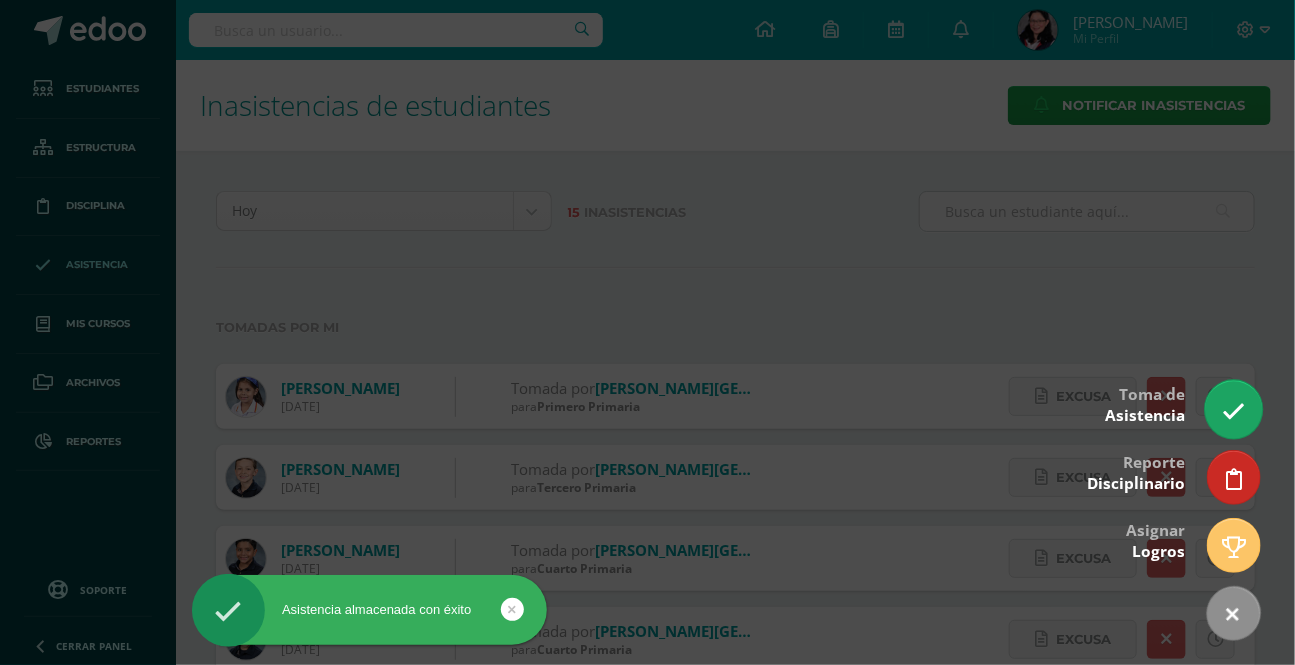 click at bounding box center [1233, 409] 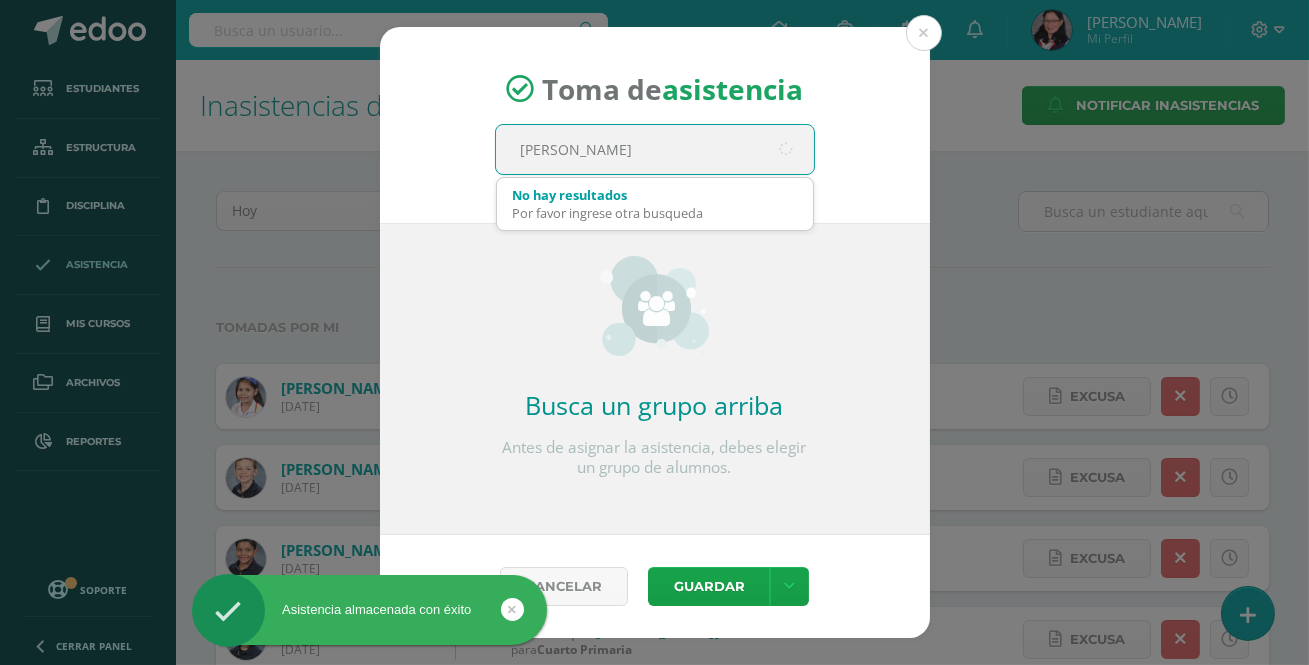 type on "quinto" 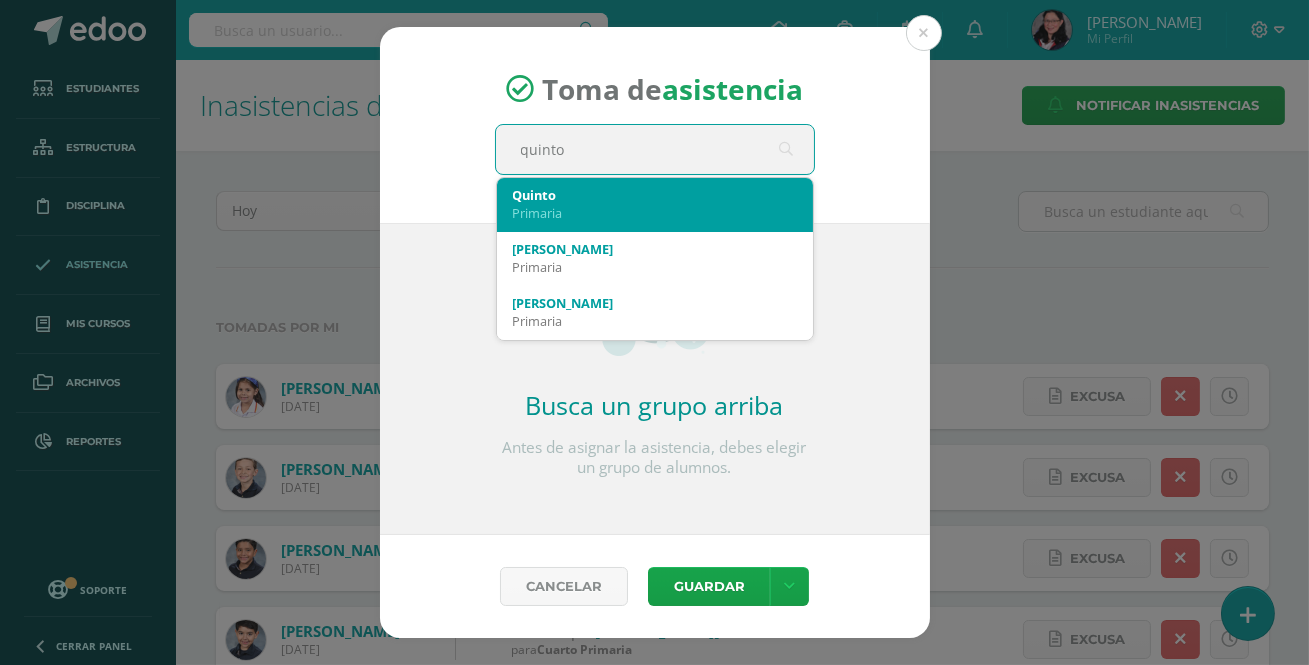 click on "Quinto" at bounding box center [655, 195] 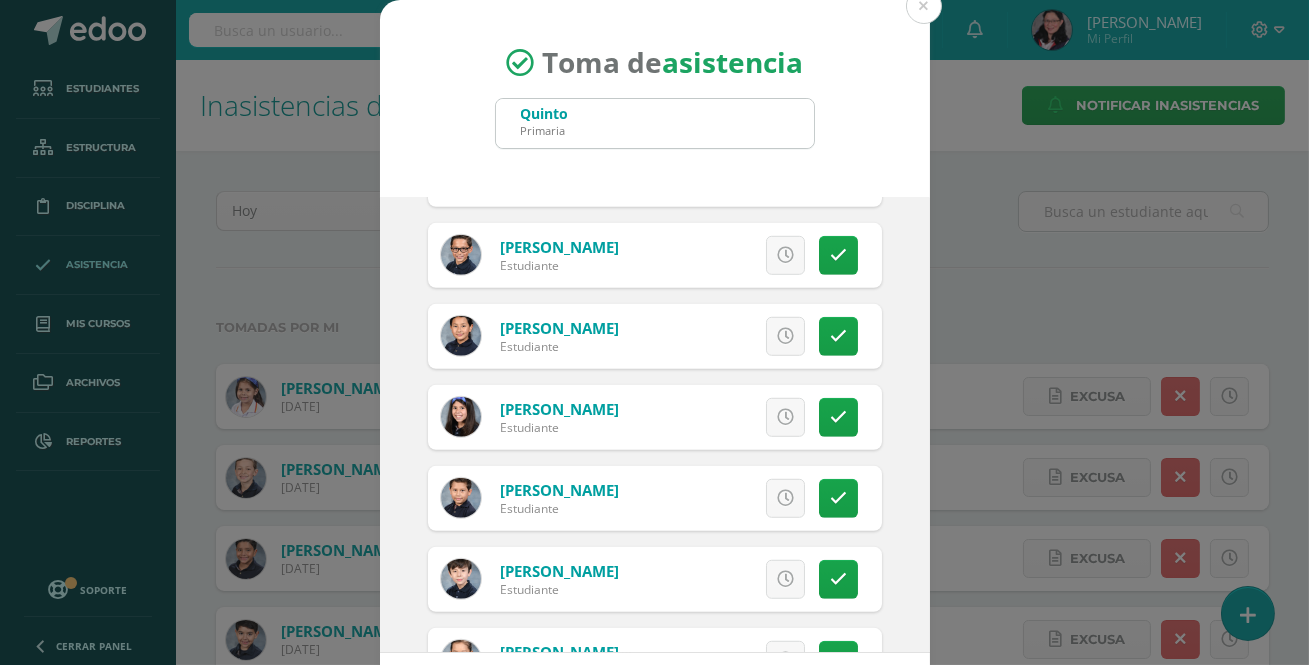 scroll, scrollTop: 2727, scrollLeft: 0, axis: vertical 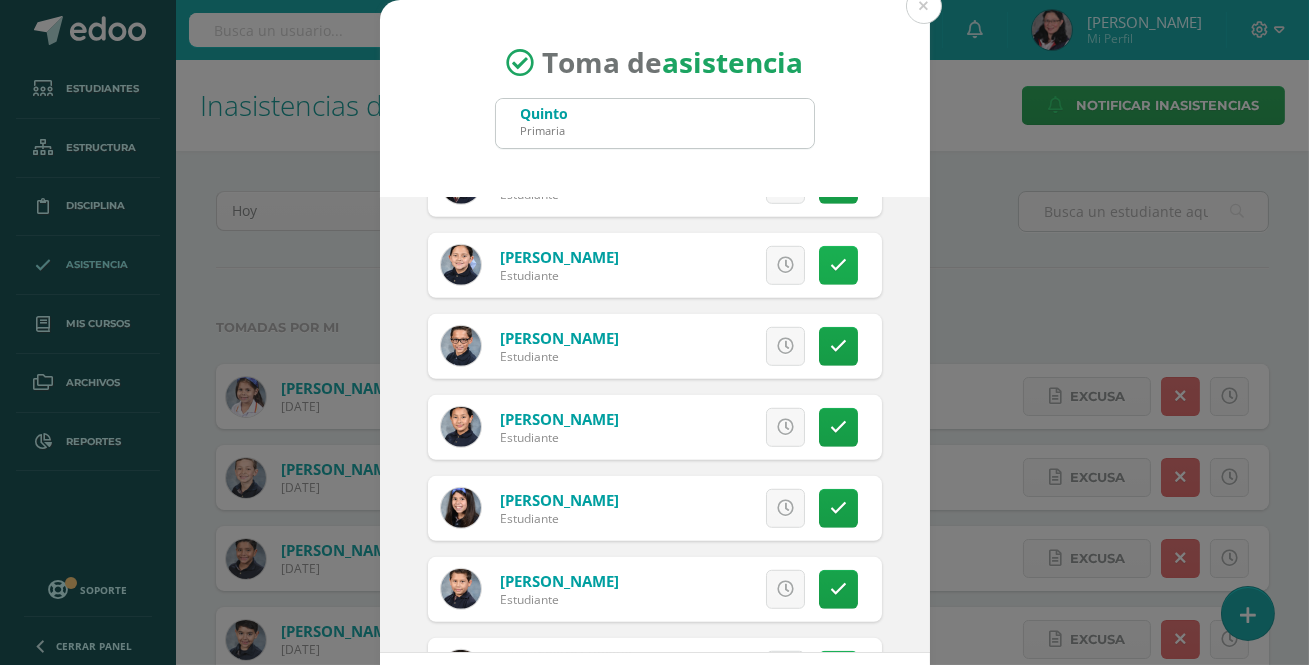 click at bounding box center [838, 265] 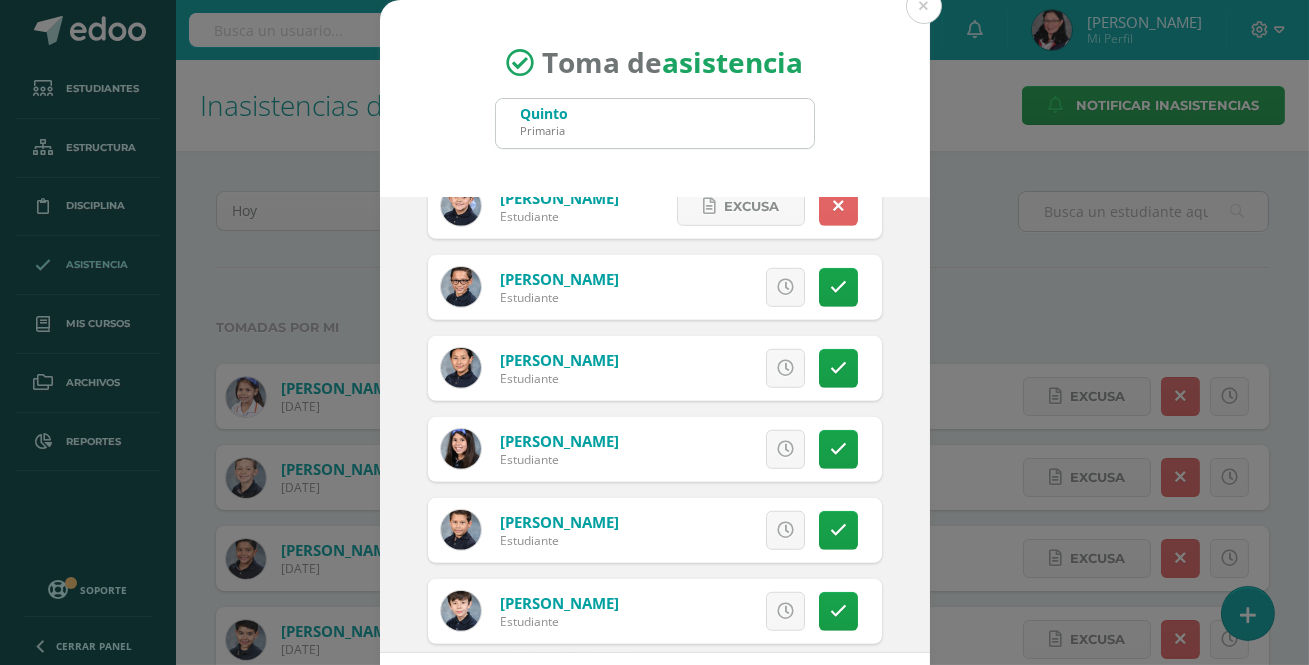 scroll, scrollTop: 2818, scrollLeft: 0, axis: vertical 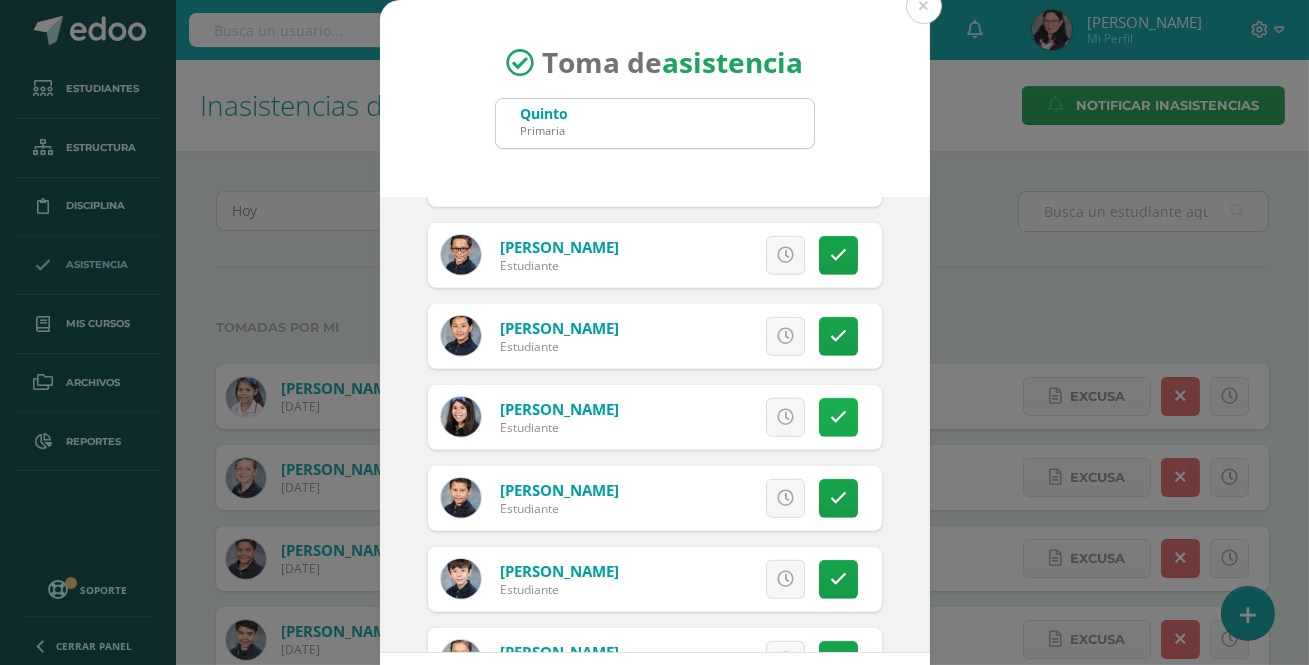 click at bounding box center (838, 417) 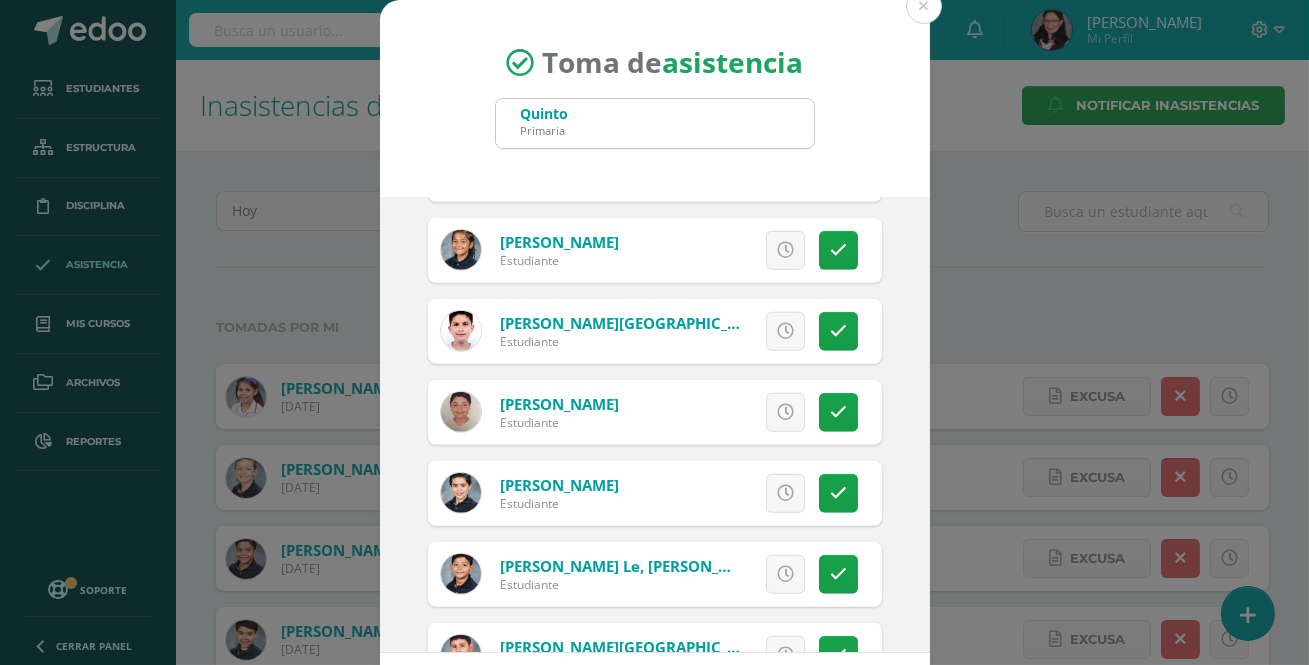 scroll, scrollTop: 3307, scrollLeft: 0, axis: vertical 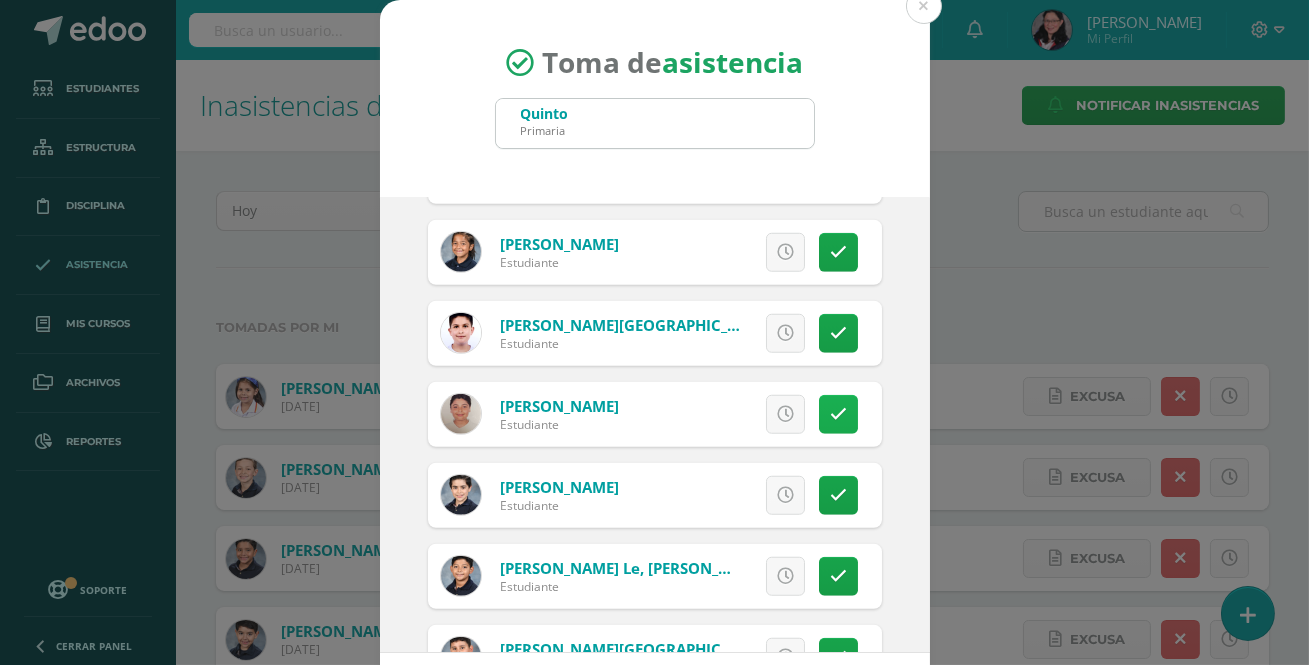 click at bounding box center [838, 414] 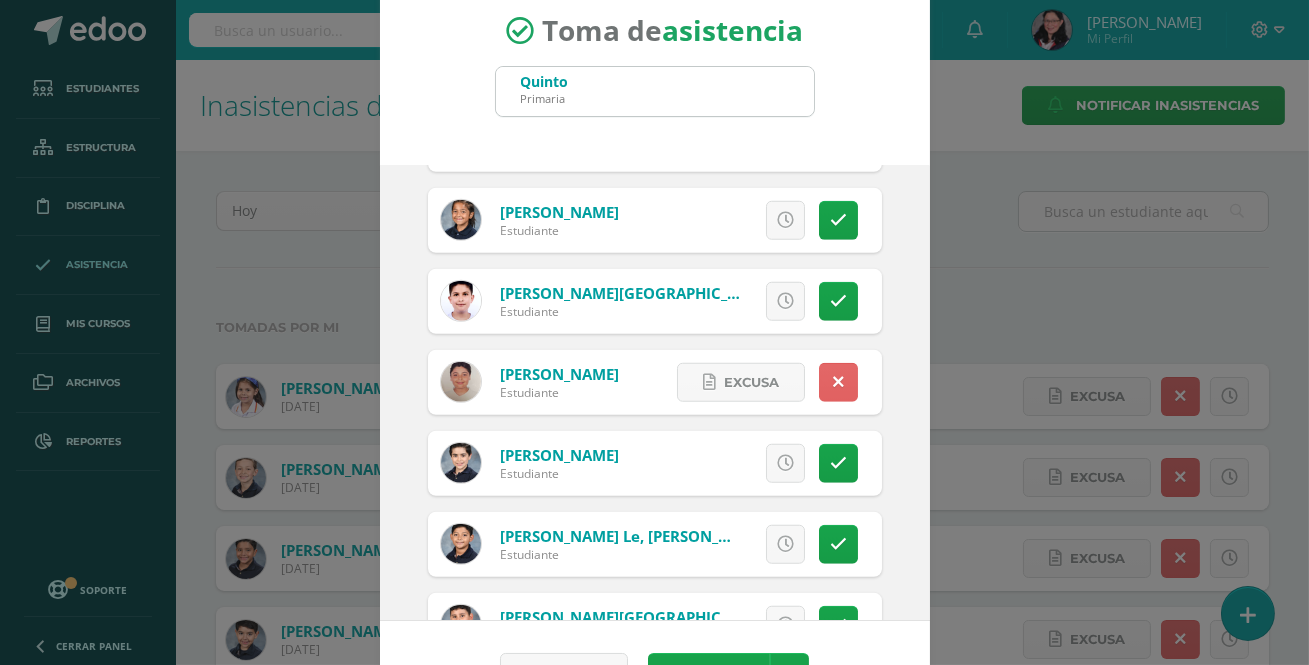 scroll, scrollTop: 90, scrollLeft: 0, axis: vertical 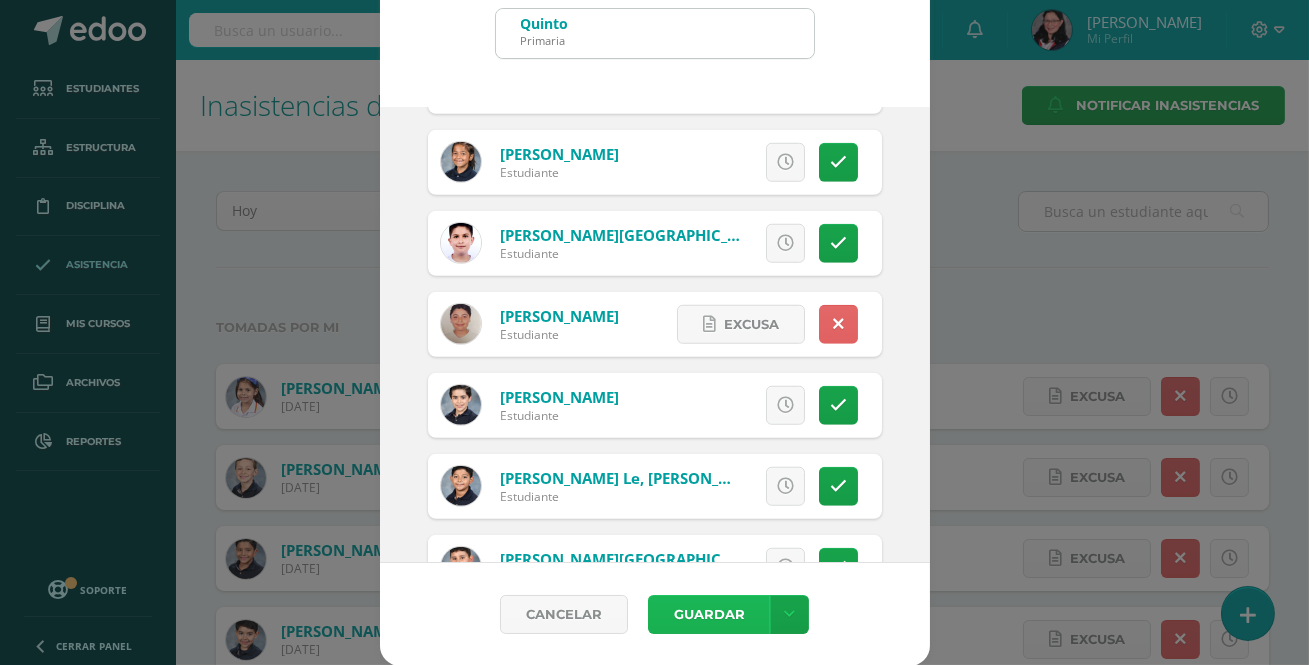 click on "Guardar" at bounding box center (709, 614) 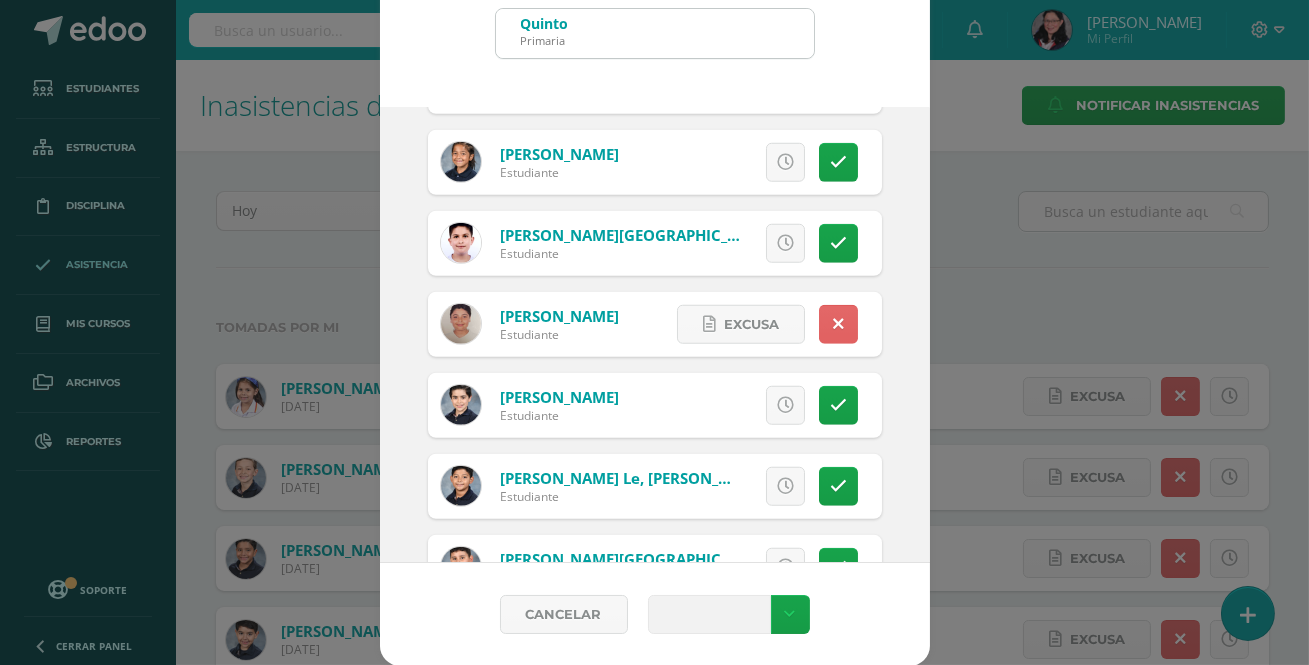 type 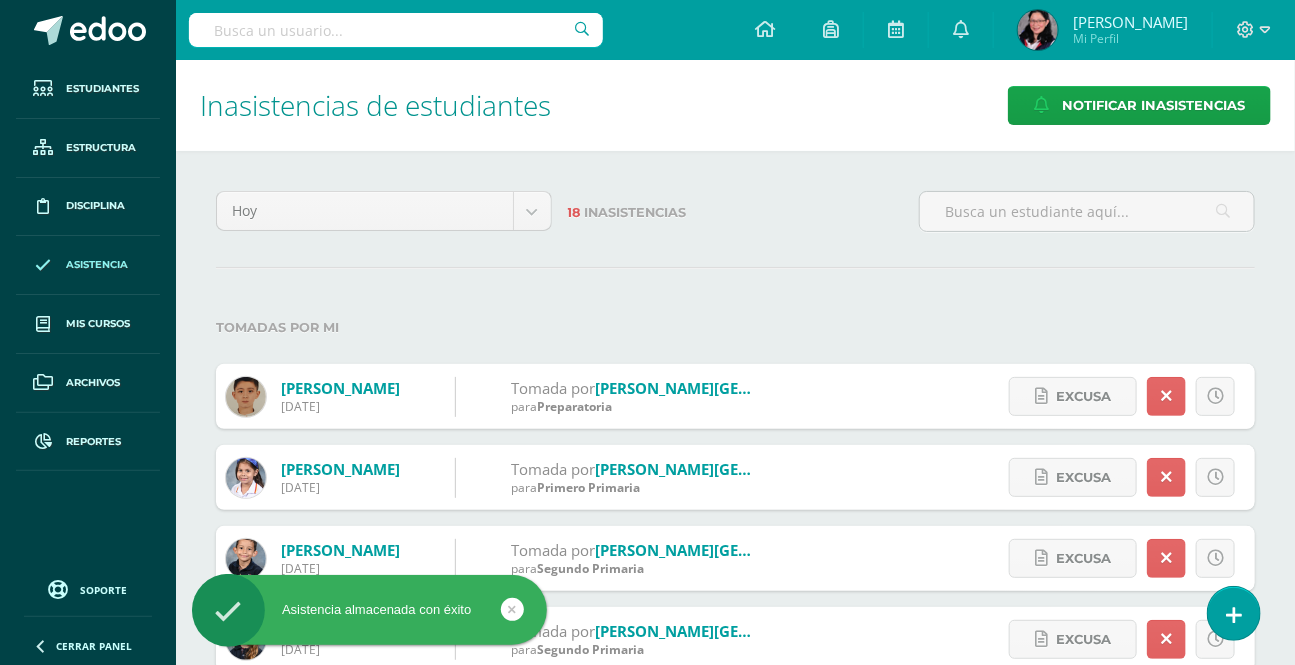 scroll, scrollTop: 0, scrollLeft: 0, axis: both 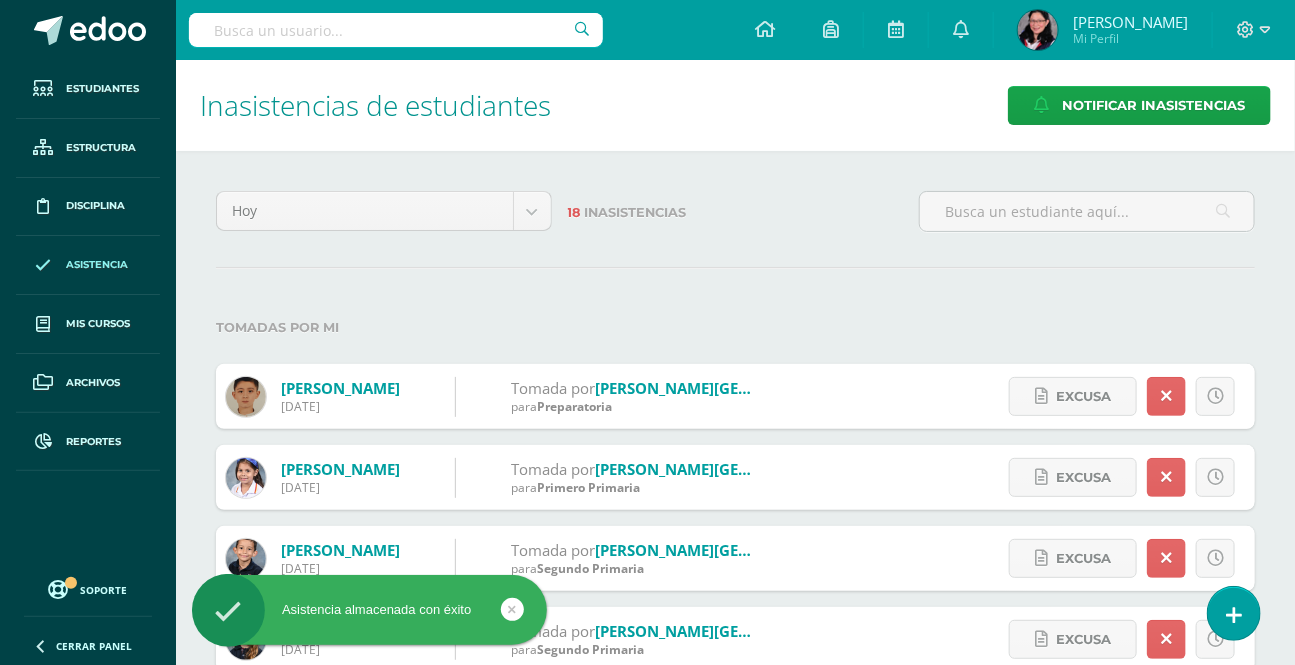 click on "[DATE]                             [DATE] Esta semana Este mes Este ciclo 18   Inasistencias Tomadas por mi
[PERSON_NAME]
[DATE]
Tomada por
[PERSON_NAME][GEOGRAPHIC_DATA]
para
Preparatoria Excusa Detalles sobre excusa: Añadir excusa a todas las inasistencias del día Cancelar [PERSON_NAME]
[DATE]
Tomada por
[PERSON_NAME][GEOGRAPHIC_DATA]
para
Primero Primaria Excusa Detalles sobre excusa: Añadir excusa a todas las inasistencias del día Cancelar Agregar
[PERSON_NAME]
[DATE]
Tomada por
[PERSON_NAME][GEOGRAPHIC_DATA]
para
Segundo Primaria Excusa Detalles sobre excusa: Añadir excusa a todas las inasistencias del día Cancelar Agregar
[PERSON_NAME]
[DATE]
Mo" at bounding box center [735, 1035] 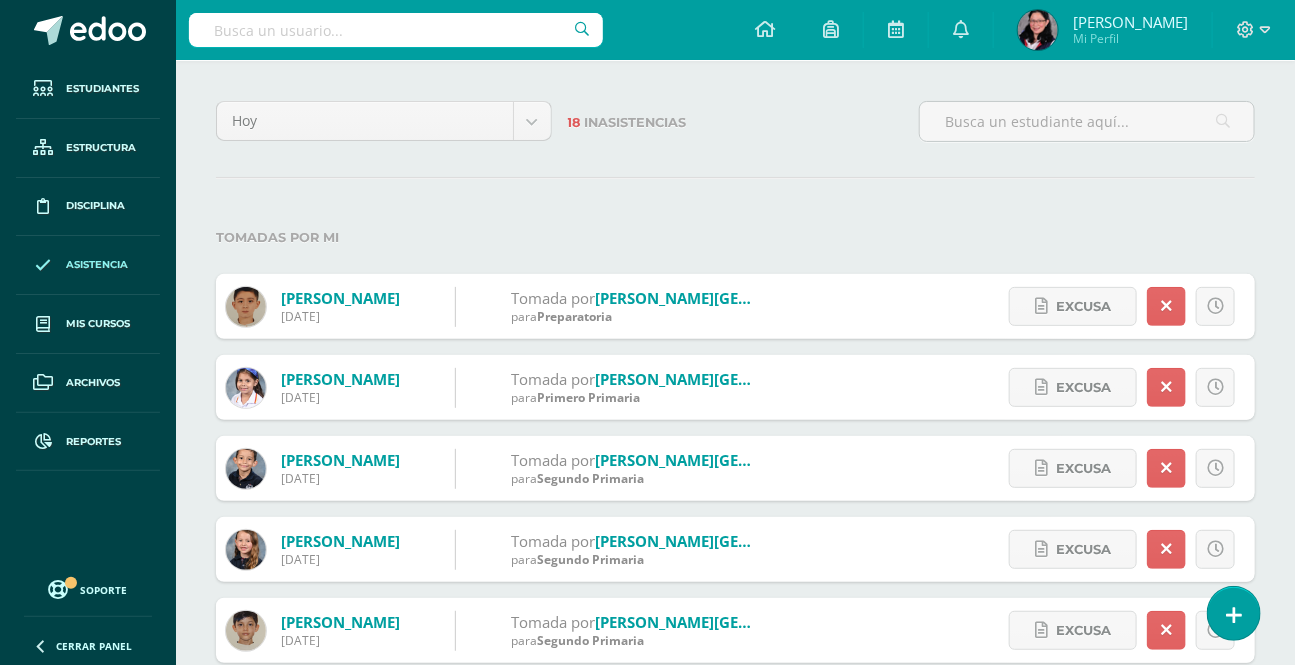 scroll, scrollTop: 0, scrollLeft: 0, axis: both 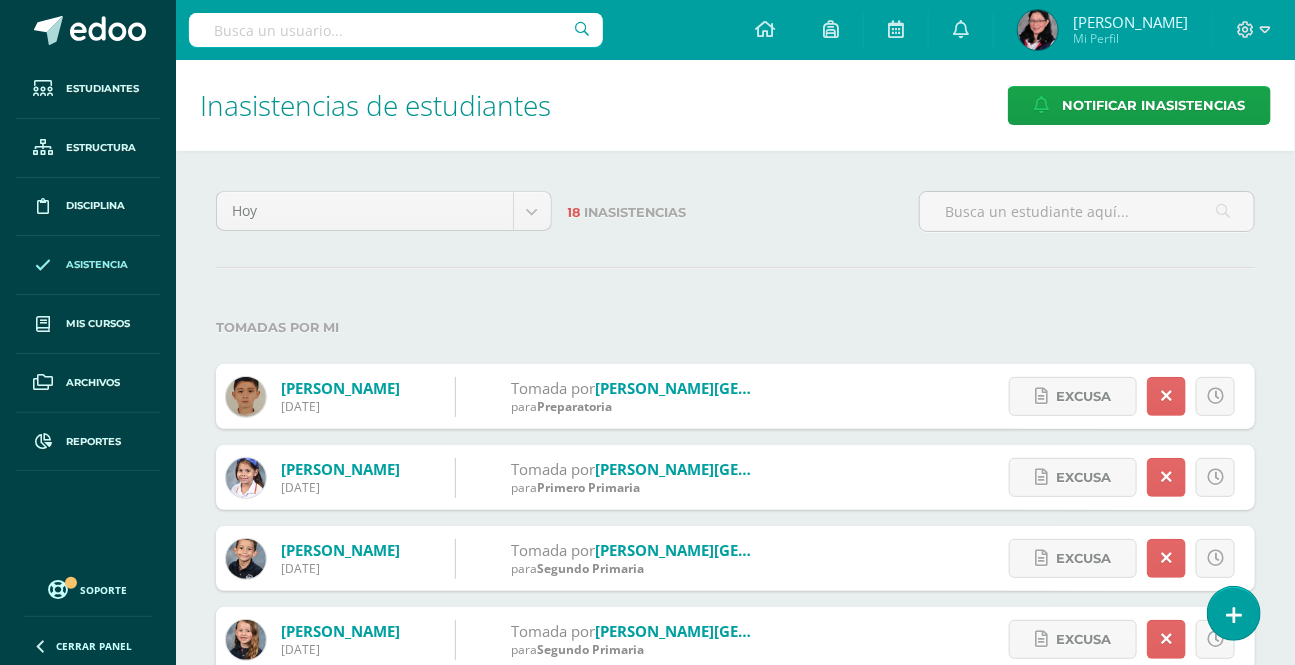 click at bounding box center (735, 268) 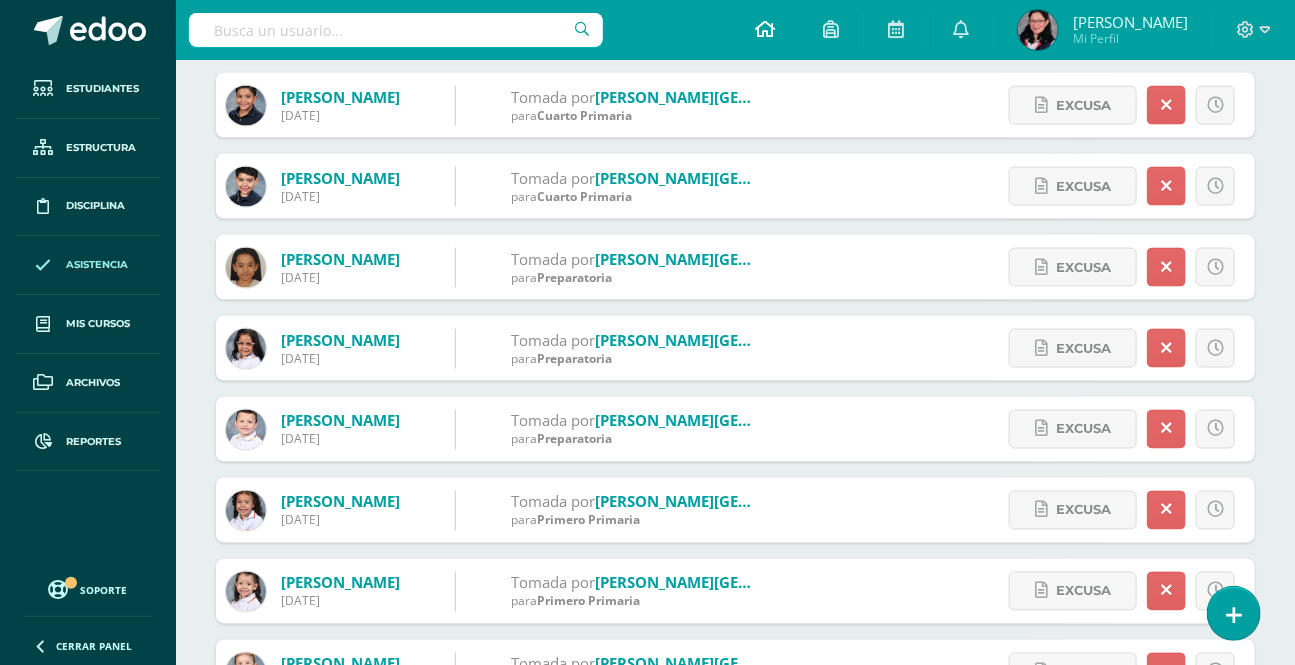 scroll, scrollTop: 981, scrollLeft: 0, axis: vertical 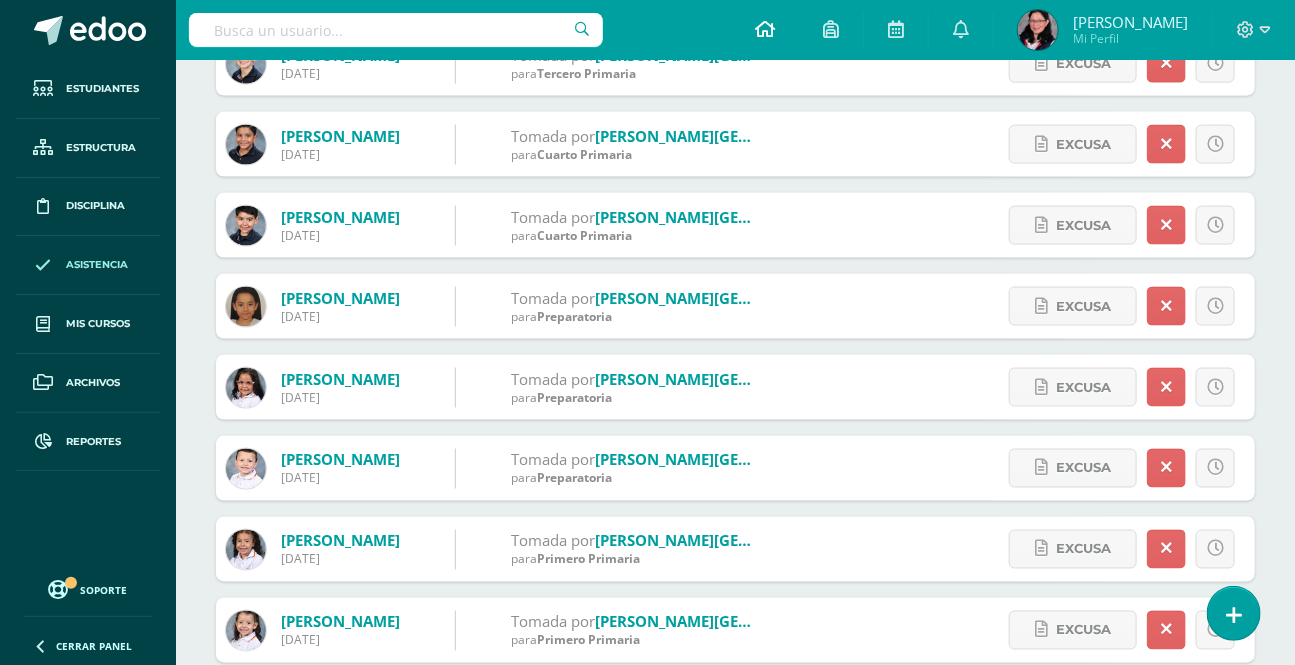 click at bounding box center (765, 29) 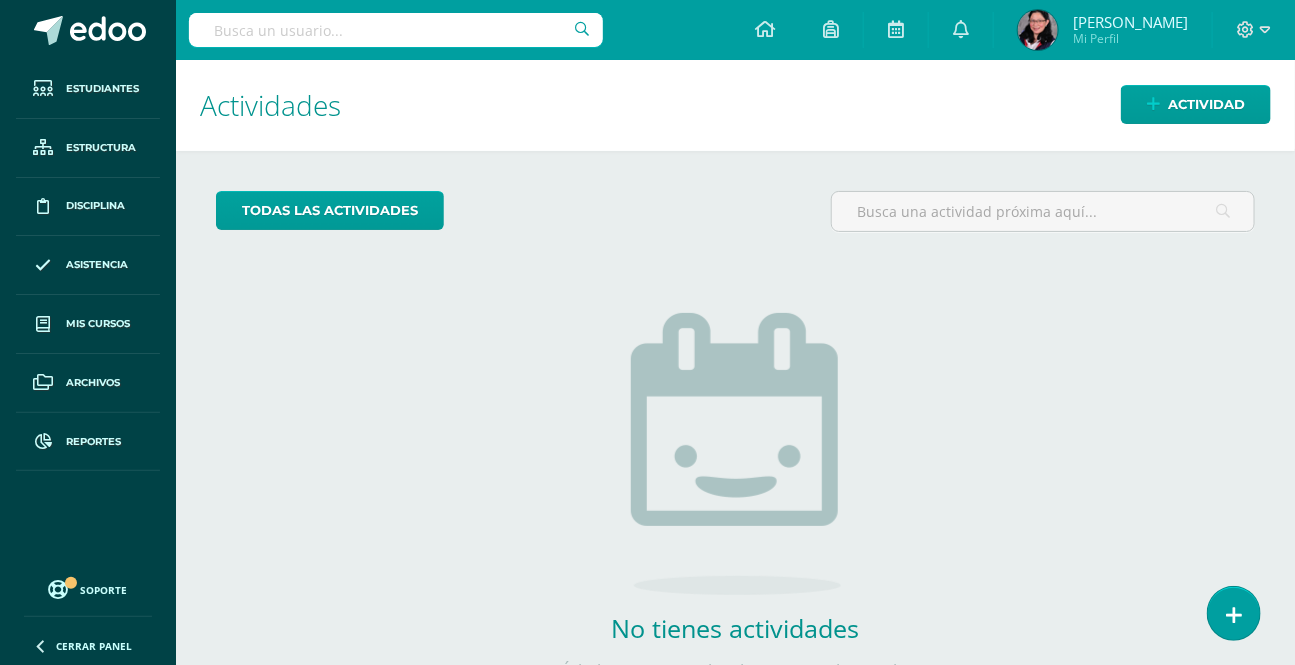 scroll, scrollTop: 0, scrollLeft: 0, axis: both 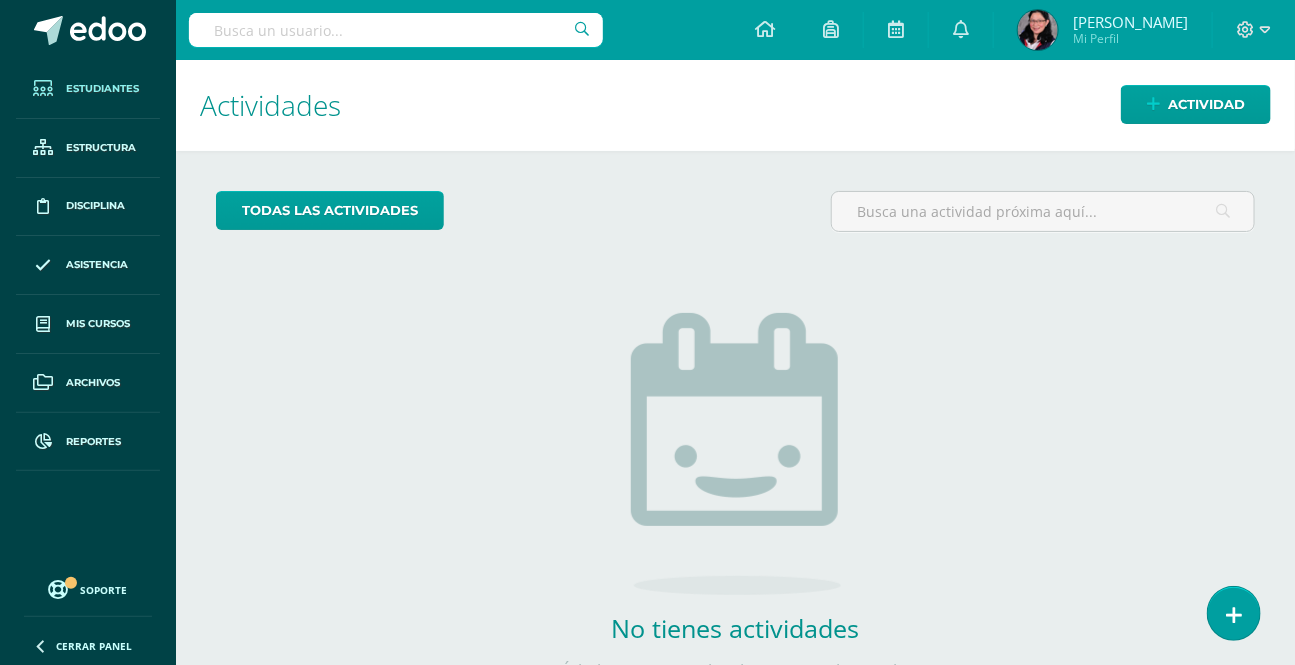 click on "Estudiantes" at bounding box center [102, 89] 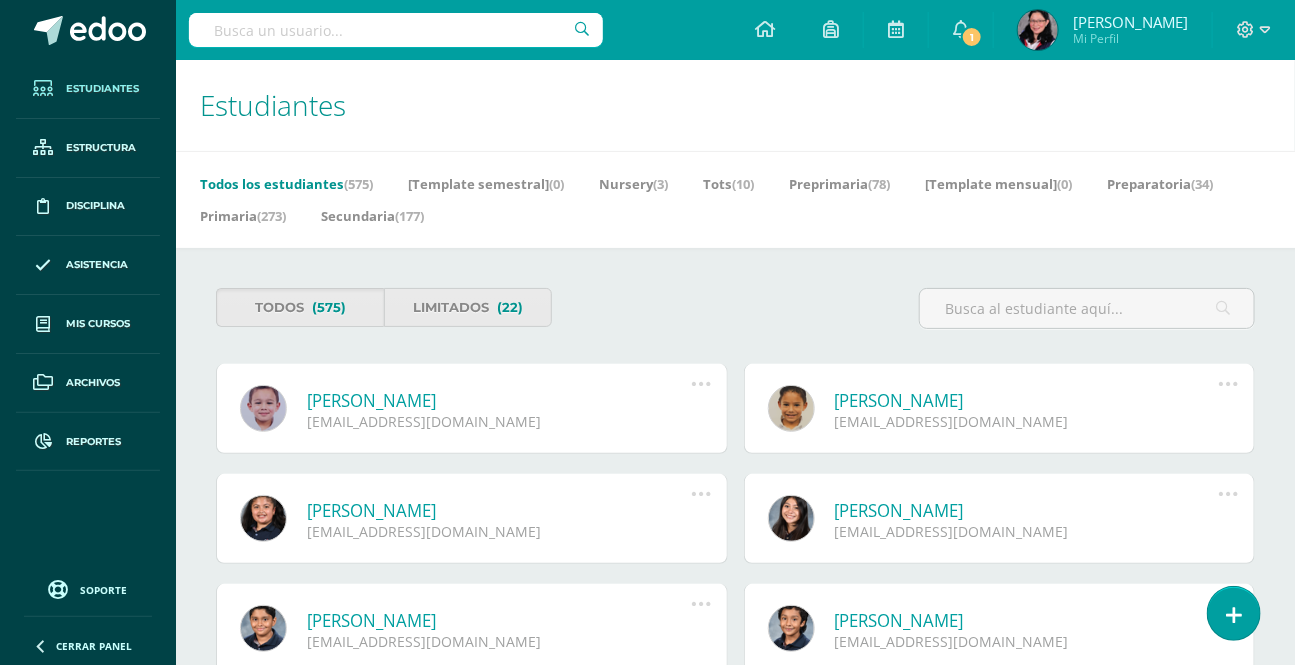 scroll, scrollTop: 0, scrollLeft: 0, axis: both 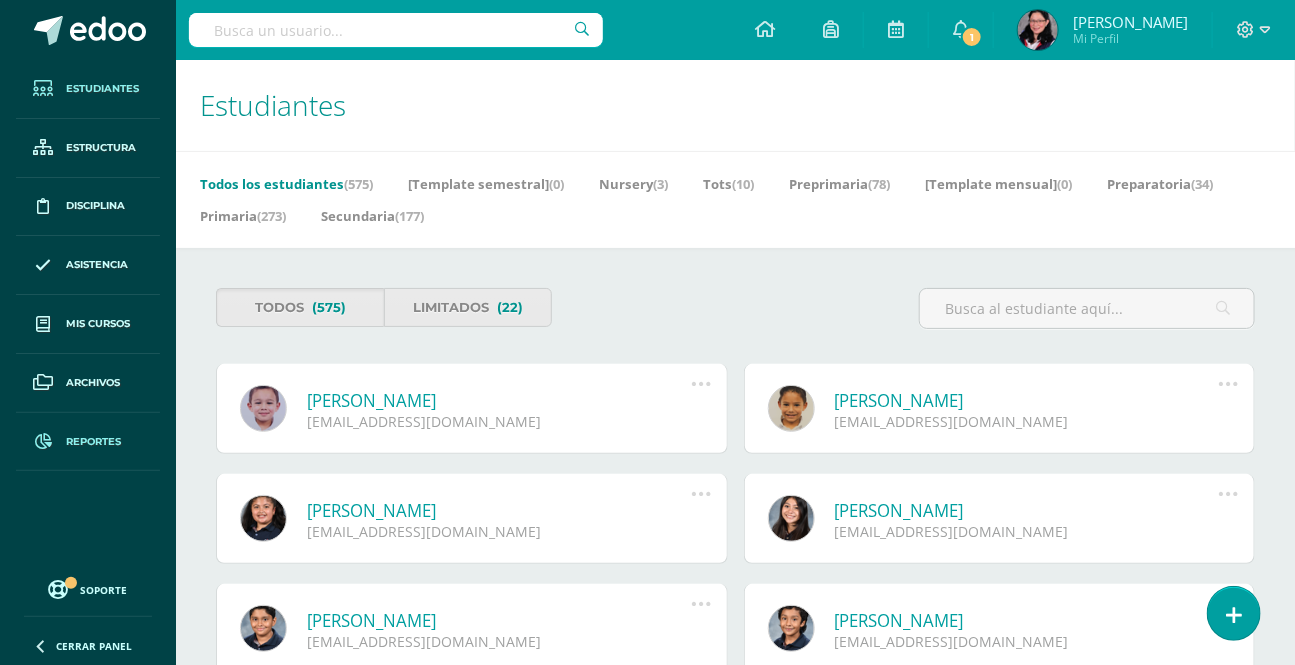 click on "Reportes" at bounding box center [93, 442] 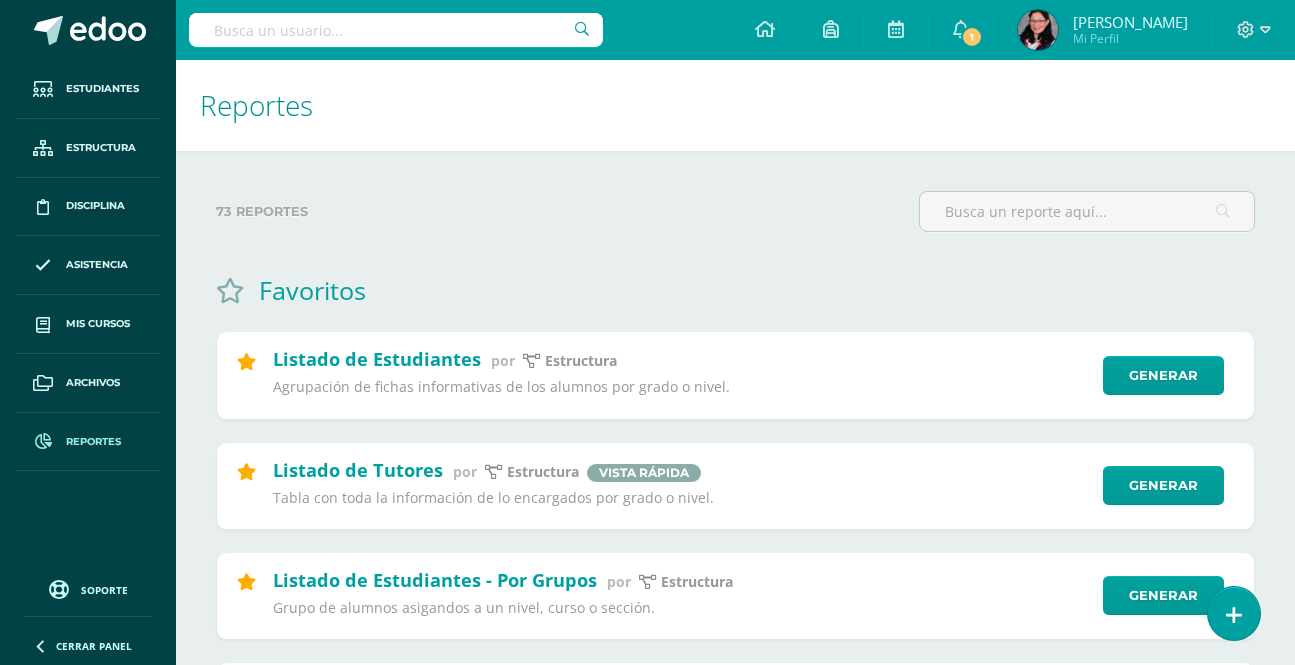 scroll, scrollTop: 0, scrollLeft: 0, axis: both 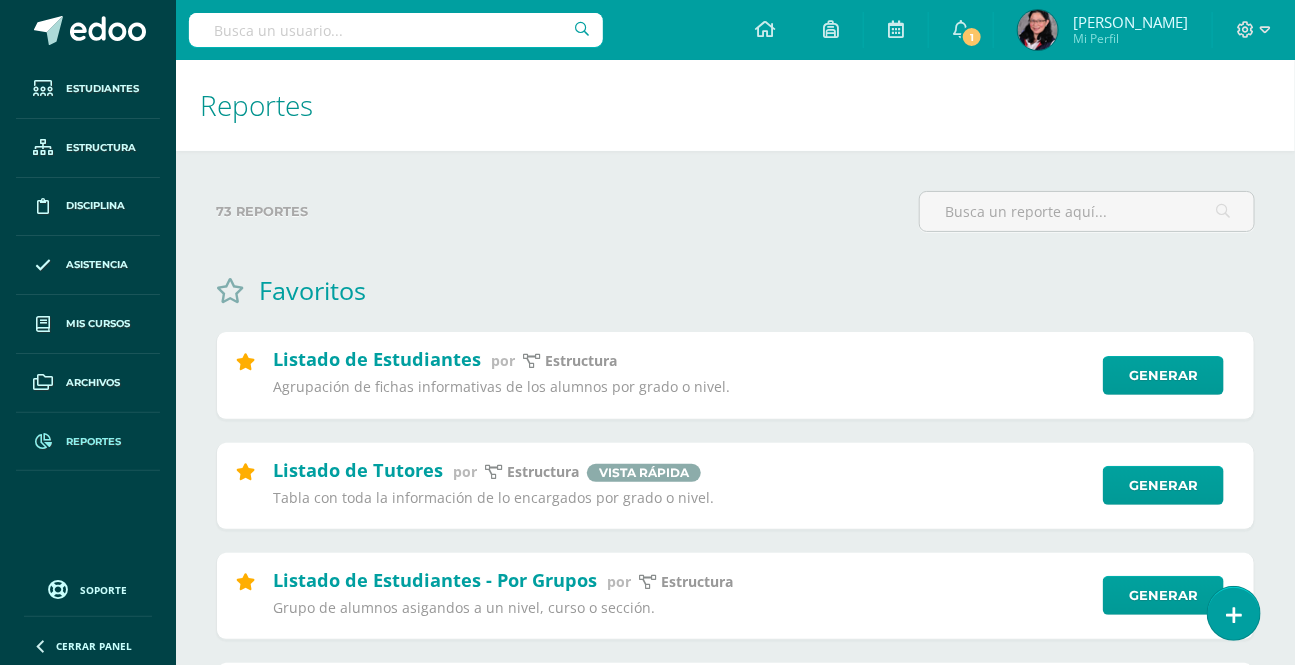 click on "Favoritos" at bounding box center (735, 290) 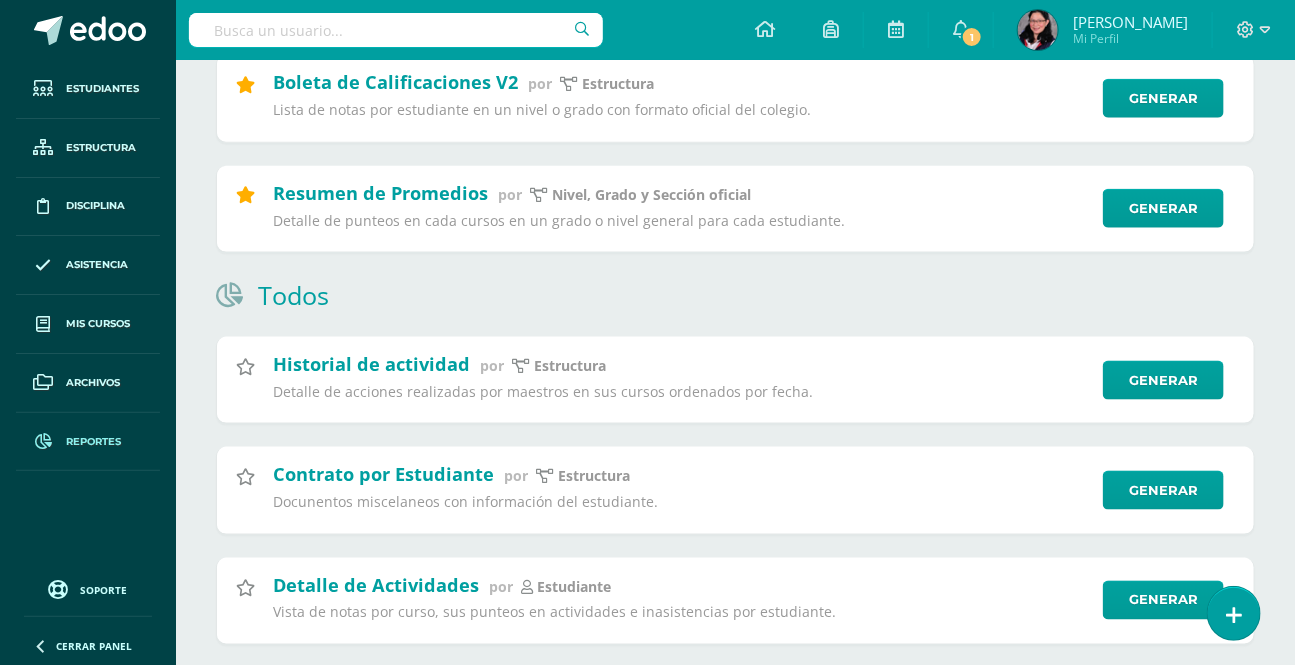 scroll, scrollTop: 727, scrollLeft: 0, axis: vertical 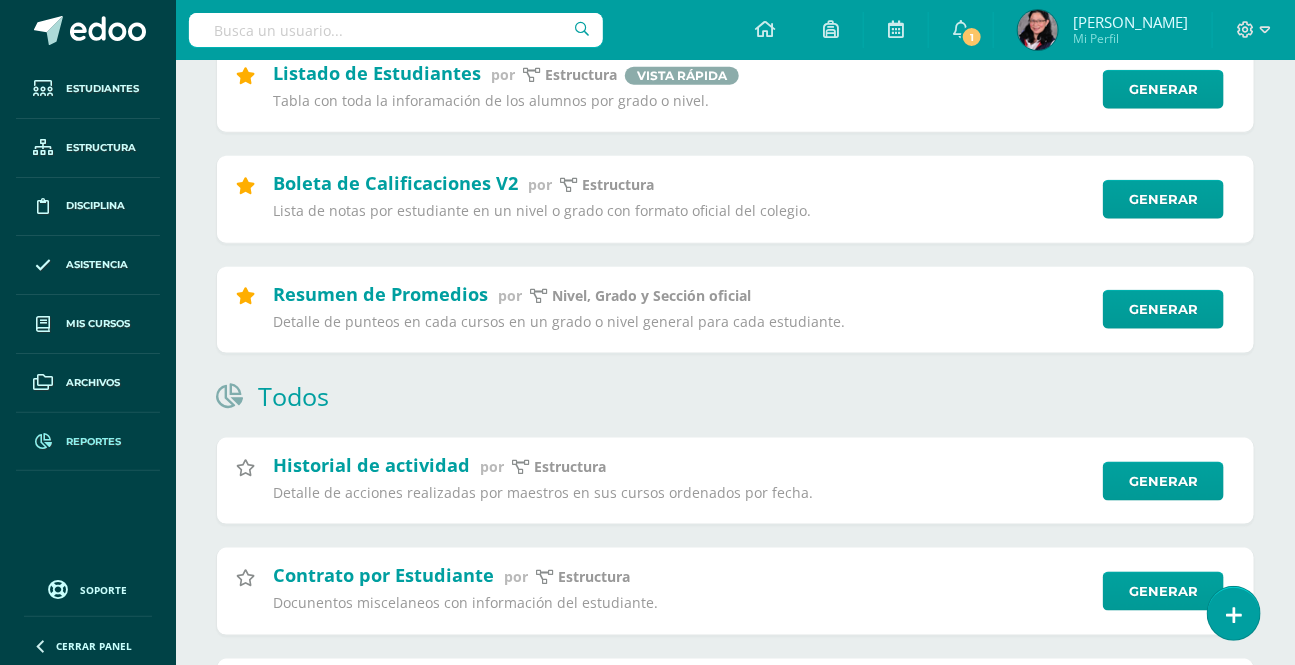 click on "Todos" at bounding box center (735, 396) 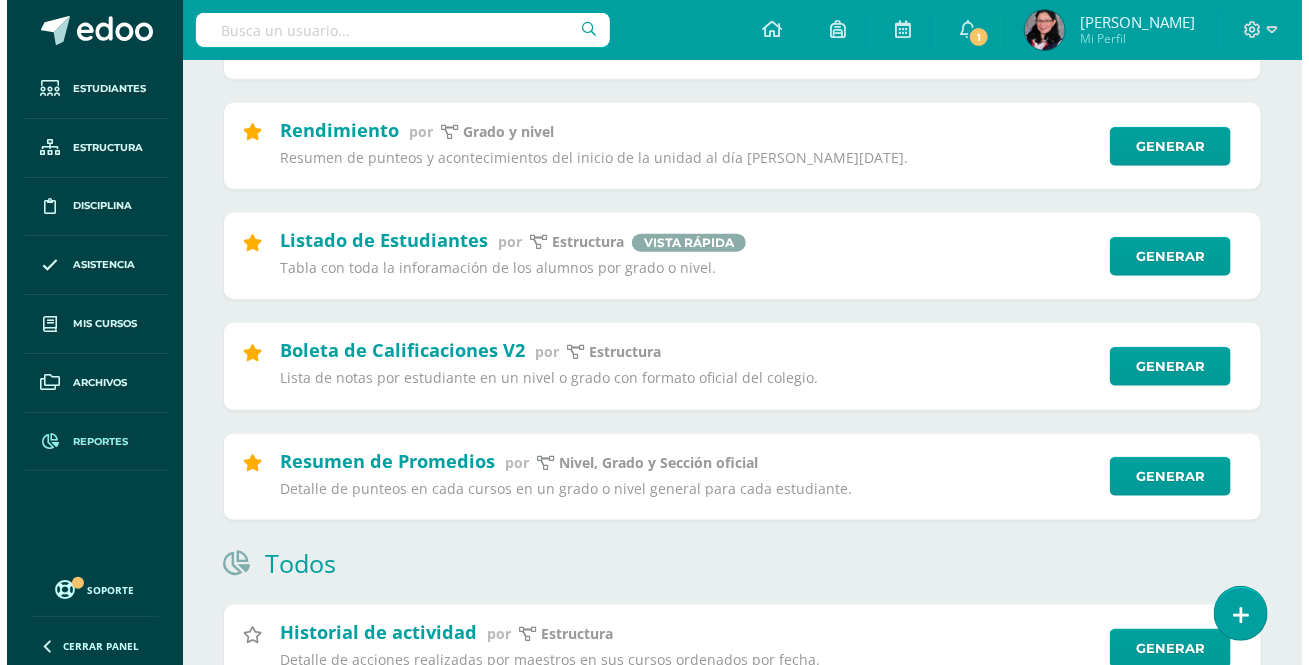 scroll, scrollTop: 545, scrollLeft: 0, axis: vertical 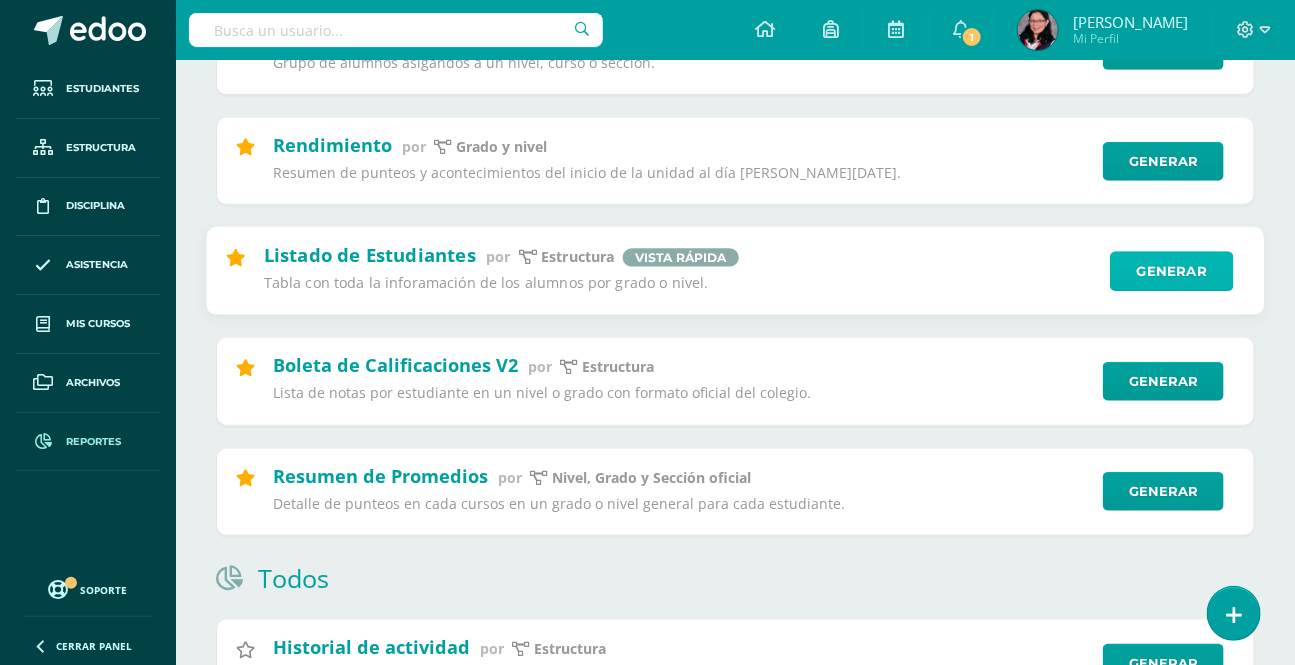 click on "Generar" at bounding box center [1171, 271] 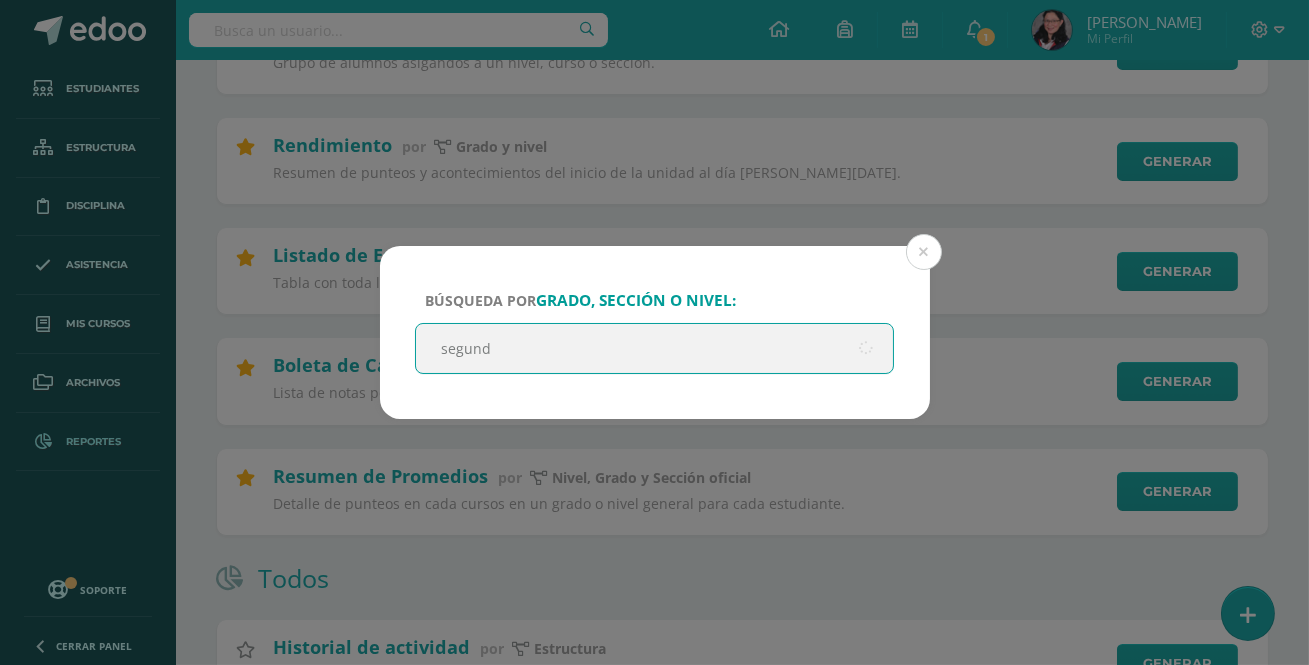 type on "segundo" 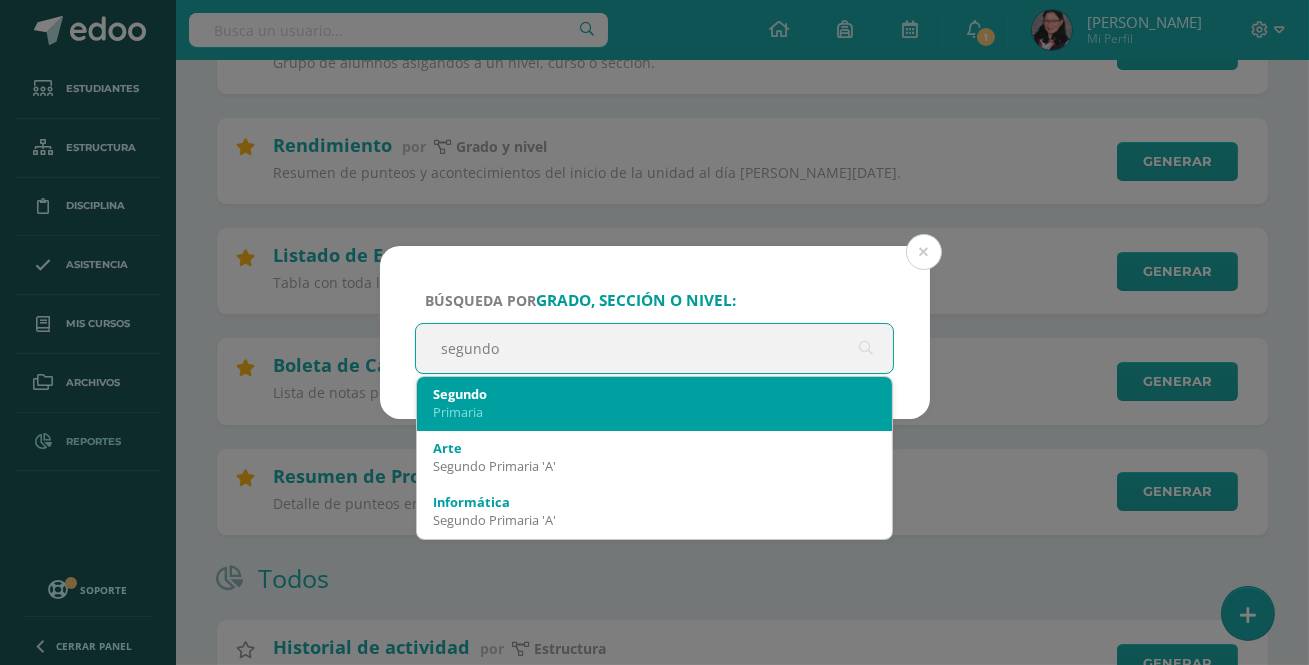 click on "Segundo" at bounding box center (655, 394) 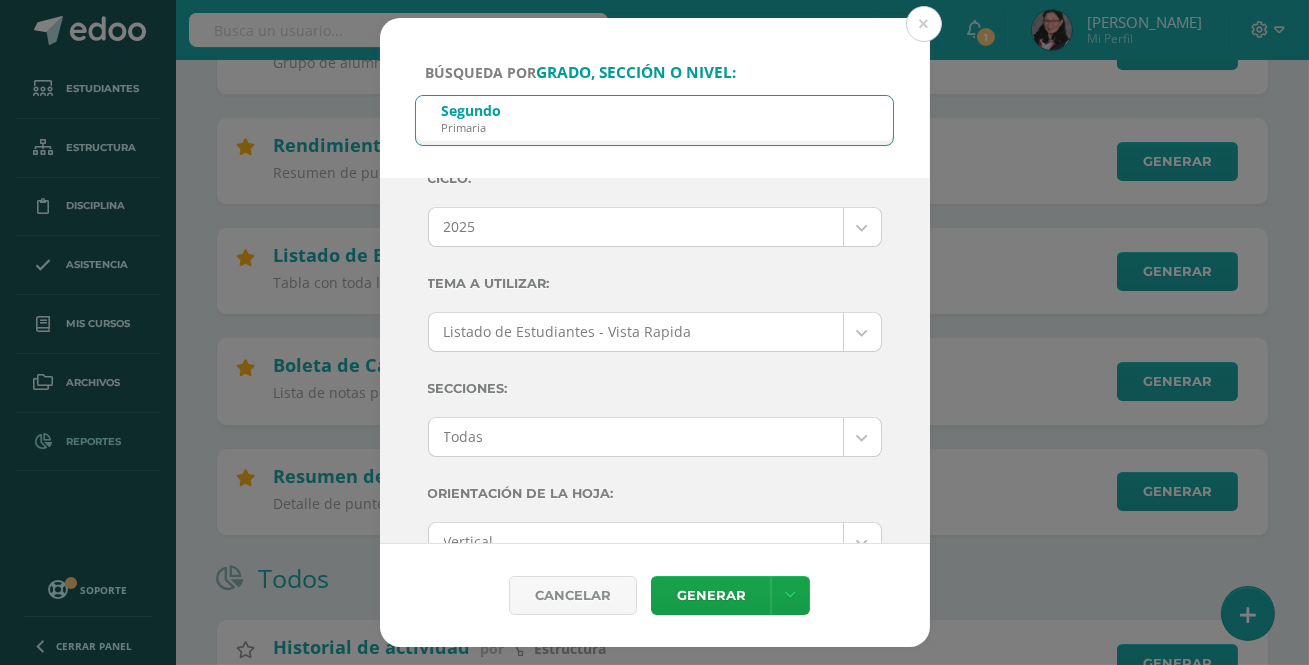 scroll, scrollTop: 0, scrollLeft: 0, axis: both 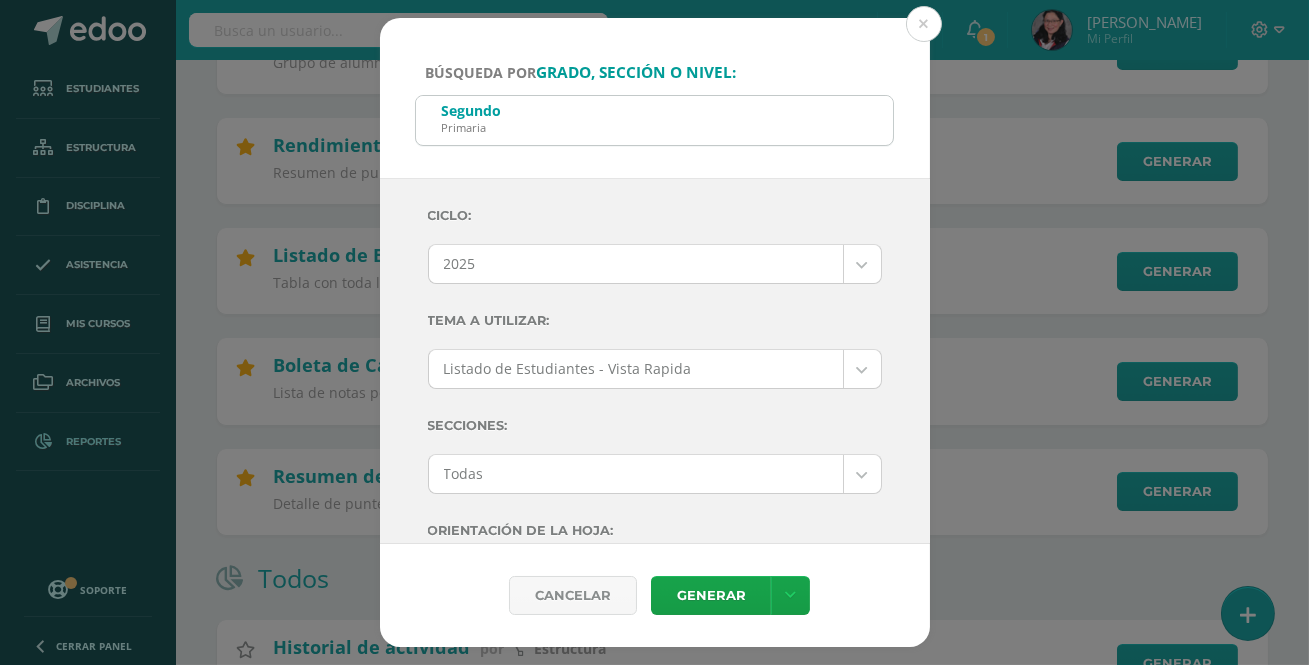 click on "Ciclo:
2025
2025
2024
2023
2022
2021
2020
2019
Tema a Utilizar:
Listado de Estudiantes - Vista Rapida
---------
Listado de Estudiantes - Horizontal
Listado de Estudiantes - Vertical
Listado de Estudiantes - Vista Rapida
Secciones:
Todas
Todas
A
Alemán
B
Ingles
Orientación de la hoja:
Vertical
Vertical
Horizontal
Información Personal del Estudiante
Nombres
Apellidos
Nombre Completo
CUI
Dirección RH" at bounding box center (655, 714) 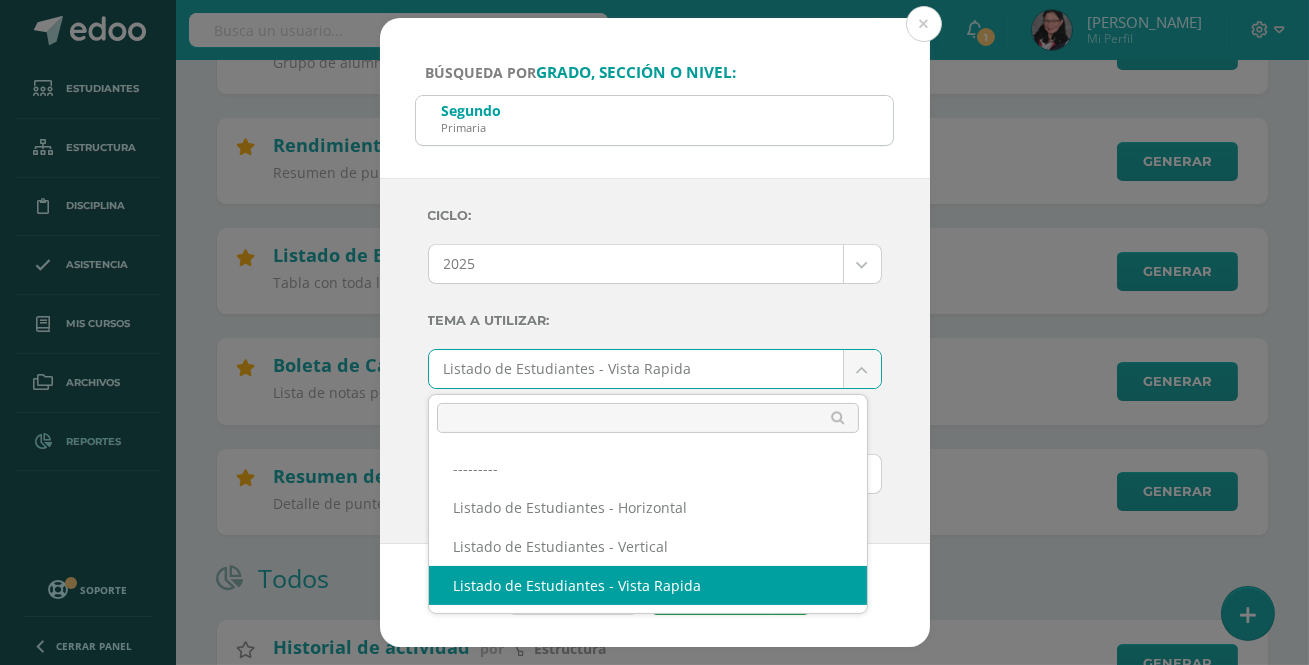 click on "Búsqueda por  grado, sección o nivel:
Segundo Primaria
segundo
Ciclo:
2025
2025
2024
2023
2022
2021
2020
2019
Tema a Utilizar:
Listado de Estudiantes - Vista Rapida
---------
Listado de Estudiantes - Horizontal
Listado de Estudiantes - Vertical
Listado de Estudiantes - Vista Rapida
Secciones:
Todas
Todas
A
Alemán
B
Ingles
Orientación de la hoja:
Vertical
Vertical
Horizontal
Información Personal del Estudiante
Nombres" at bounding box center (654, 3694) 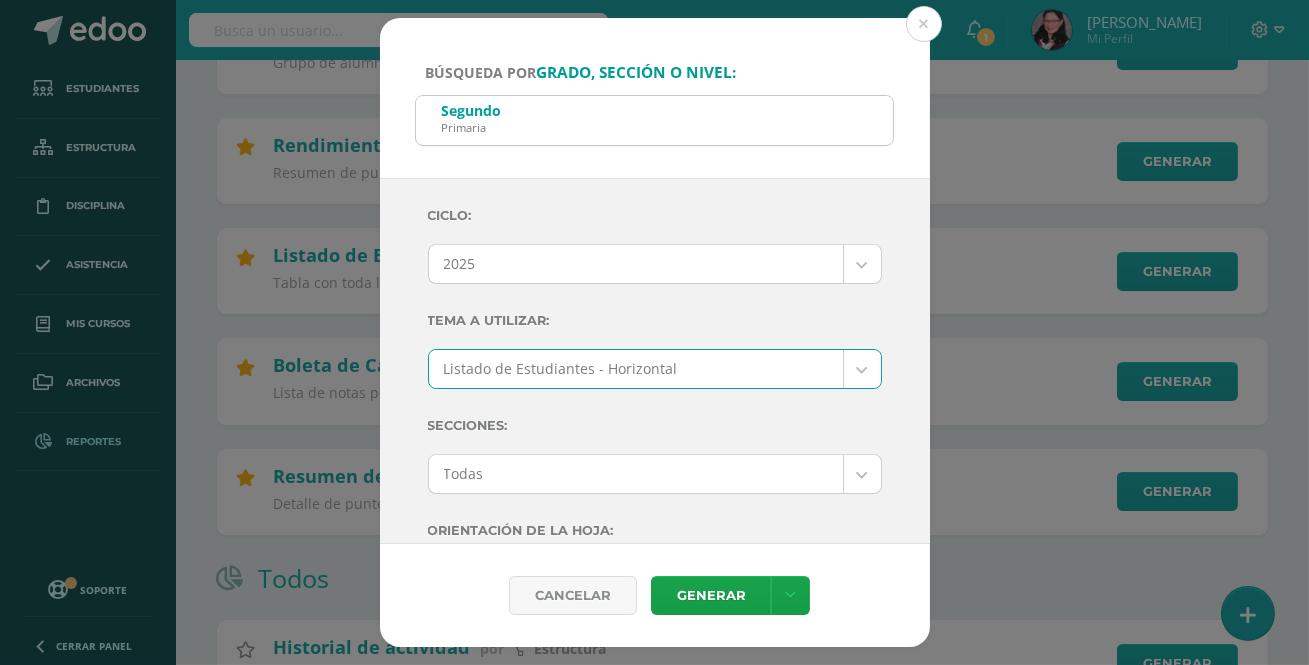 click on "Búsqueda por  grado, sección o nivel:
Segundo Primaria
segundo
Ciclo:
2025
2025
2024
2023
2022
2021
2020
2019
Tema a Utilizar:
Listado de Estudiantes - Horizontal
---------
Listado de Estudiantes - Horizontal
Listado de Estudiantes - Vertical
Listado de Estudiantes - Vista Rapida
Secciones:
Todas
Todas
A
Alemán
B
Ingles
Orientación de la hoja:
Vertical
Vertical
Horizontal
Información Personal del Estudiante
Nombres
RH" at bounding box center [654, 3694] 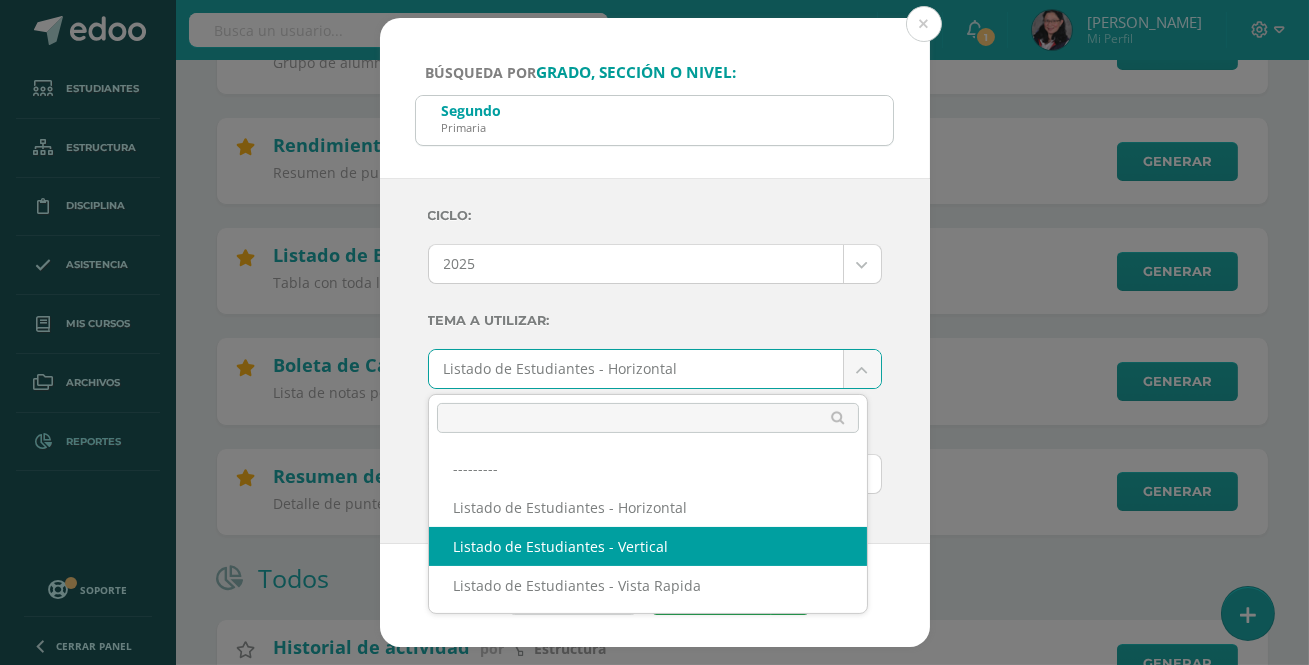 select on "38" 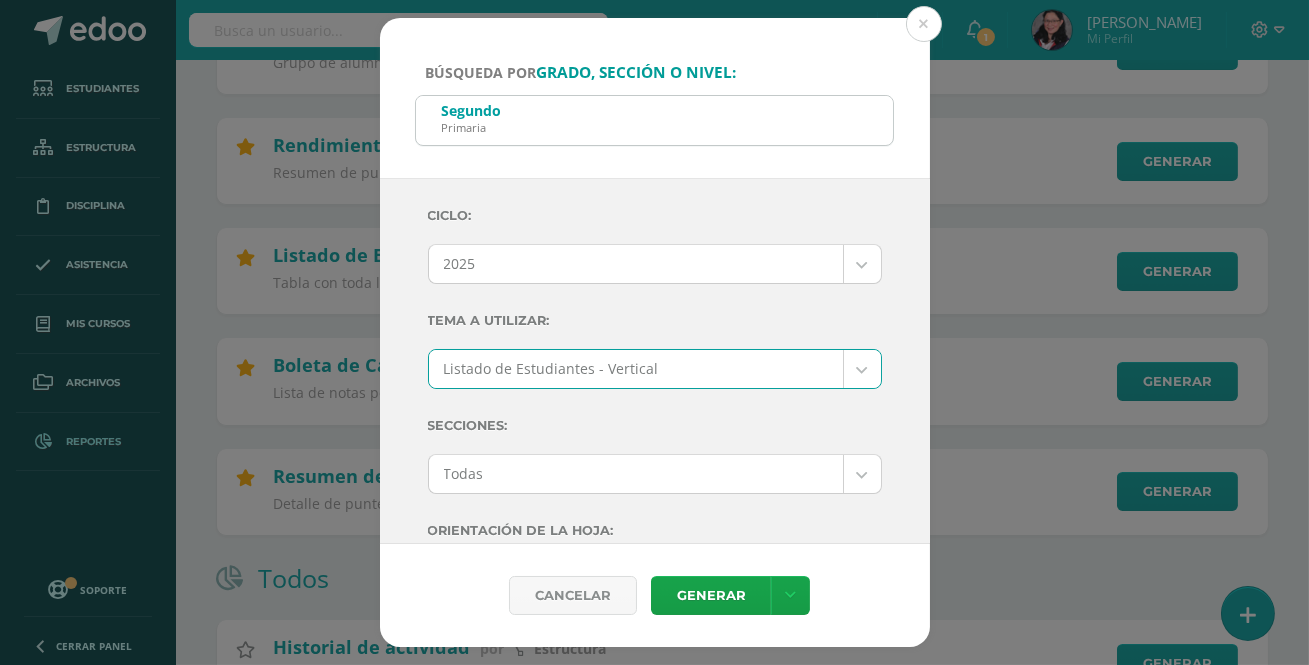 click on "Ciclo:
2025
2025
2024
2023
2022
2021
2020
2019
Tema a Utilizar:
Listado de Estudiantes - Vertical
---------
Listado de Estudiantes - Horizontal
Listado de Estudiantes - Vertical
Listado de Estudiantes - Vista Rapida
Secciones:
Todas
Todas
A
Alemán
B
Ingles
Orientación de la hoja:
Vertical
Vertical
Horizontal
Información Personal del Estudiante
Nombres
Apellidos
Nombre Completo
CUI
Dirección" at bounding box center [655, 361] 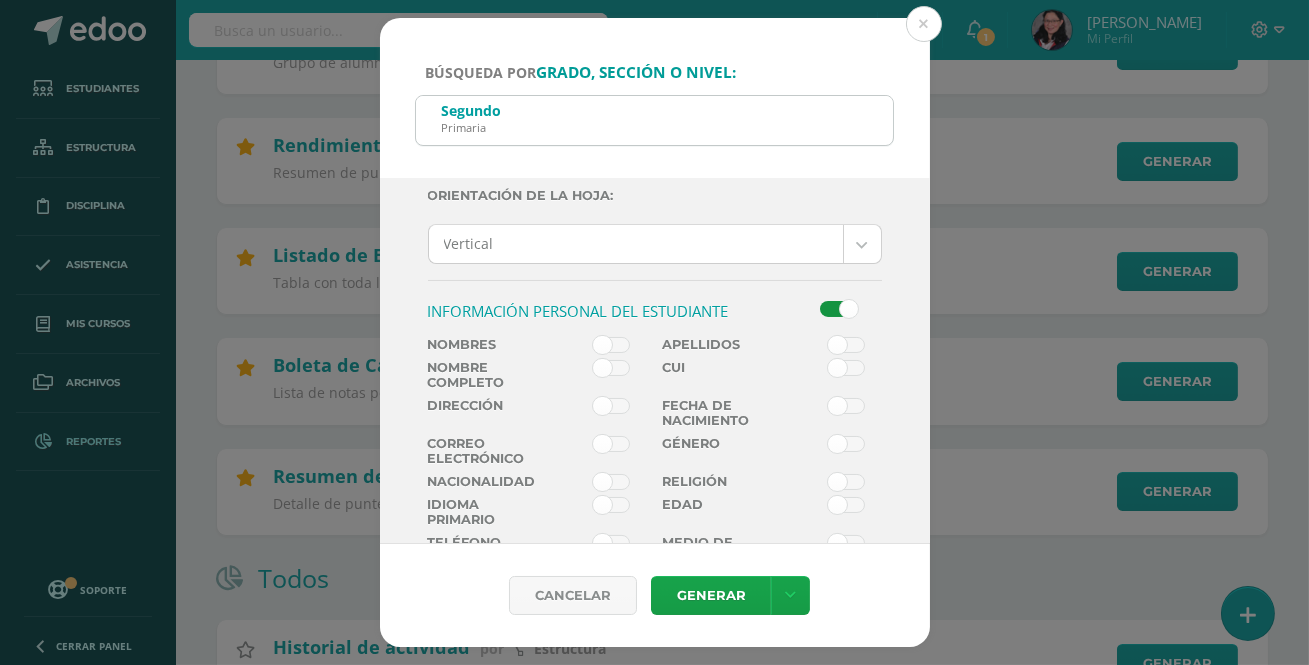 scroll, scrollTop: 363, scrollLeft: 0, axis: vertical 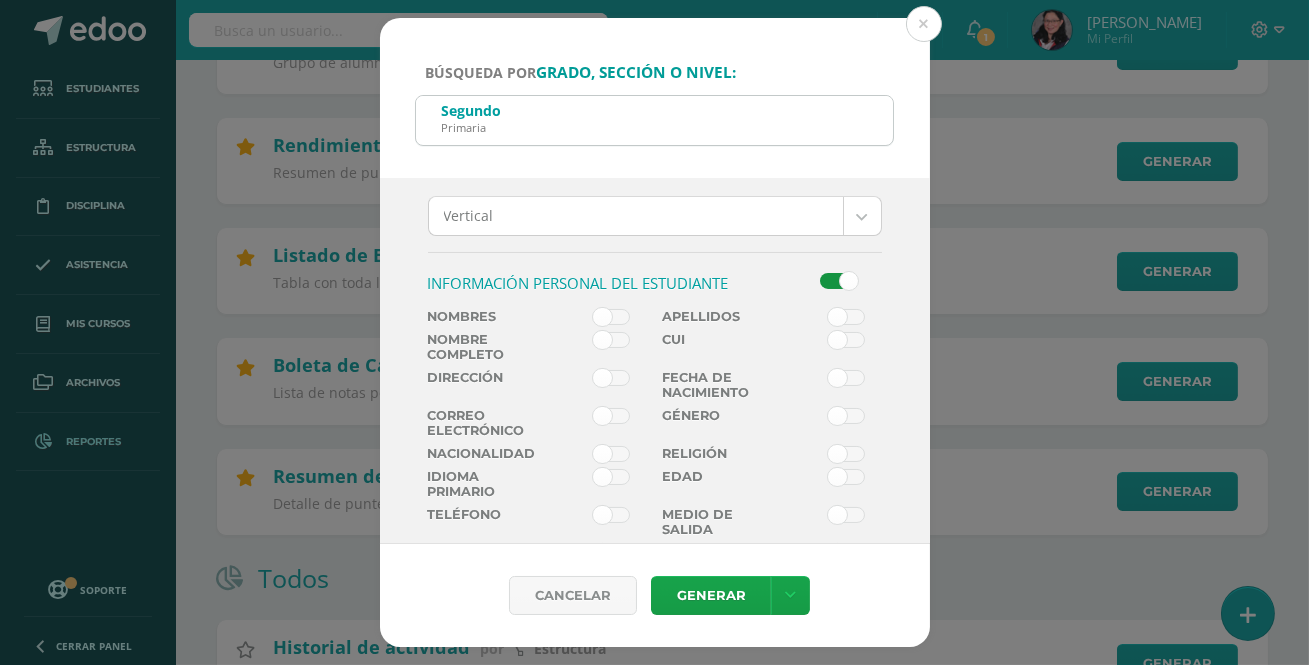 click at bounding box center (611, 317) 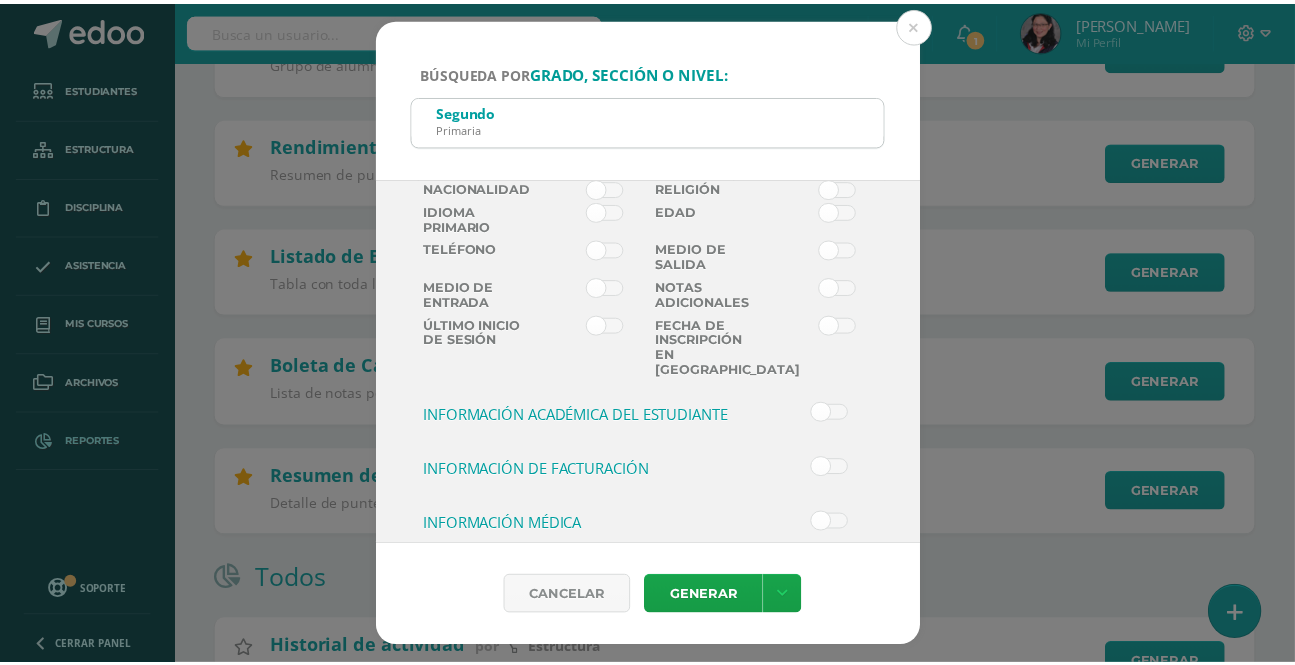 scroll, scrollTop: 718, scrollLeft: 0, axis: vertical 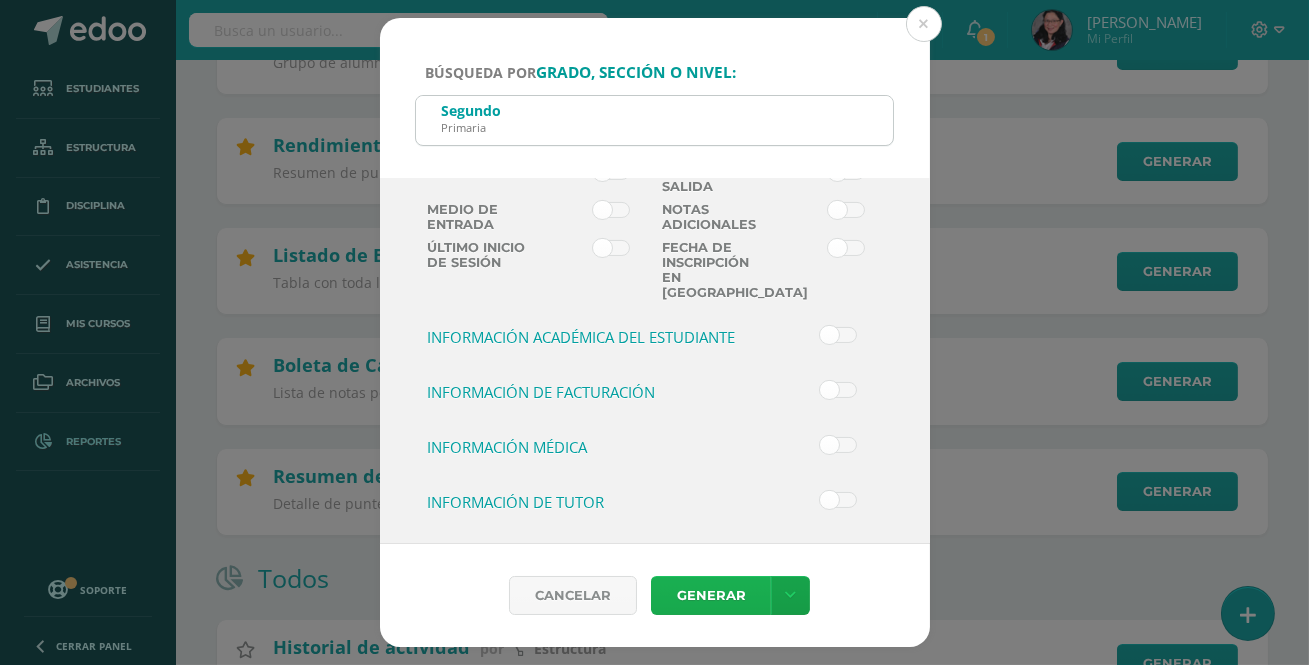 click on "Generar" at bounding box center (711, 595) 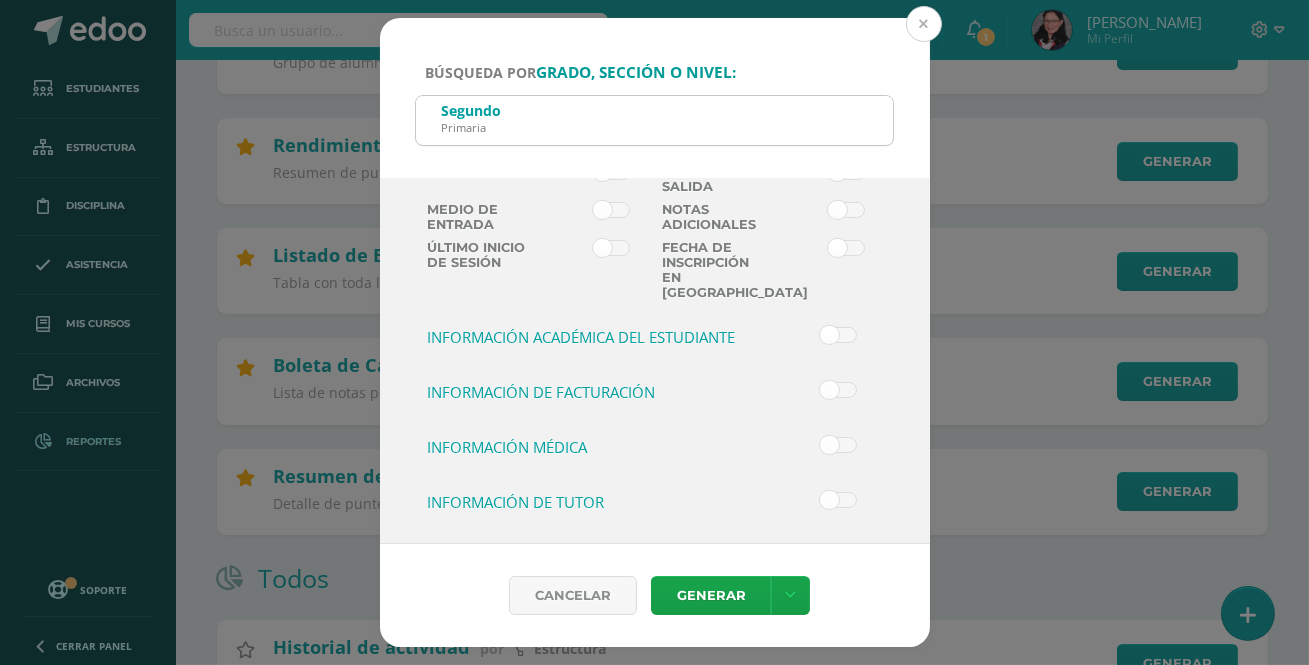 click at bounding box center (924, 24) 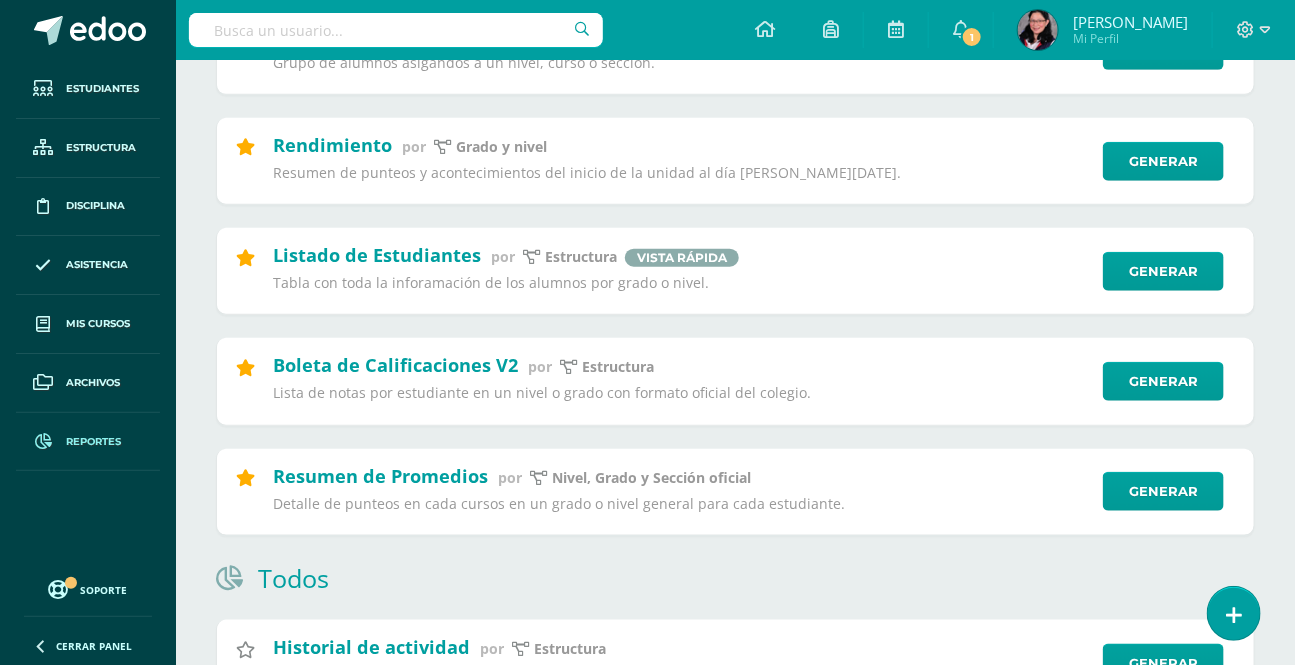 click on "Reportes" at bounding box center [93, 442] 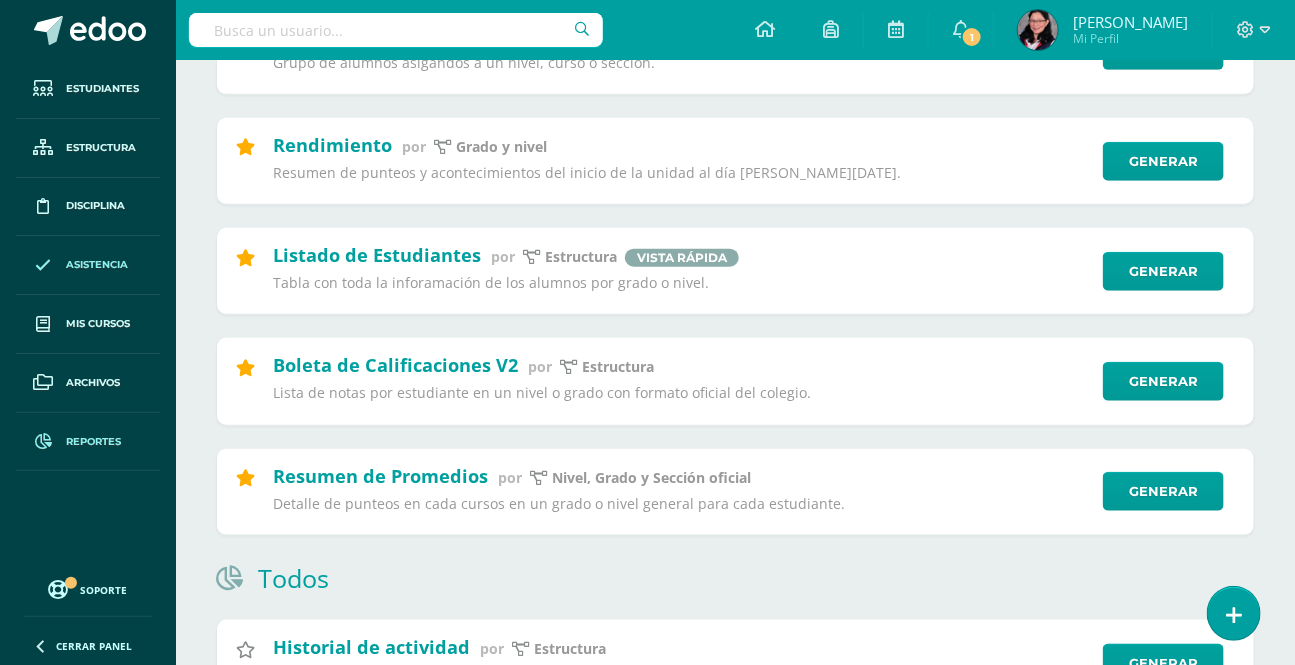 click on "Asistencia" at bounding box center [97, 265] 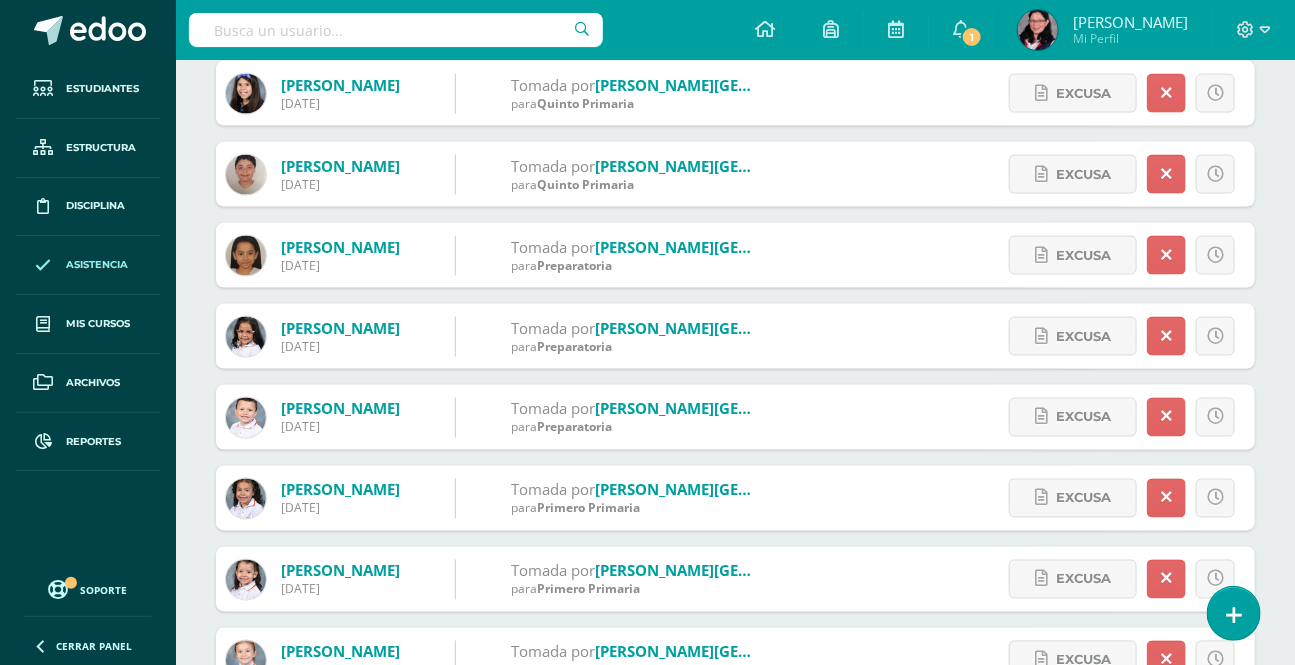 scroll, scrollTop: 1000, scrollLeft: 0, axis: vertical 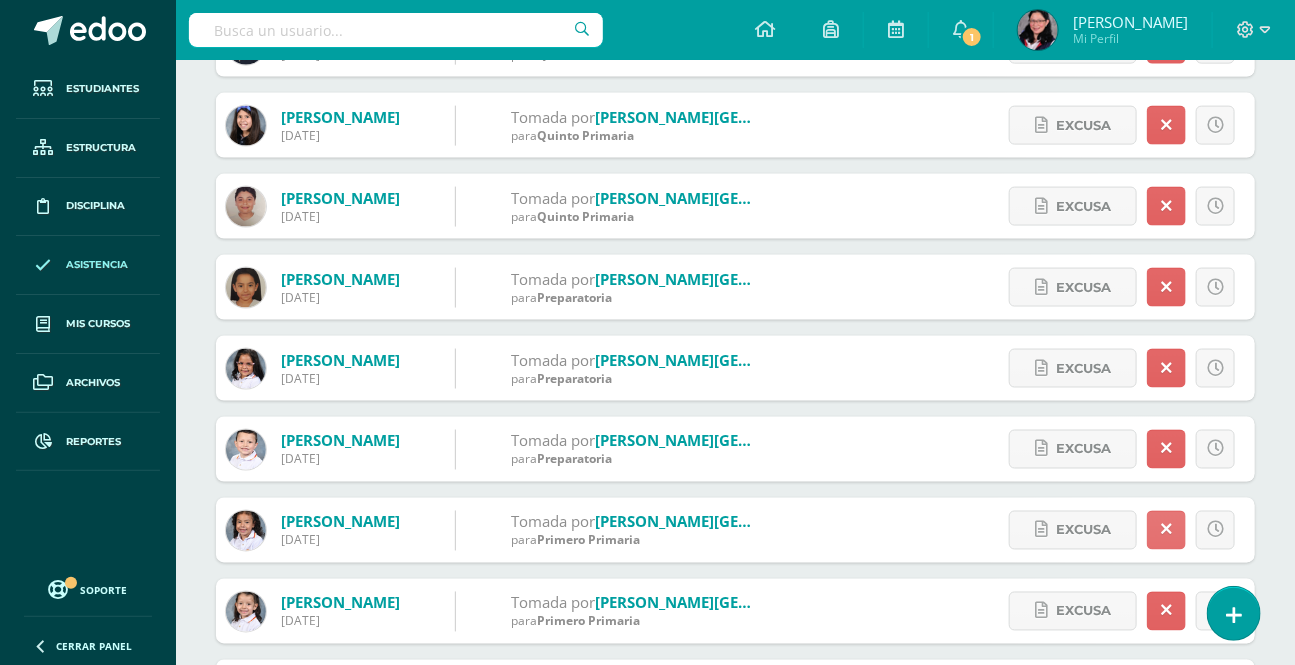 click at bounding box center (1166, 530) 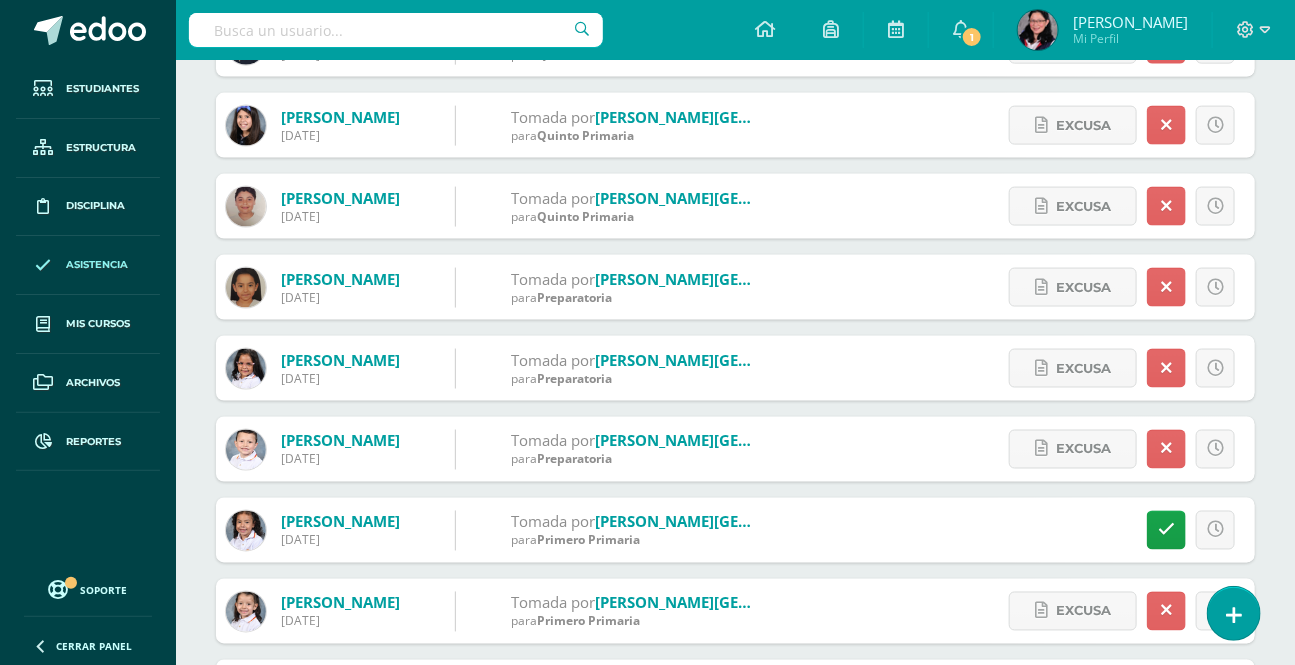click on "Asistencia" at bounding box center (88, 265) 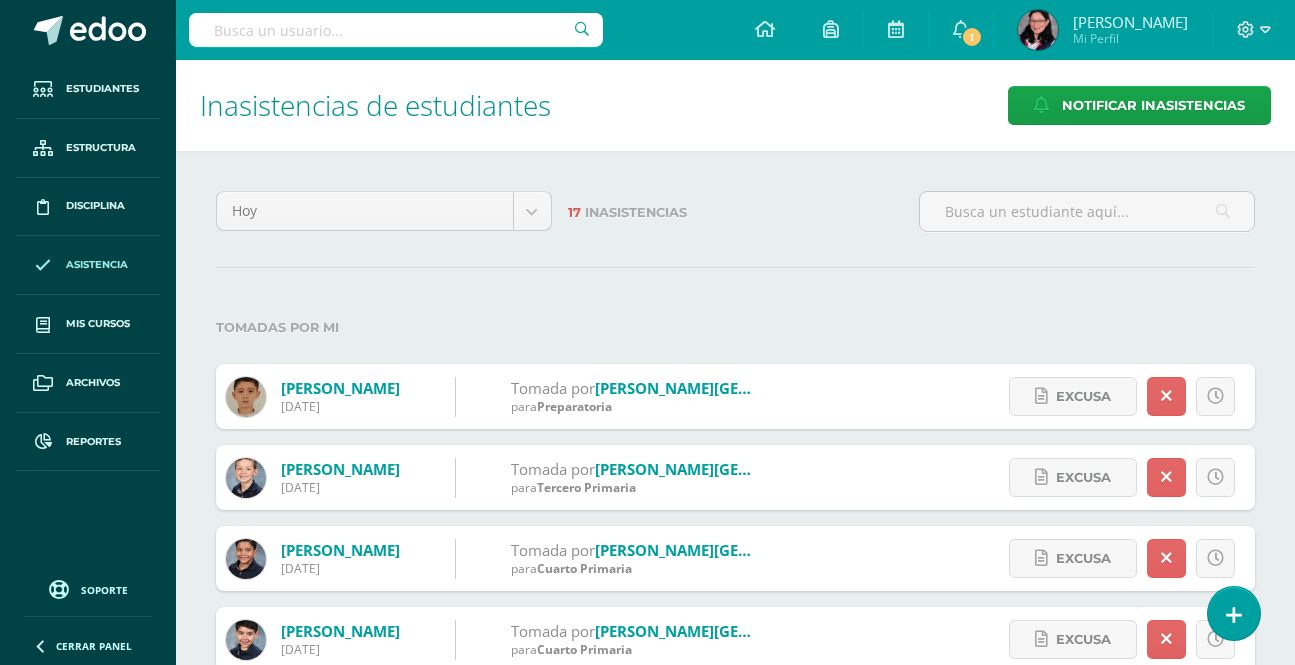 scroll, scrollTop: 0, scrollLeft: 0, axis: both 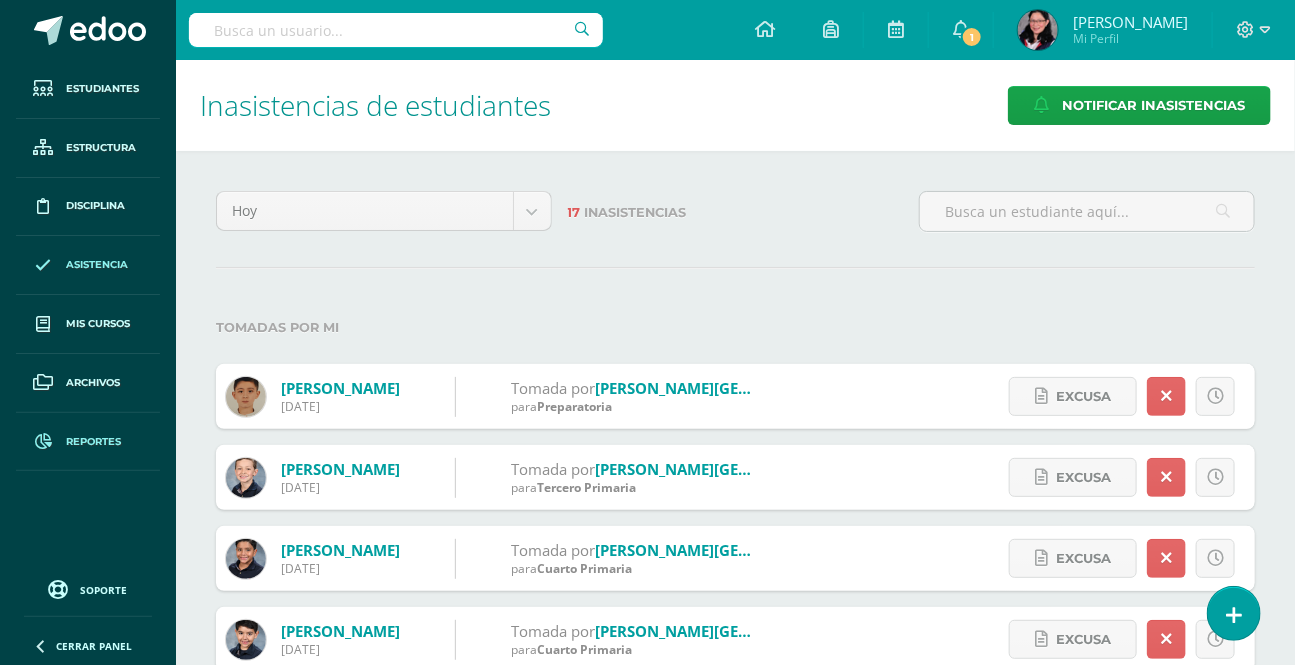 click on "Reportes" at bounding box center (93, 442) 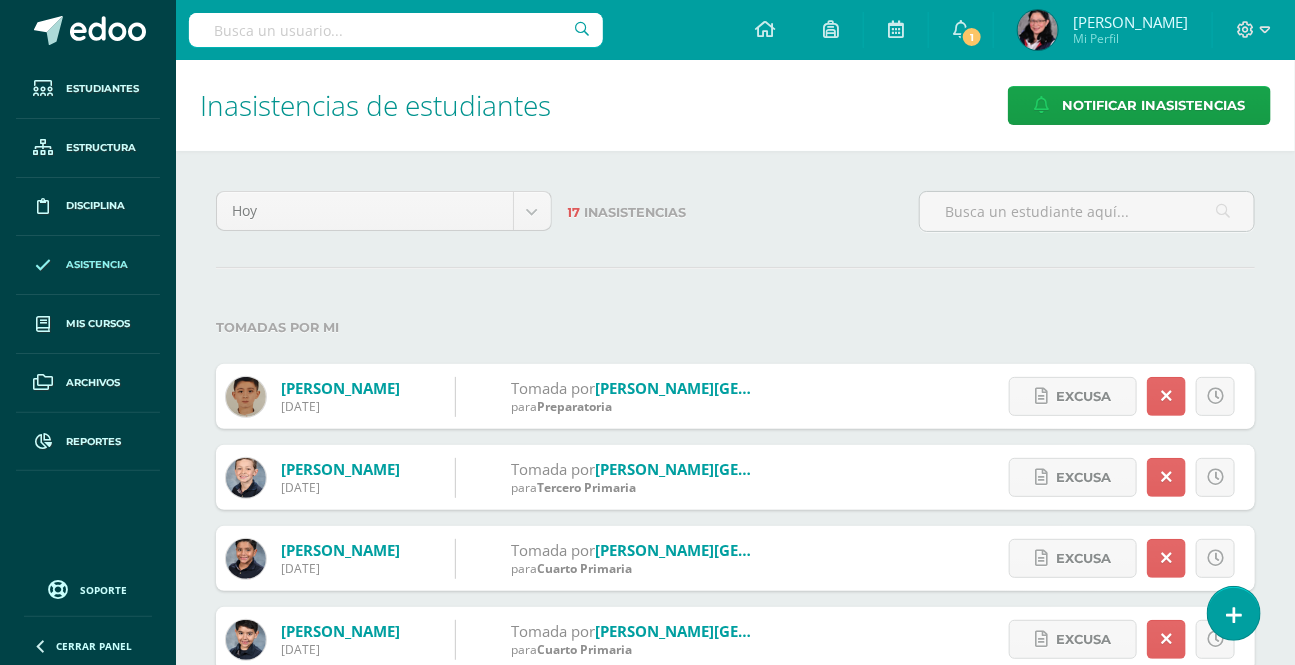 scroll, scrollTop: 0, scrollLeft: 0, axis: both 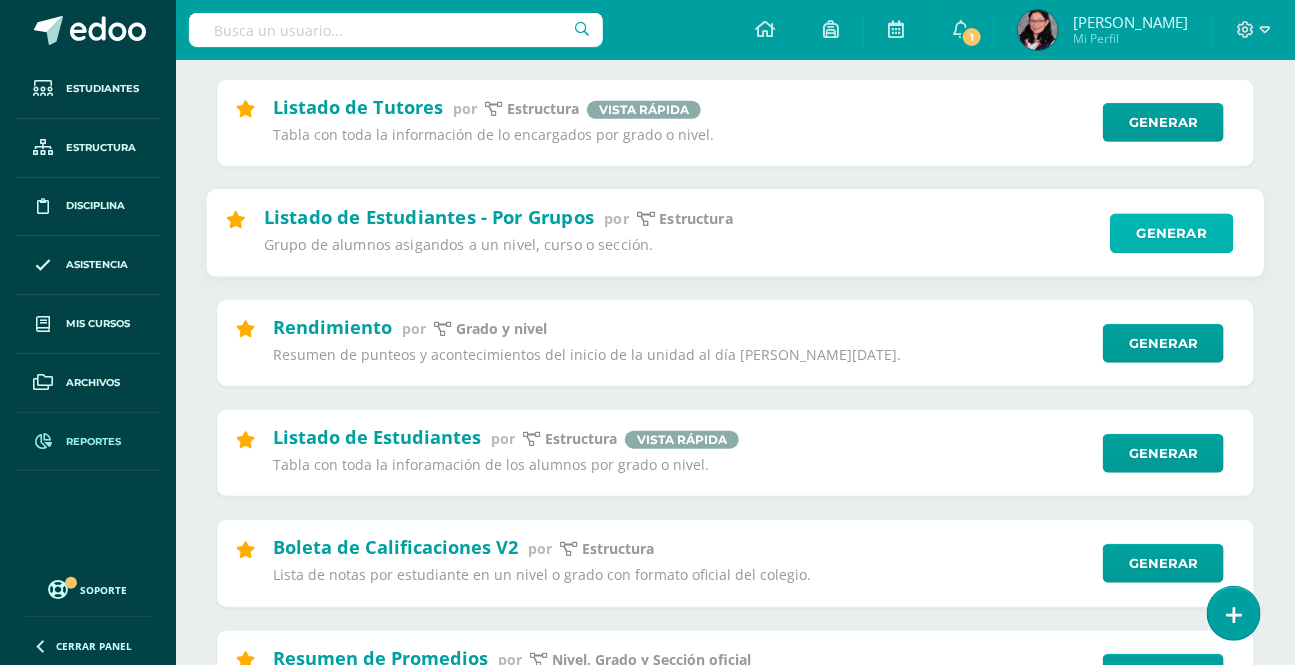 click on "Generar" at bounding box center [1171, 233] 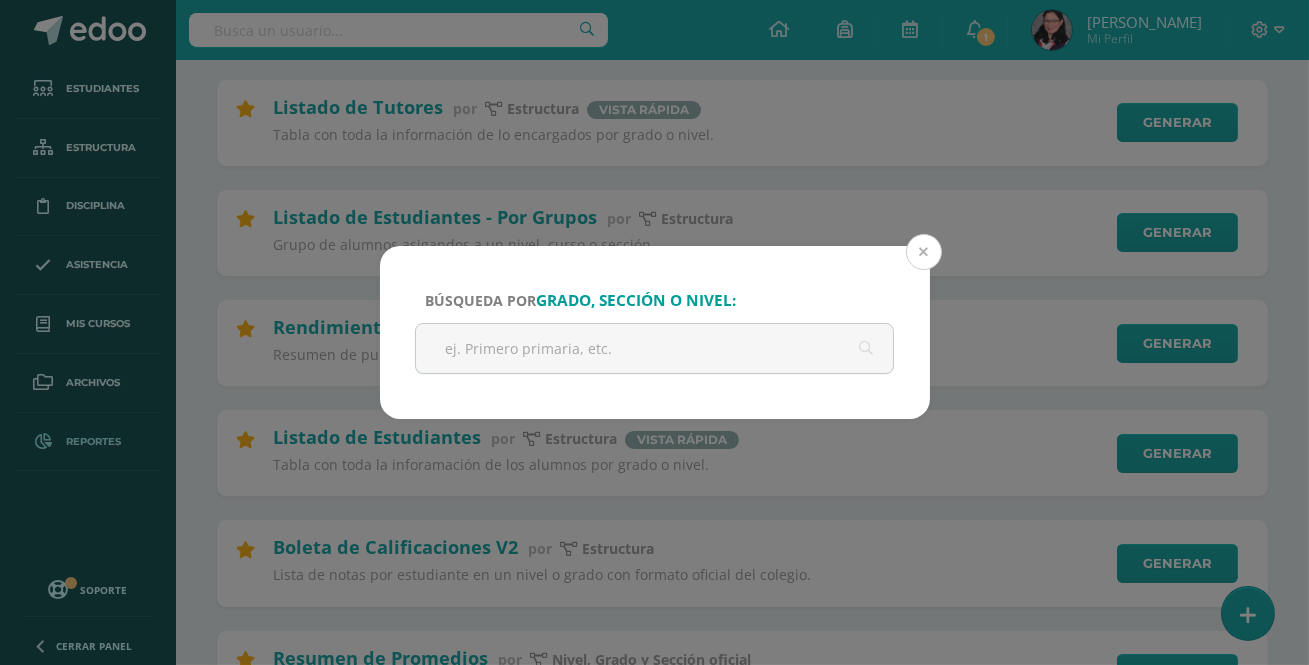 click at bounding box center [924, 252] 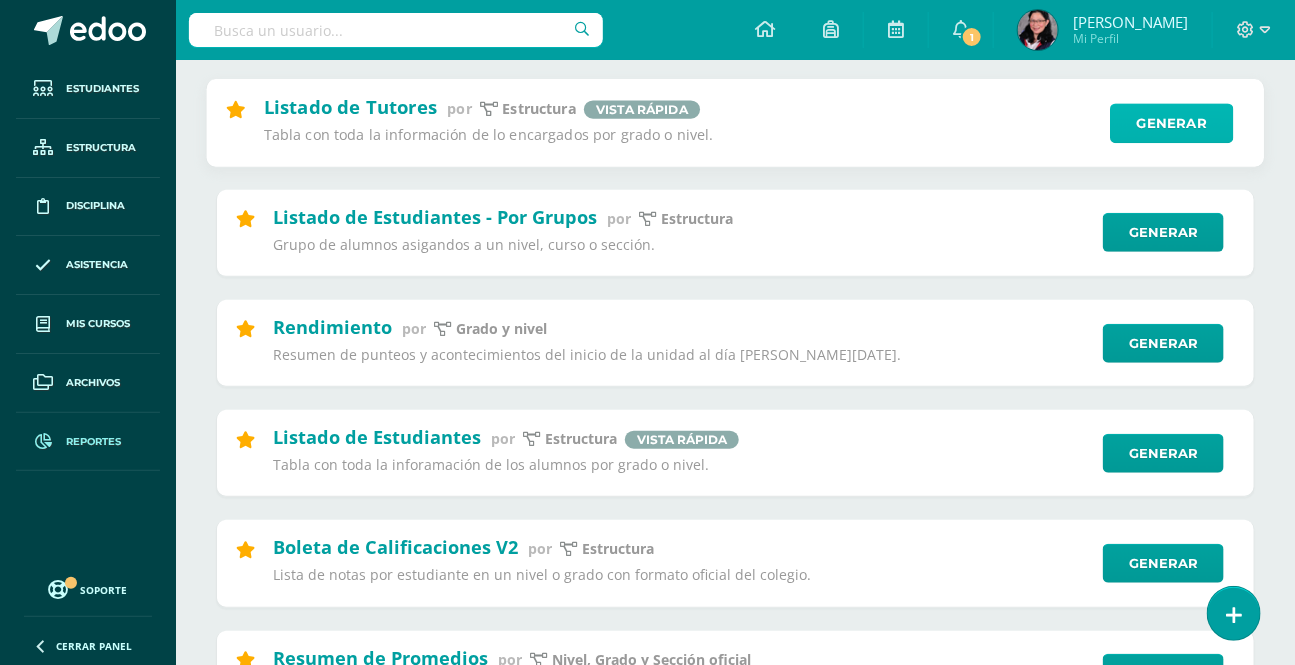 click on "Generar" at bounding box center (1171, 123) 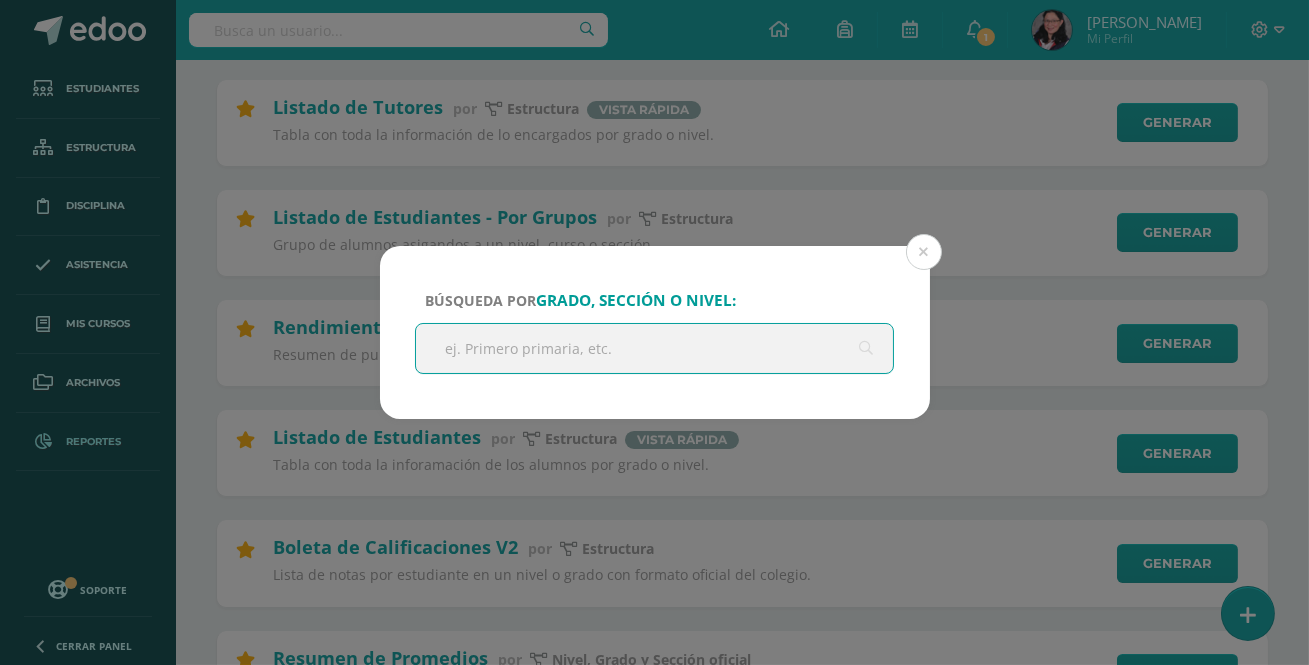 type on "c" 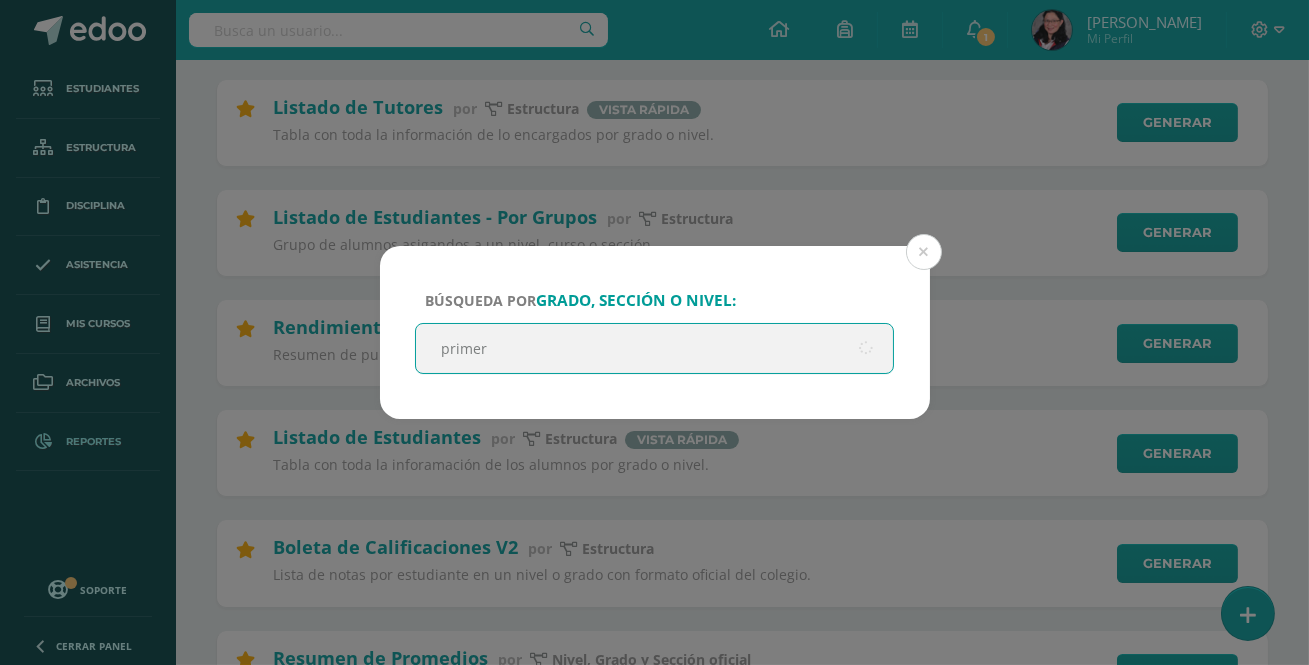 type on "primero" 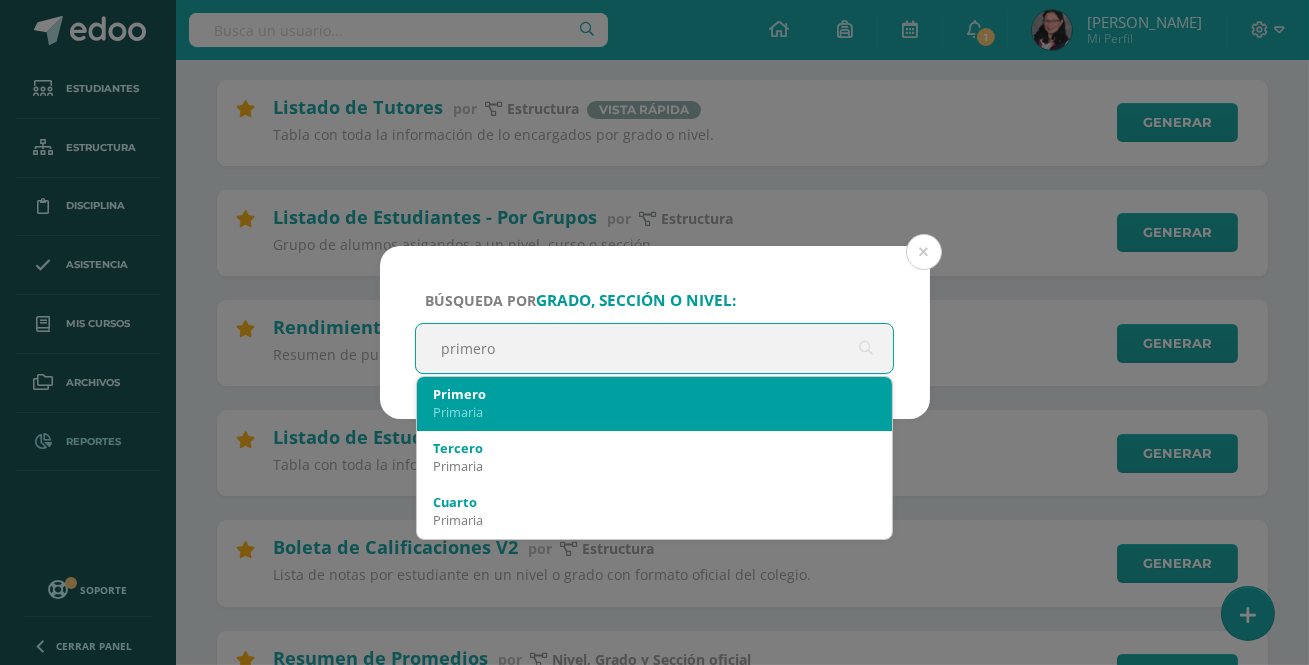 click on "Primaria" at bounding box center (655, 412) 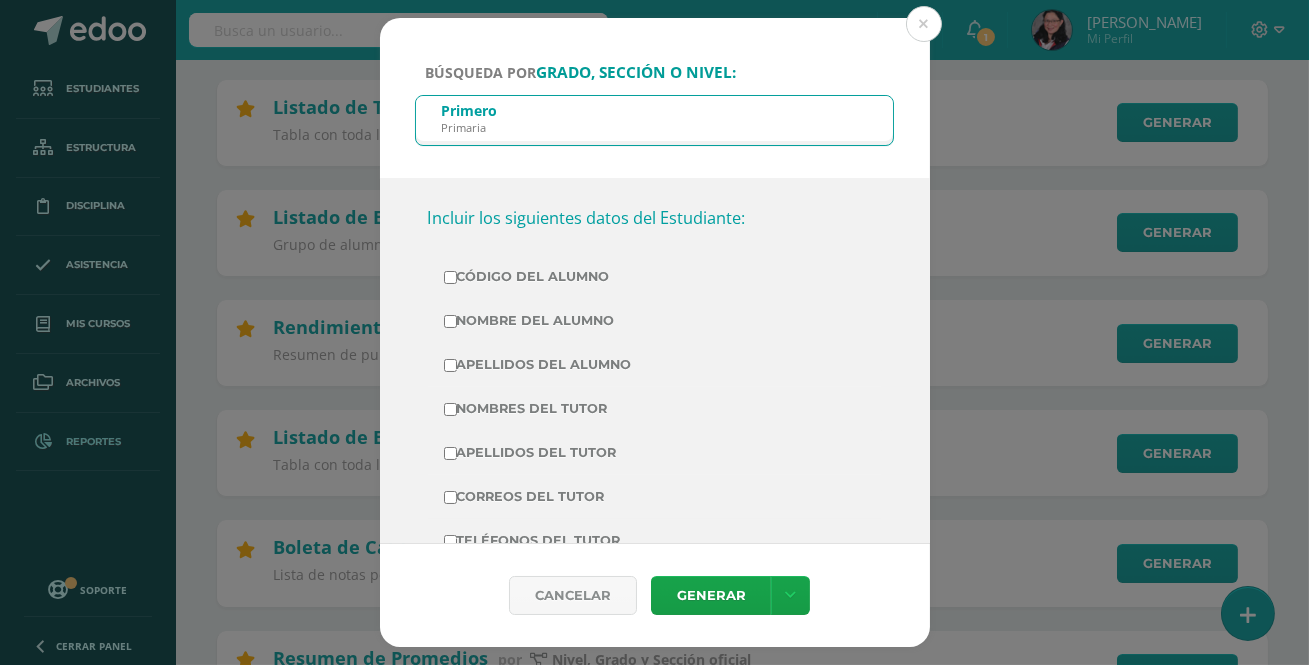 scroll, scrollTop: 363, scrollLeft: 0, axis: vertical 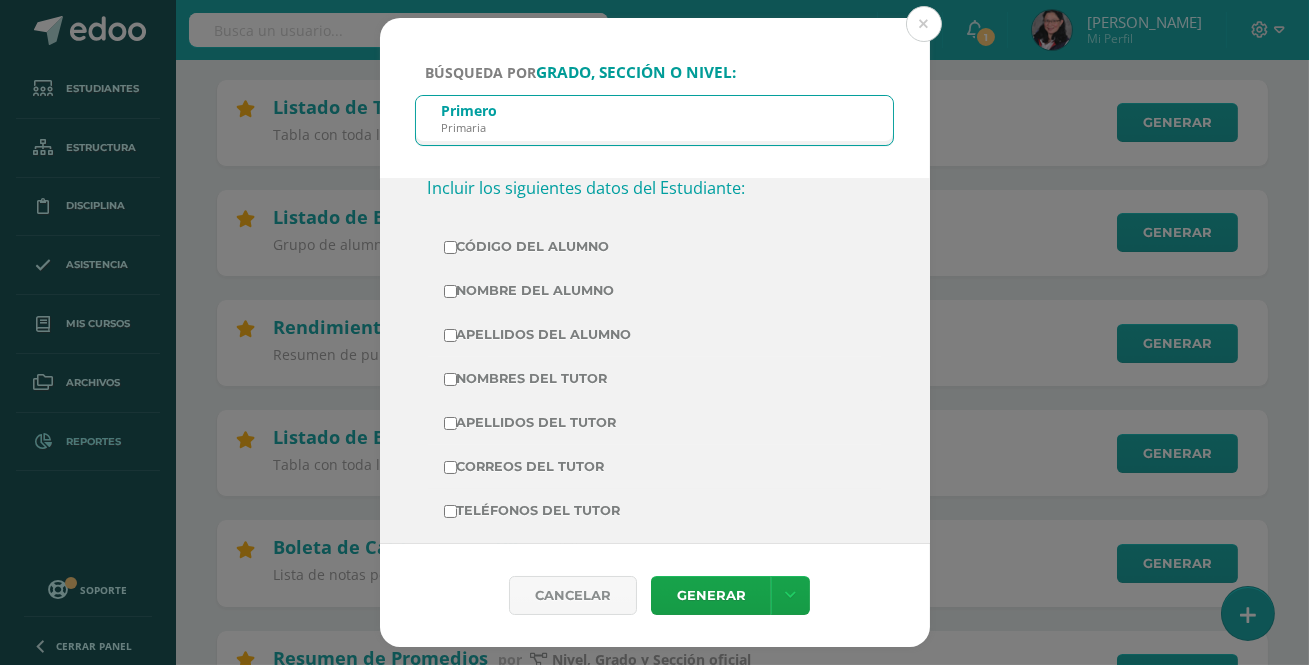 click on "Nombres del Tutor" at bounding box center (655, 379) 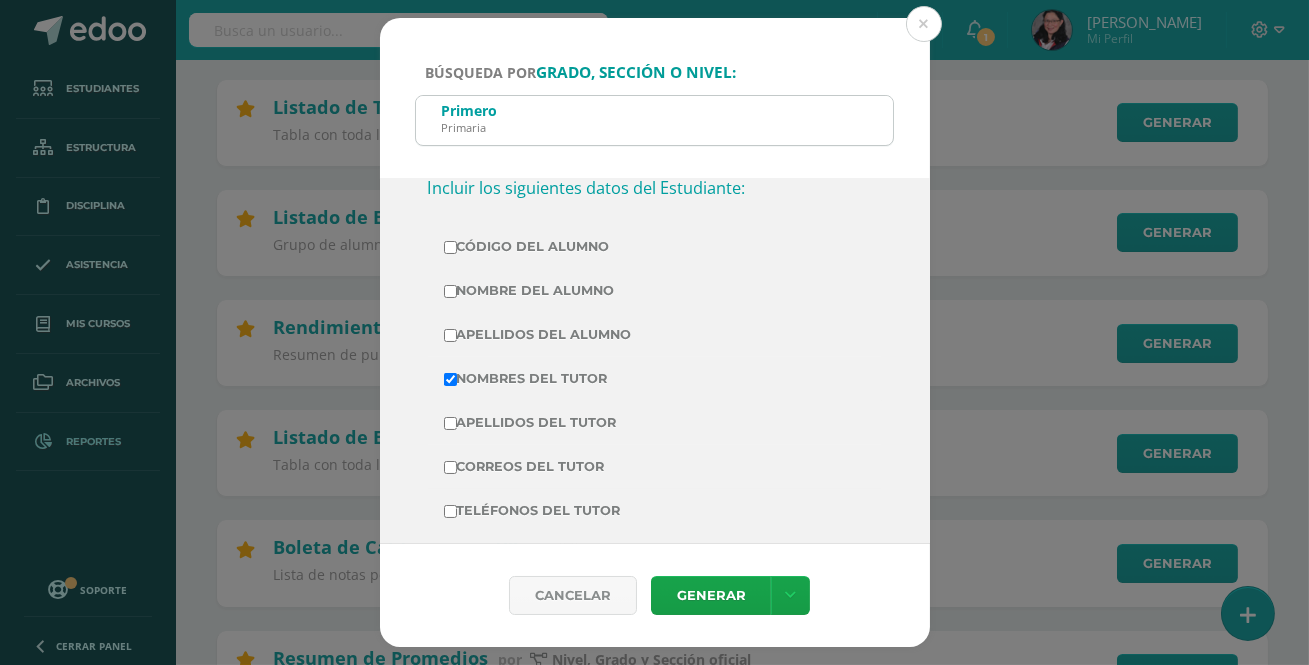 click on "Apellidos del Tutor" at bounding box center (655, 423) 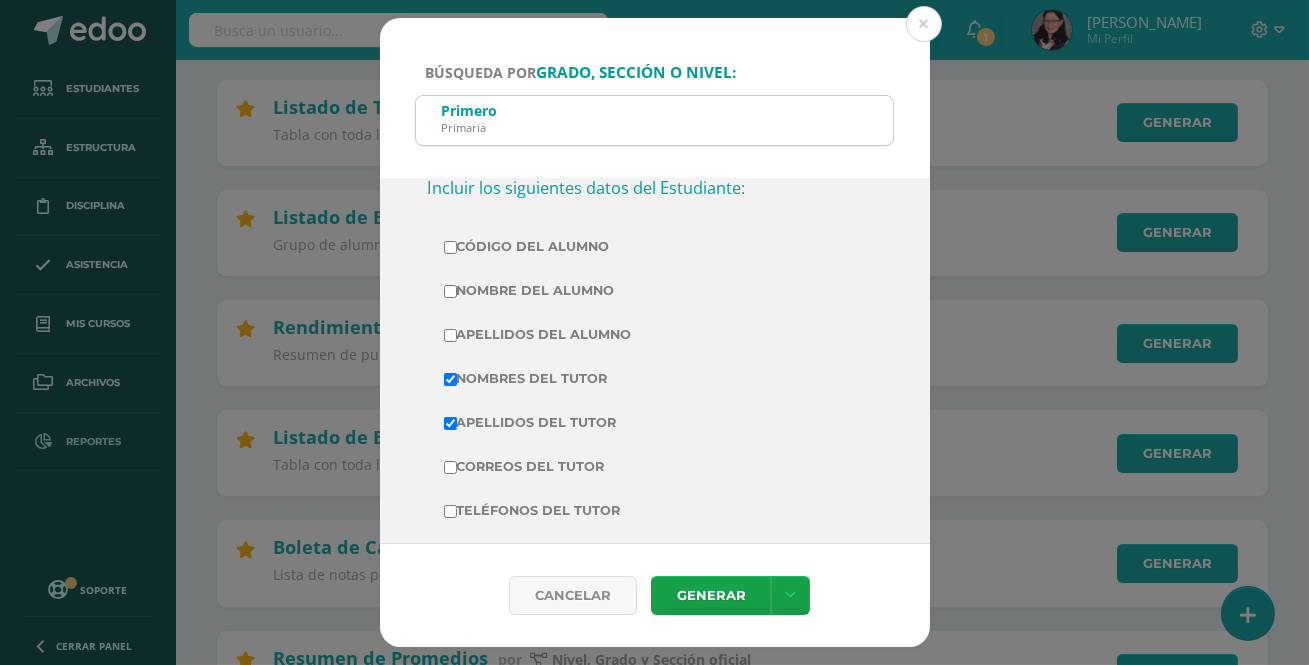 click on "Correos del Tutor" at bounding box center [655, 467] 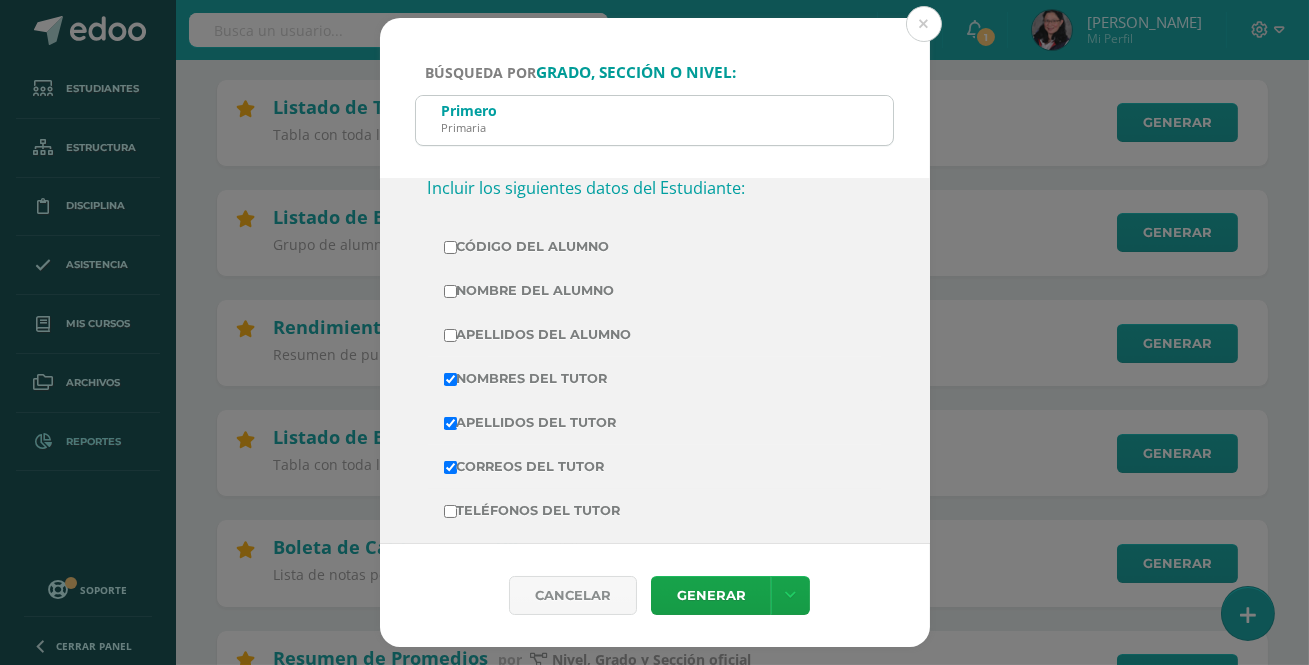 click on "Teléfonos del Tutor" at bounding box center [655, 511] 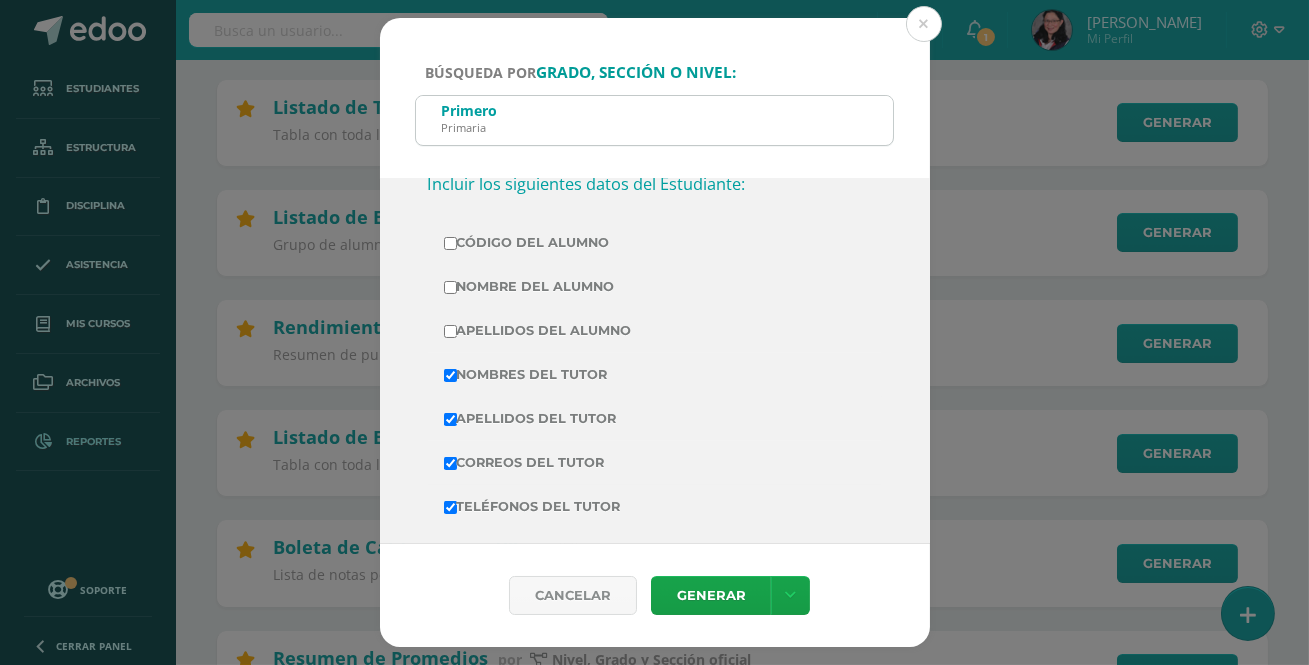 scroll, scrollTop: 336, scrollLeft: 0, axis: vertical 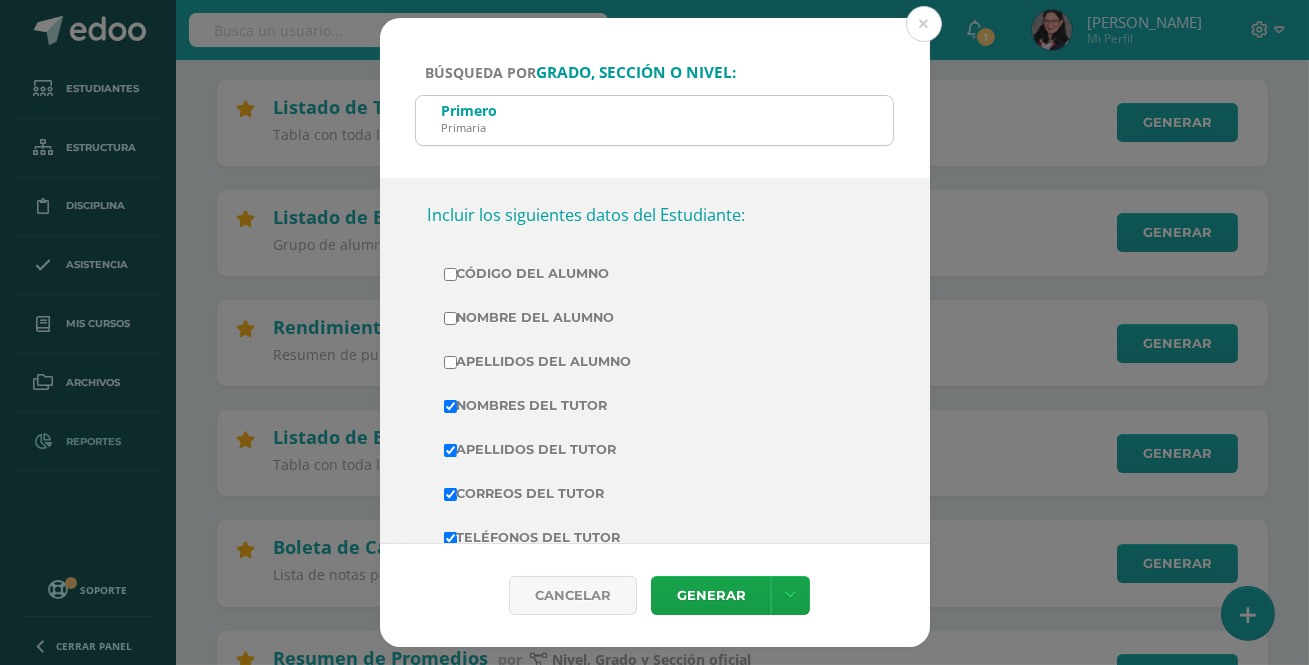 click on "Nombre del Alumno" at bounding box center [655, 318] 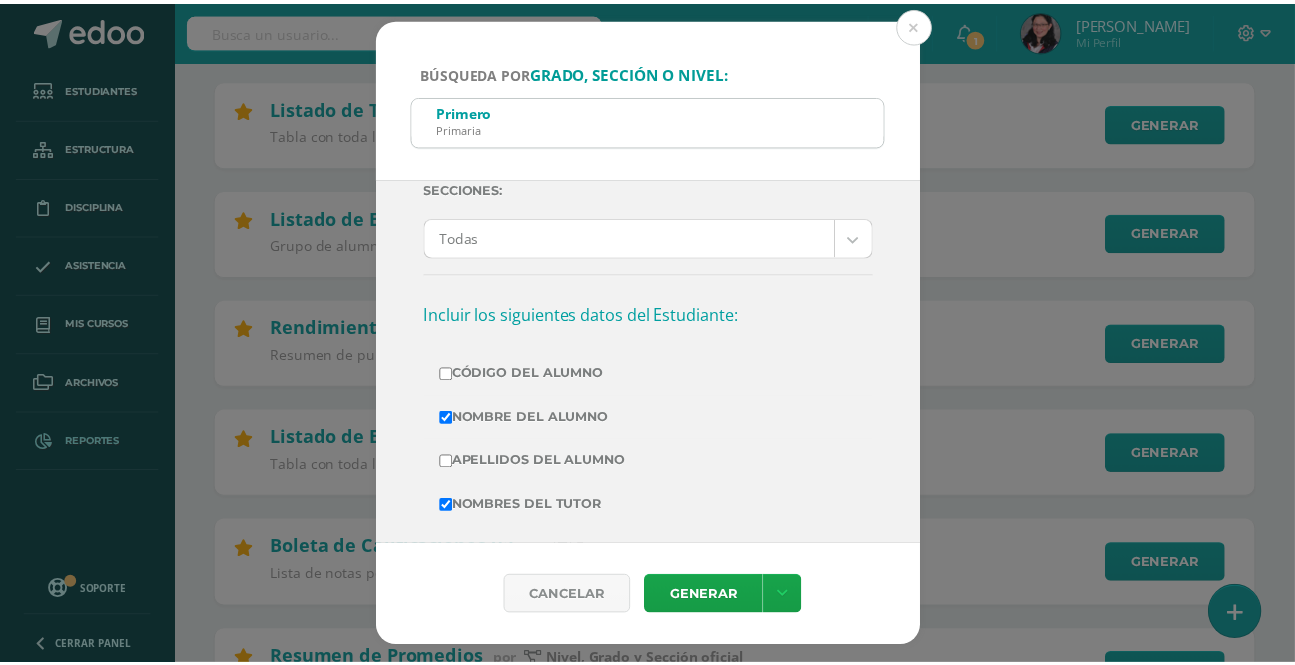 scroll, scrollTop: 427, scrollLeft: 0, axis: vertical 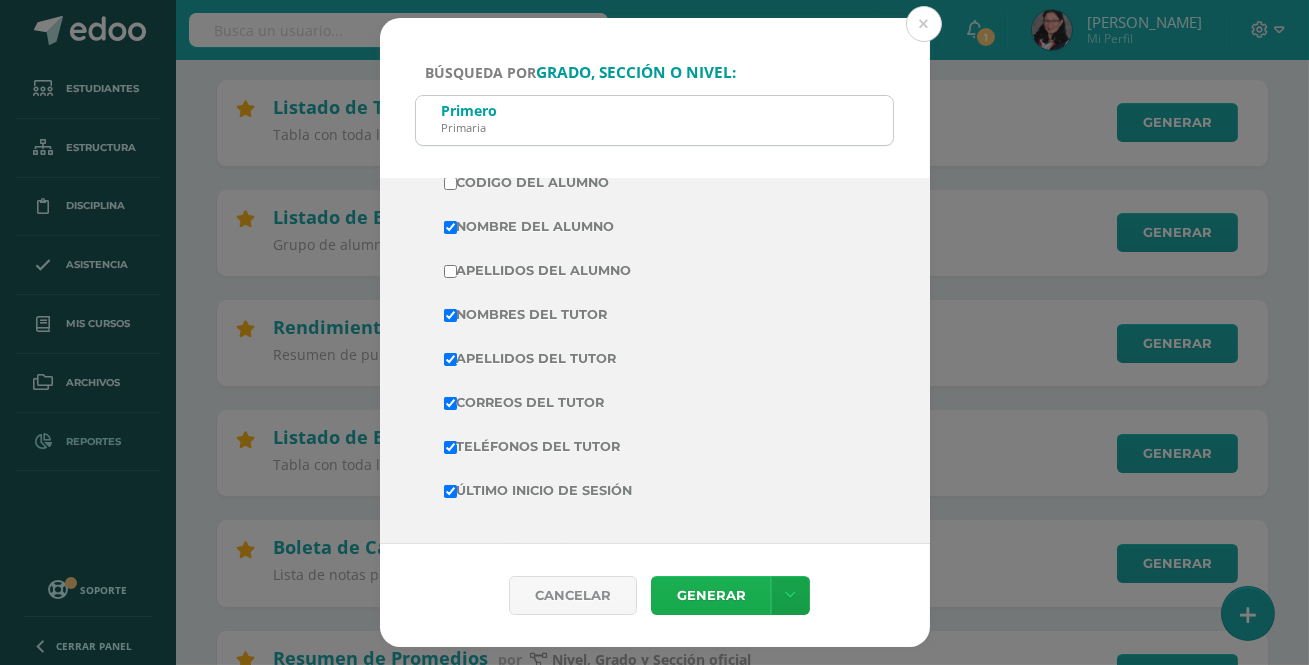 click on "Generar" at bounding box center (711, 595) 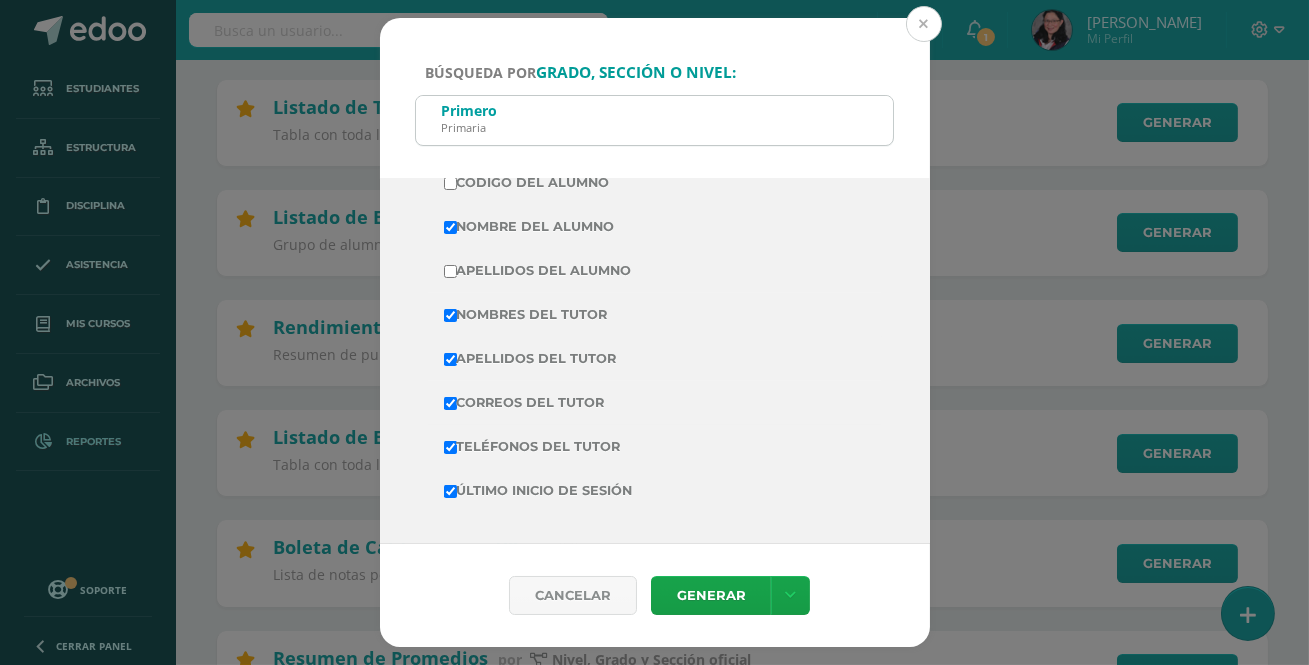 click at bounding box center (924, 24) 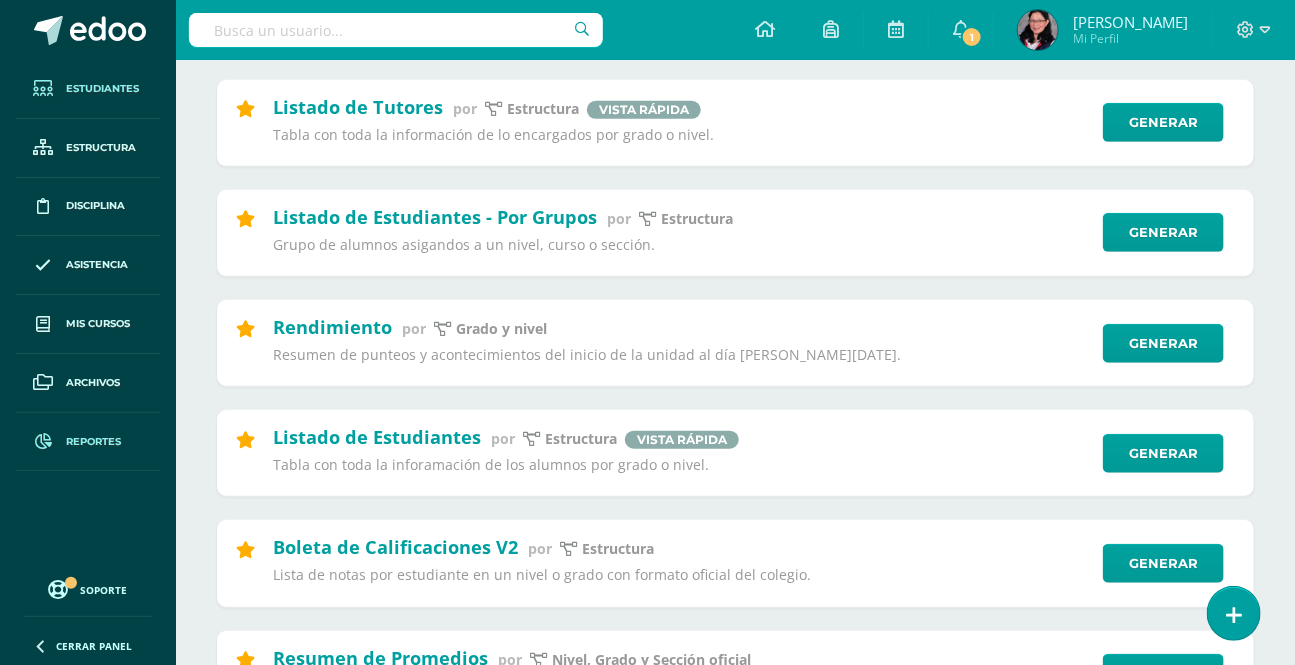 click on "Estudiantes" at bounding box center (102, 89) 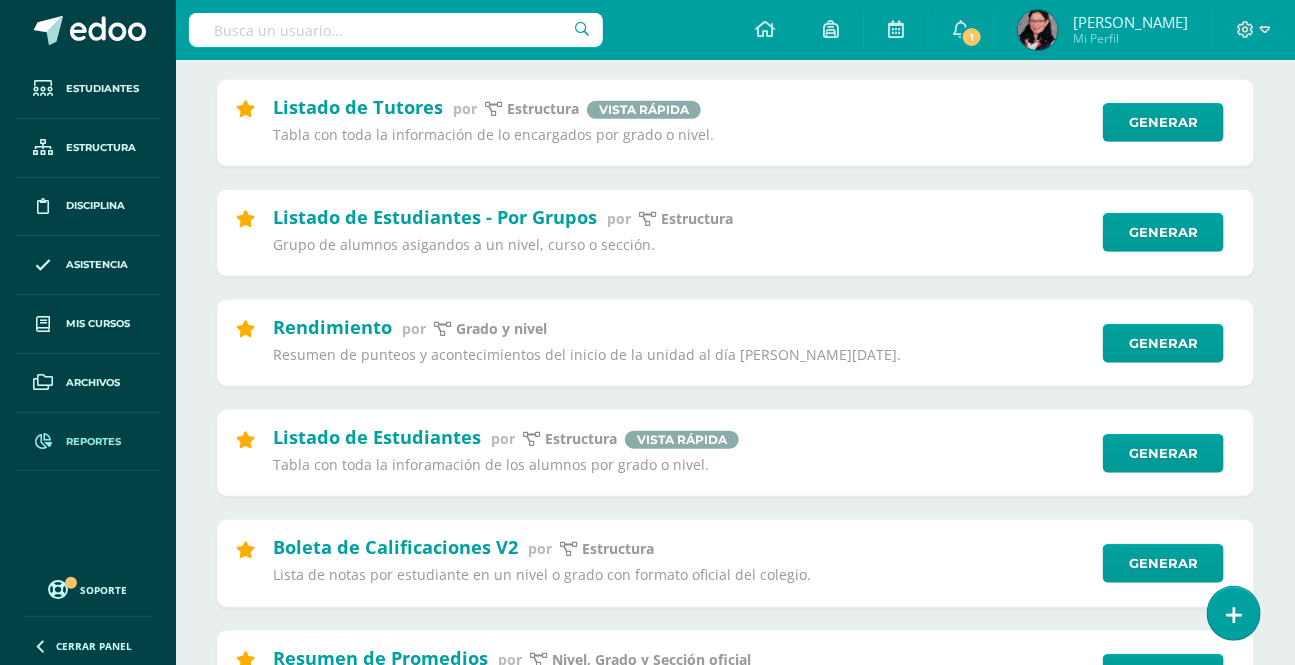 click at bounding box center [396, 30] 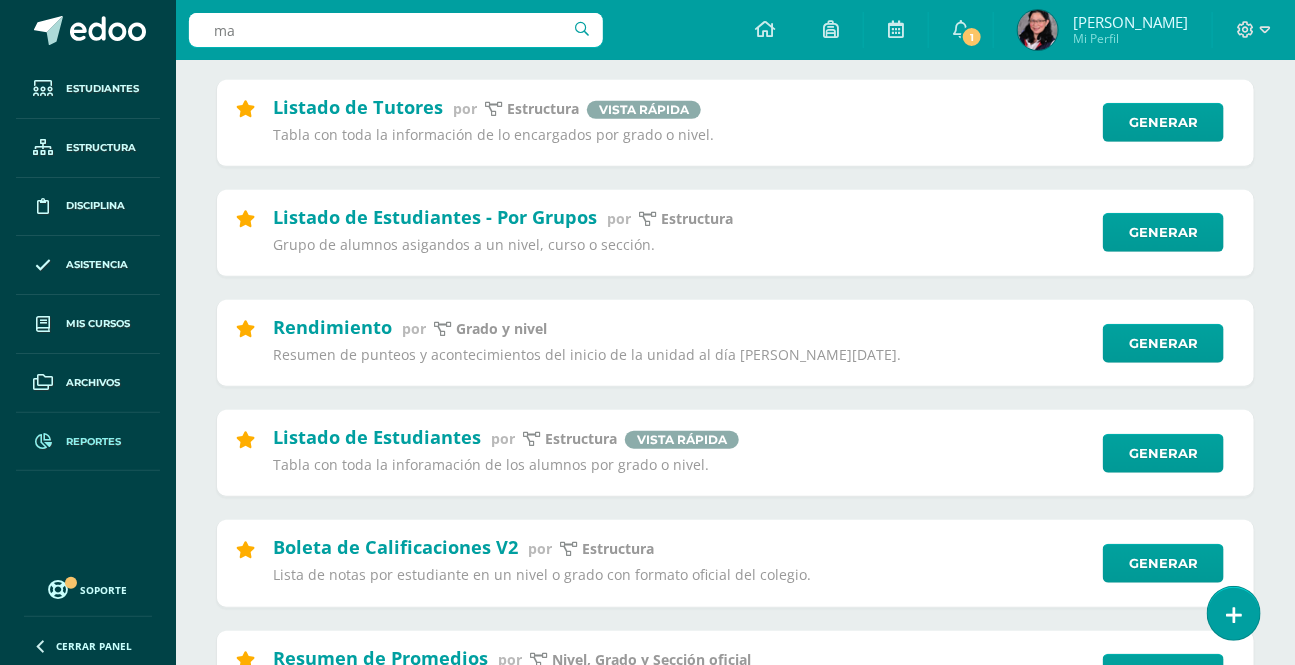 type on "mar" 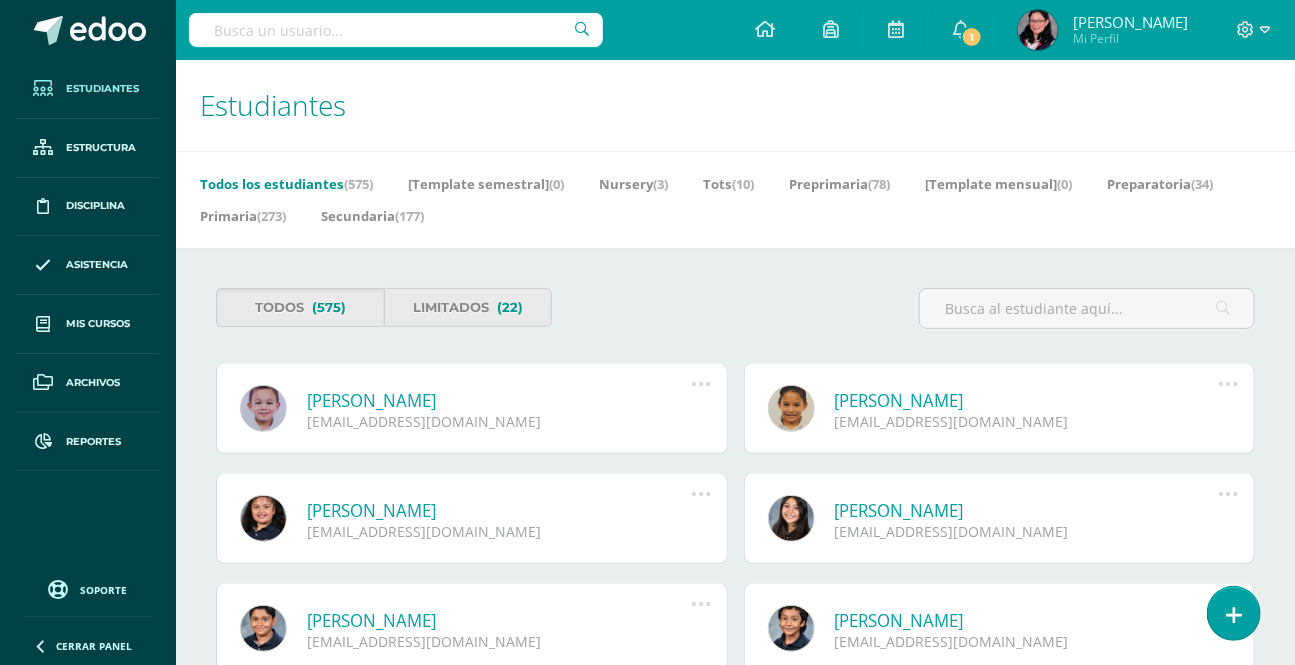 scroll, scrollTop: 0, scrollLeft: 0, axis: both 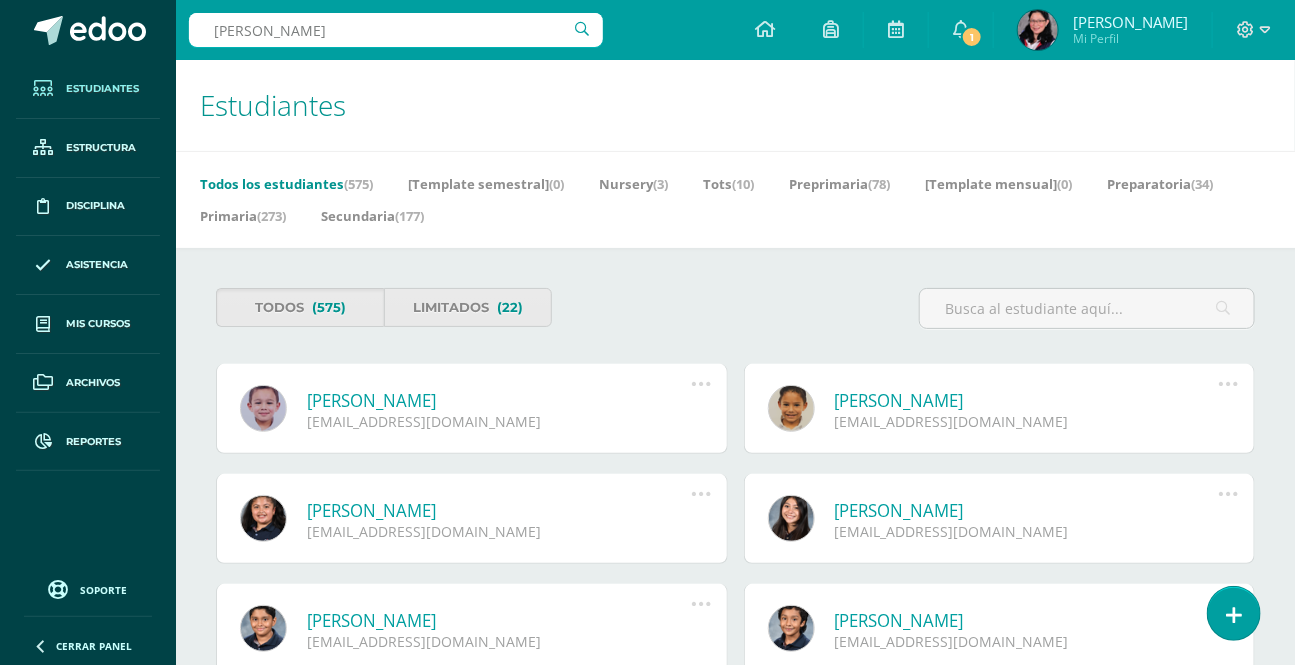 type on "[PERSON_NAME]" 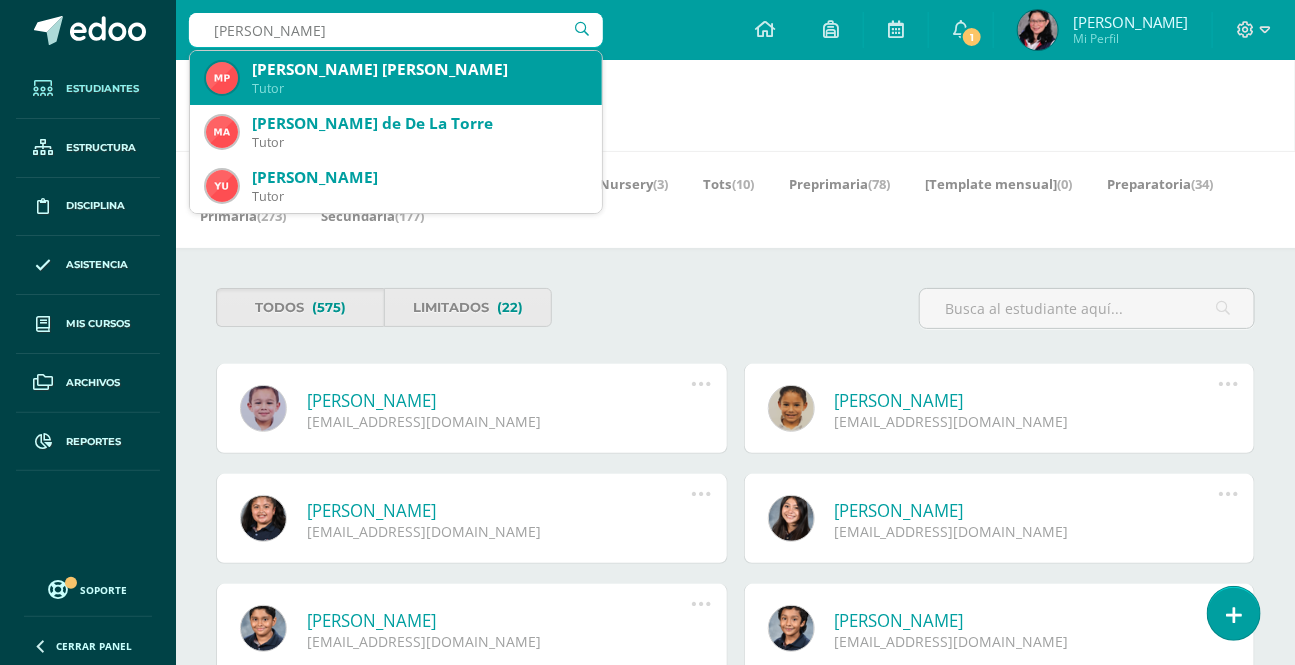 click on "[PERSON_NAME] [PERSON_NAME]" at bounding box center (419, 69) 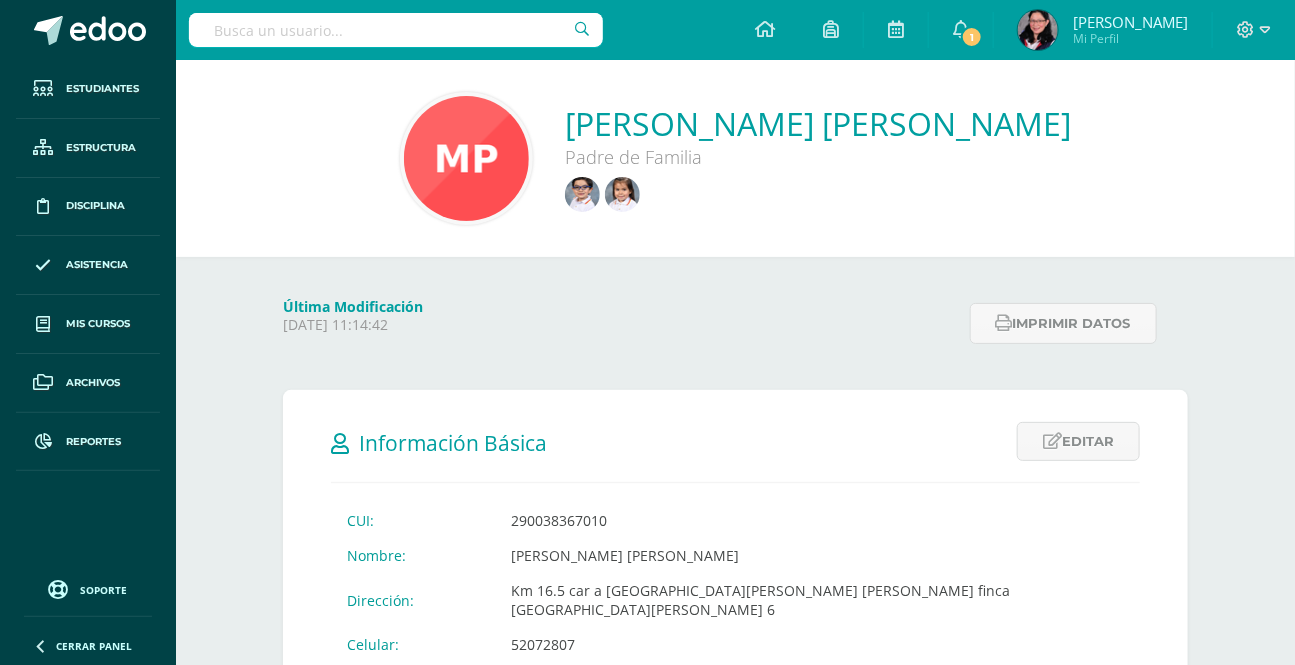 scroll, scrollTop: 0, scrollLeft: 0, axis: both 